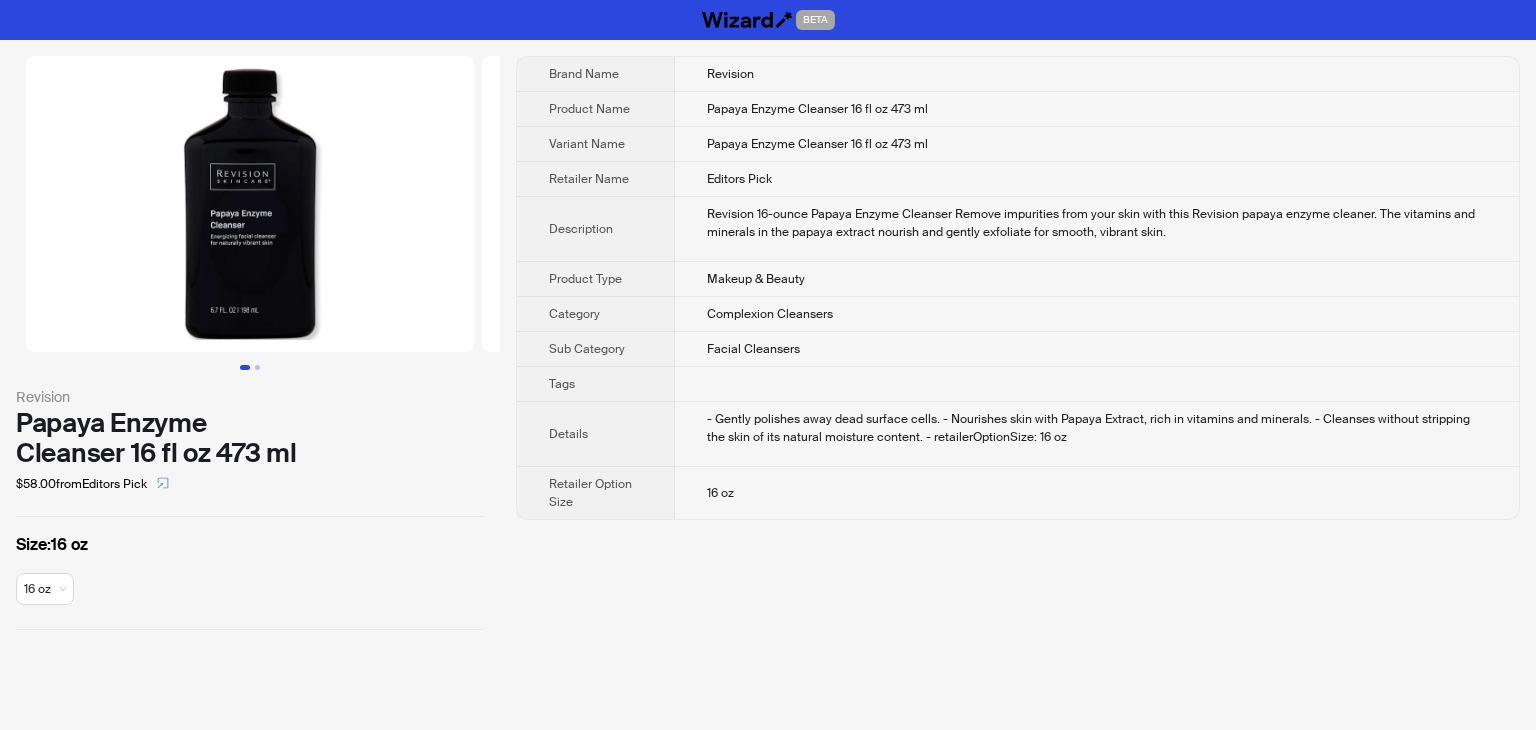 scroll, scrollTop: 0, scrollLeft: 0, axis: both 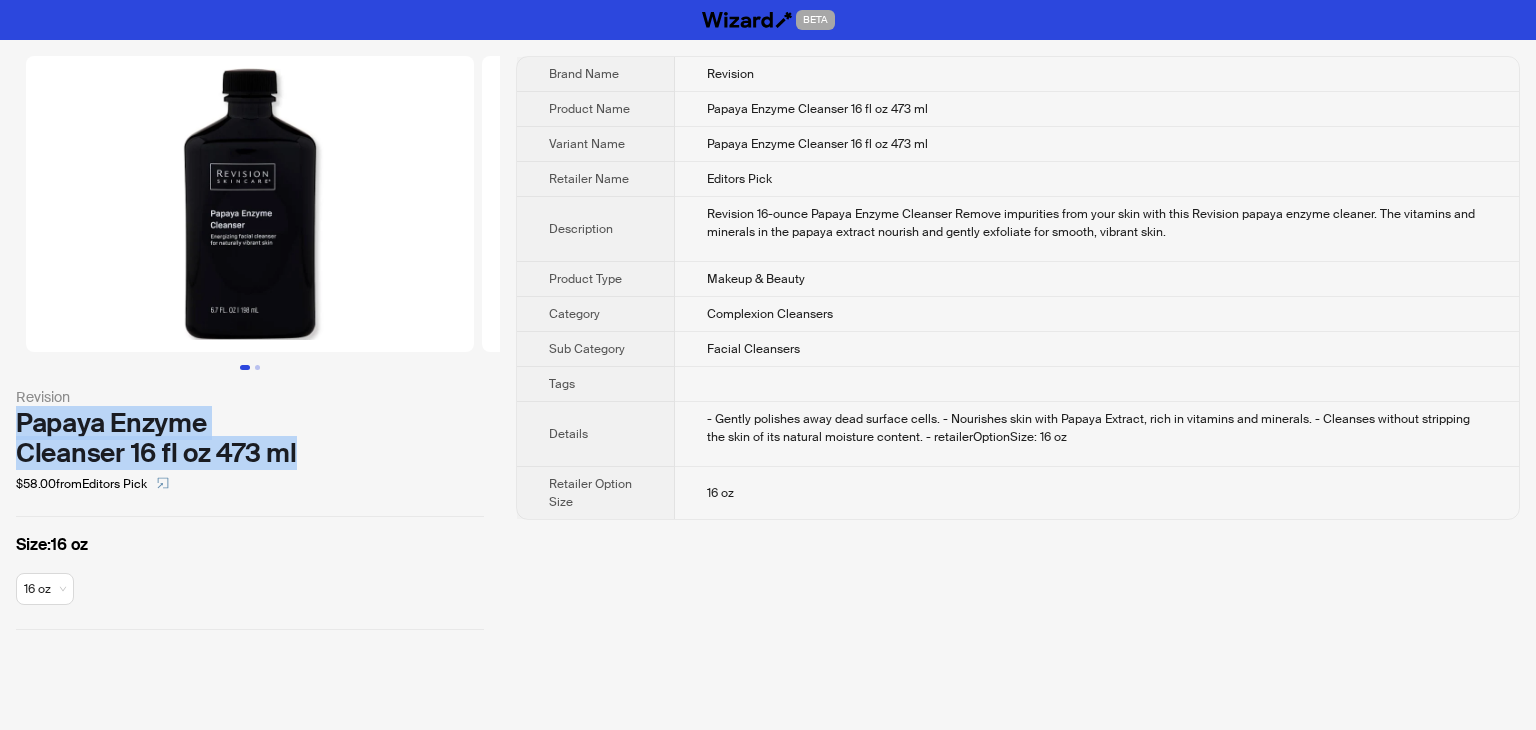 drag, startPoint x: 328, startPoint y: 465, endPoint x: 0, endPoint y: 424, distance: 330.55258 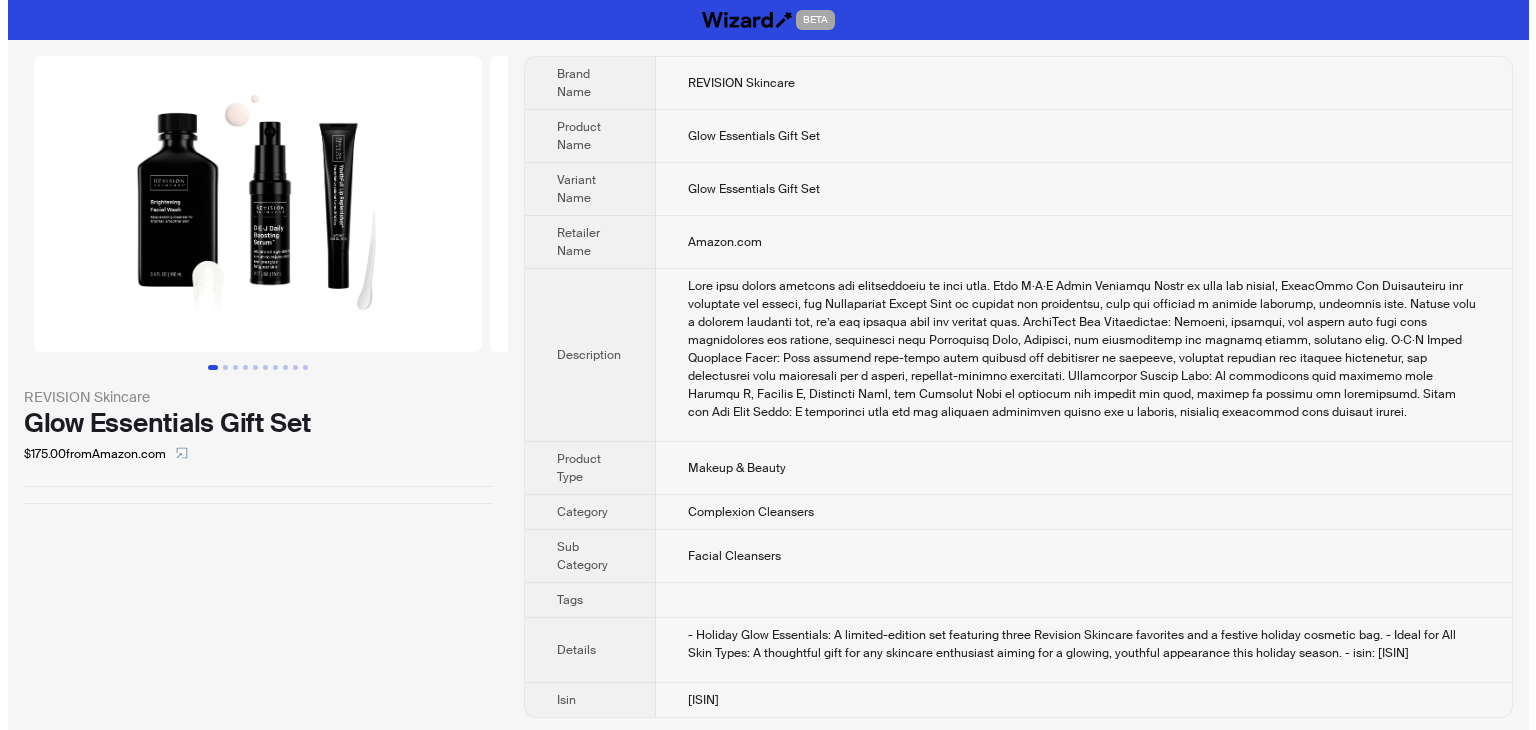 scroll, scrollTop: 0, scrollLeft: 0, axis: both 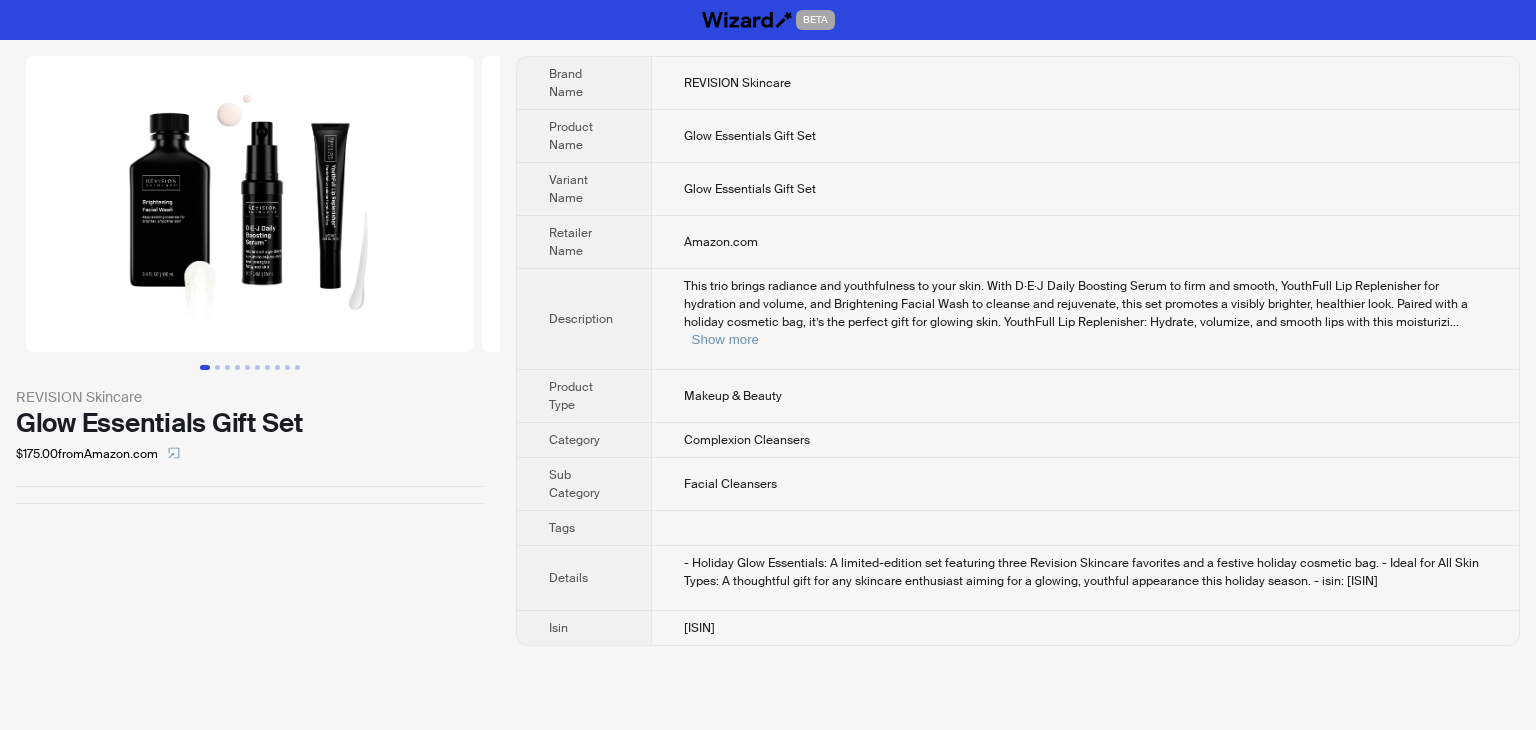 click at bounding box center (250, 204) 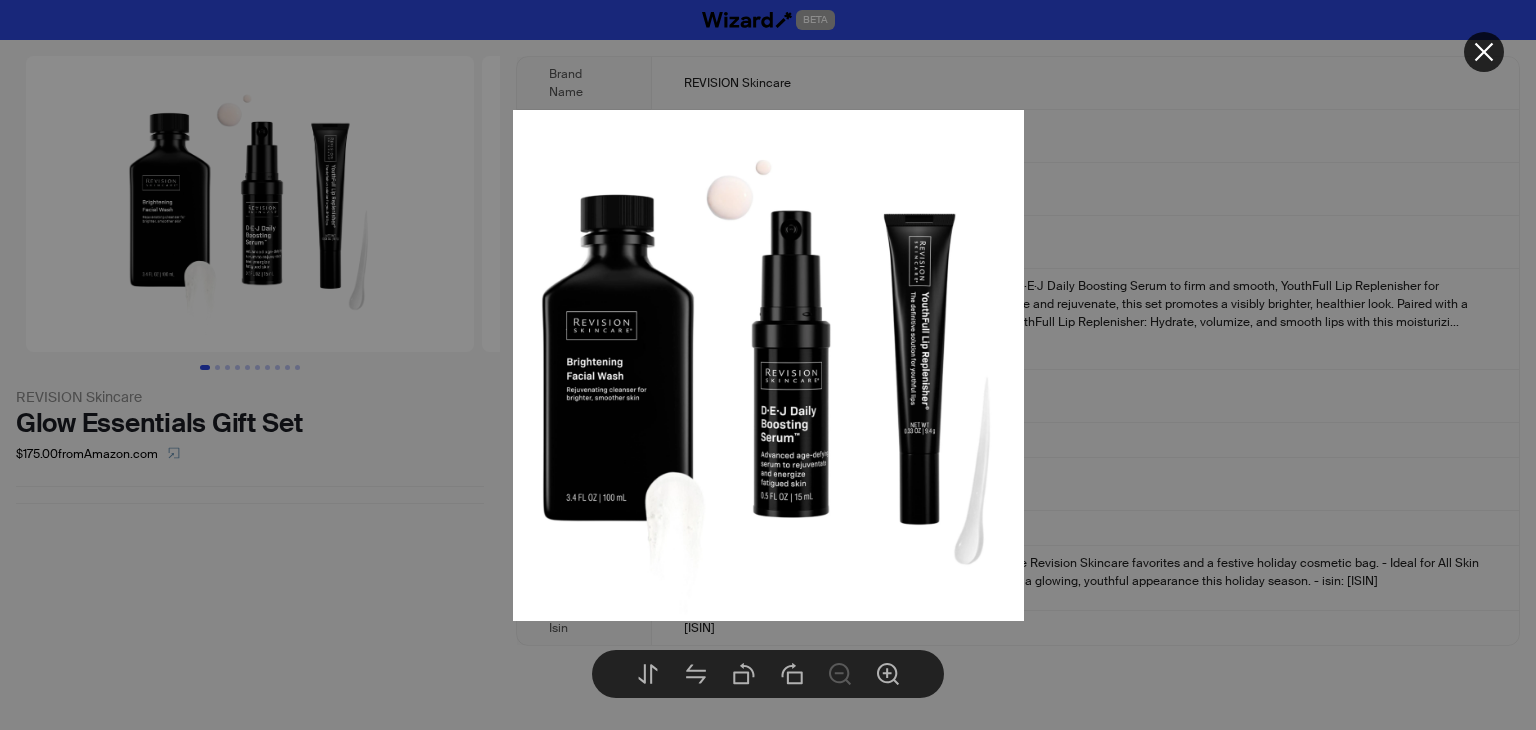 click at bounding box center (768, 365) 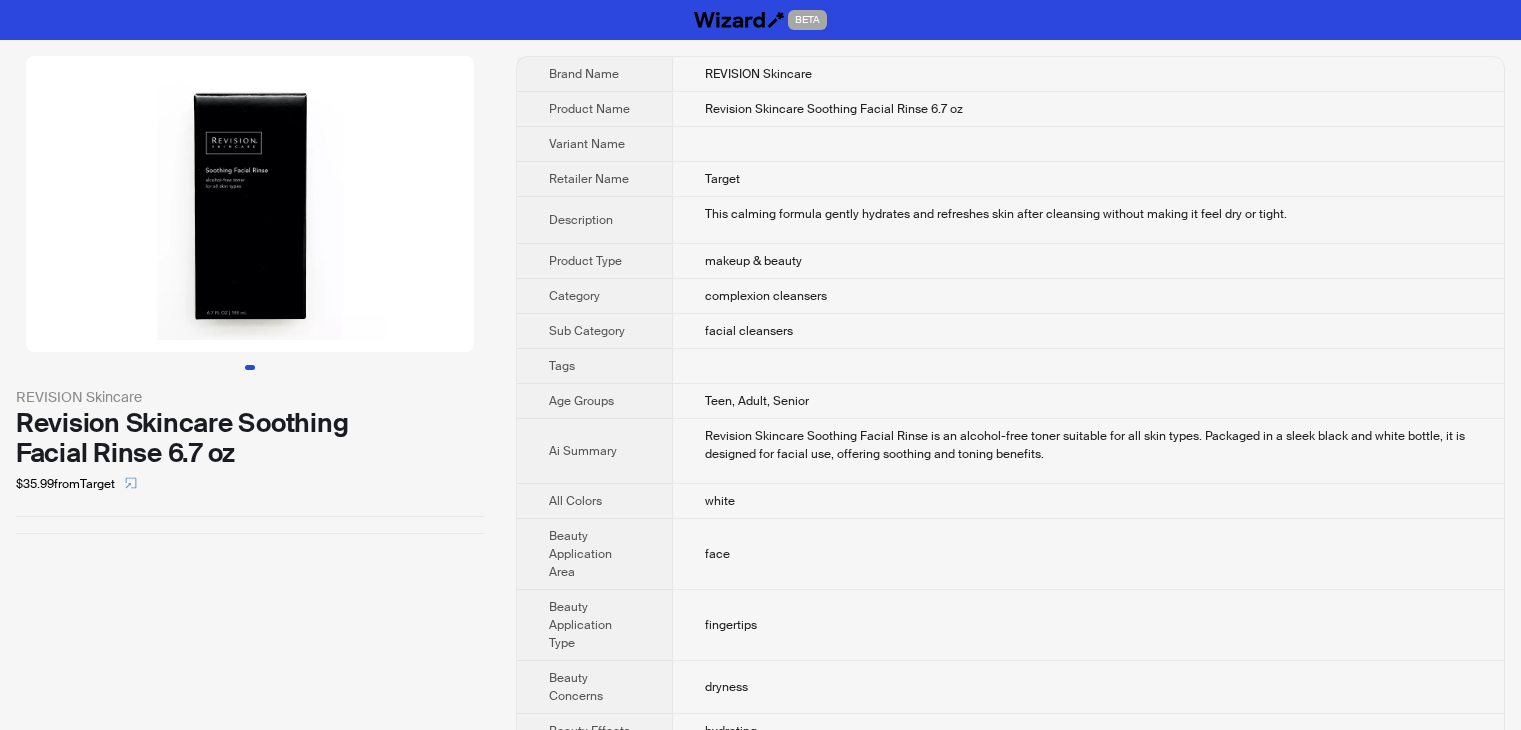 scroll, scrollTop: 0, scrollLeft: 0, axis: both 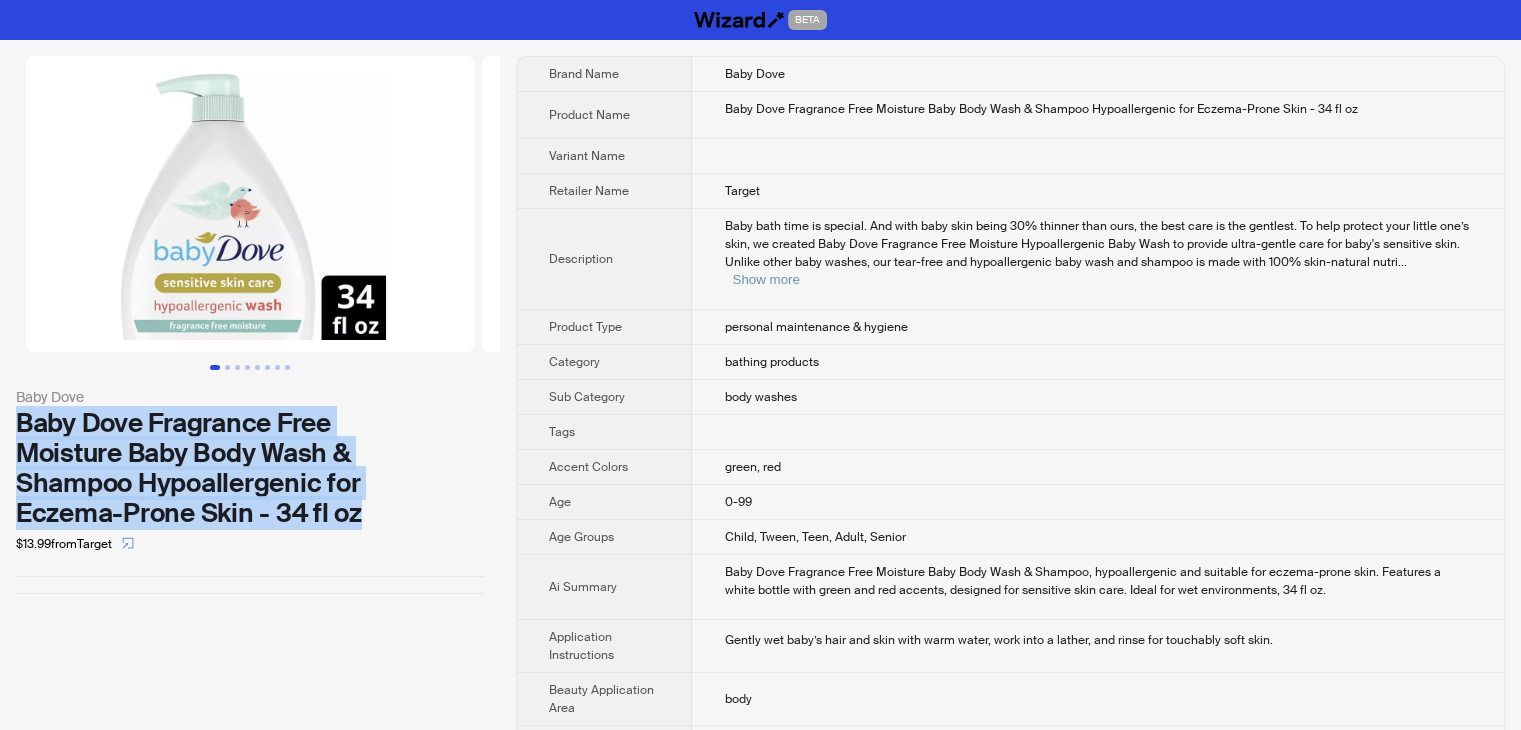 drag, startPoint x: 379, startPoint y: 523, endPoint x: 0, endPoint y: 437, distance: 388.6348 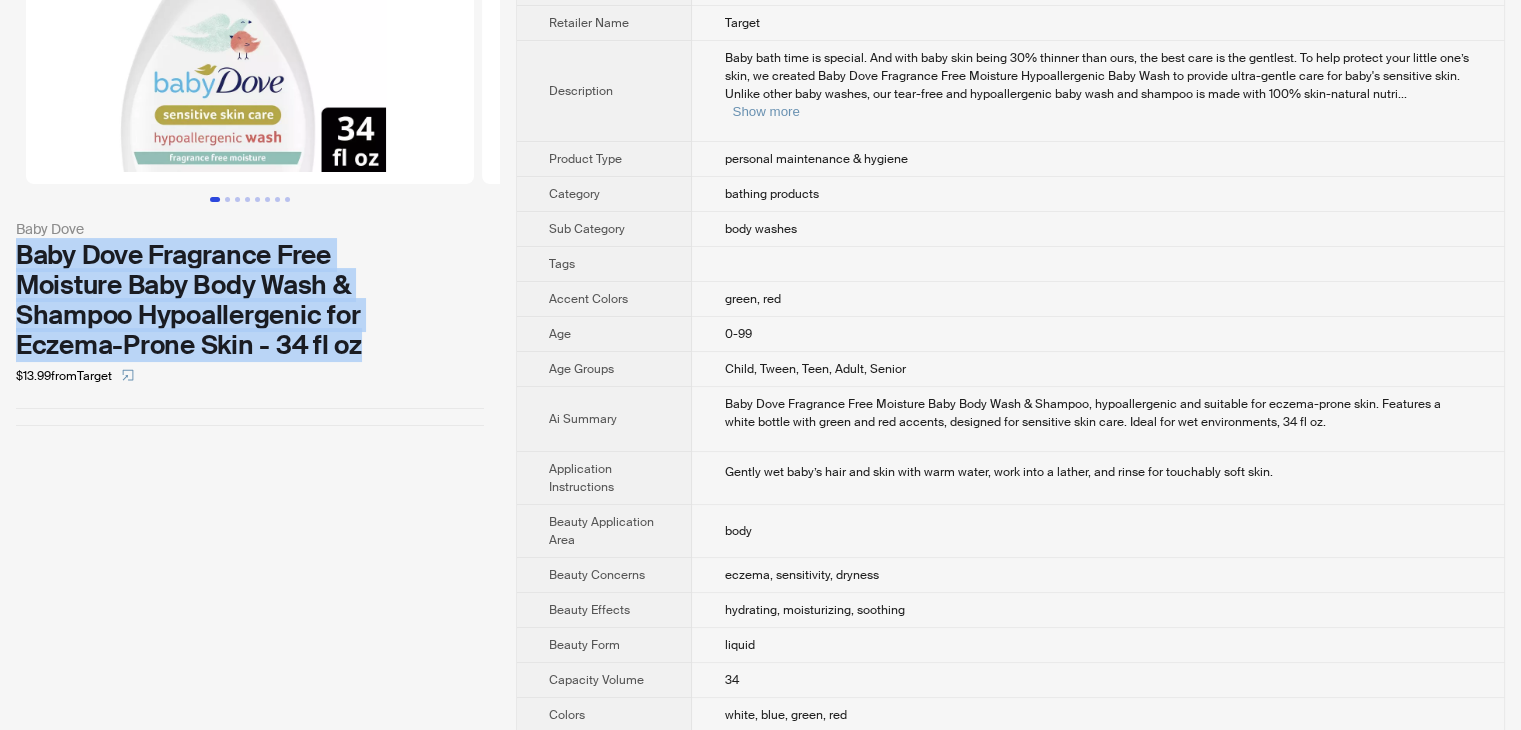 scroll, scrollTop: 200, scrollLeft: 0, axis: vertical 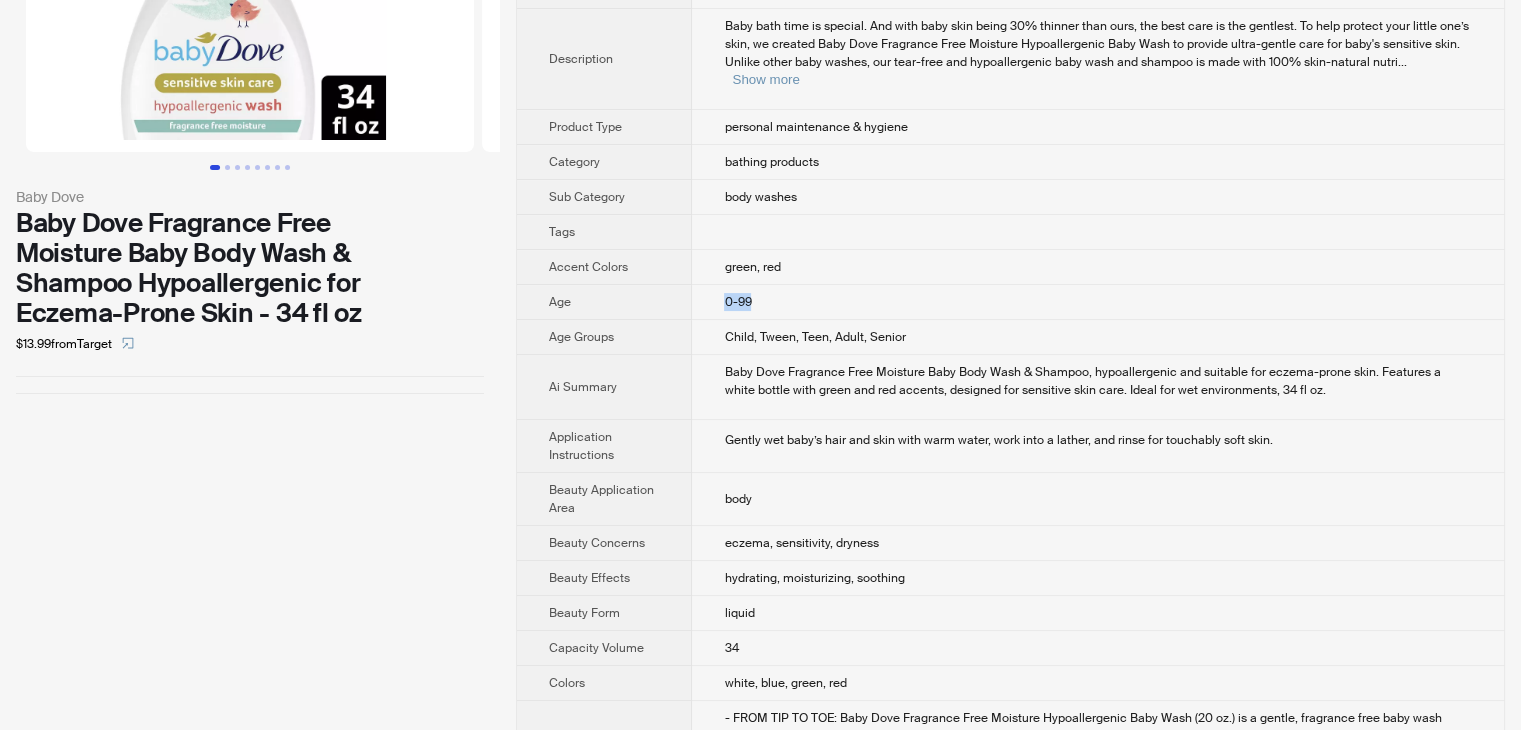 drag, startPoint x: 754, startPoint y: 283, endPoint x: 718, endPoint y: 282, distance: 36.013885 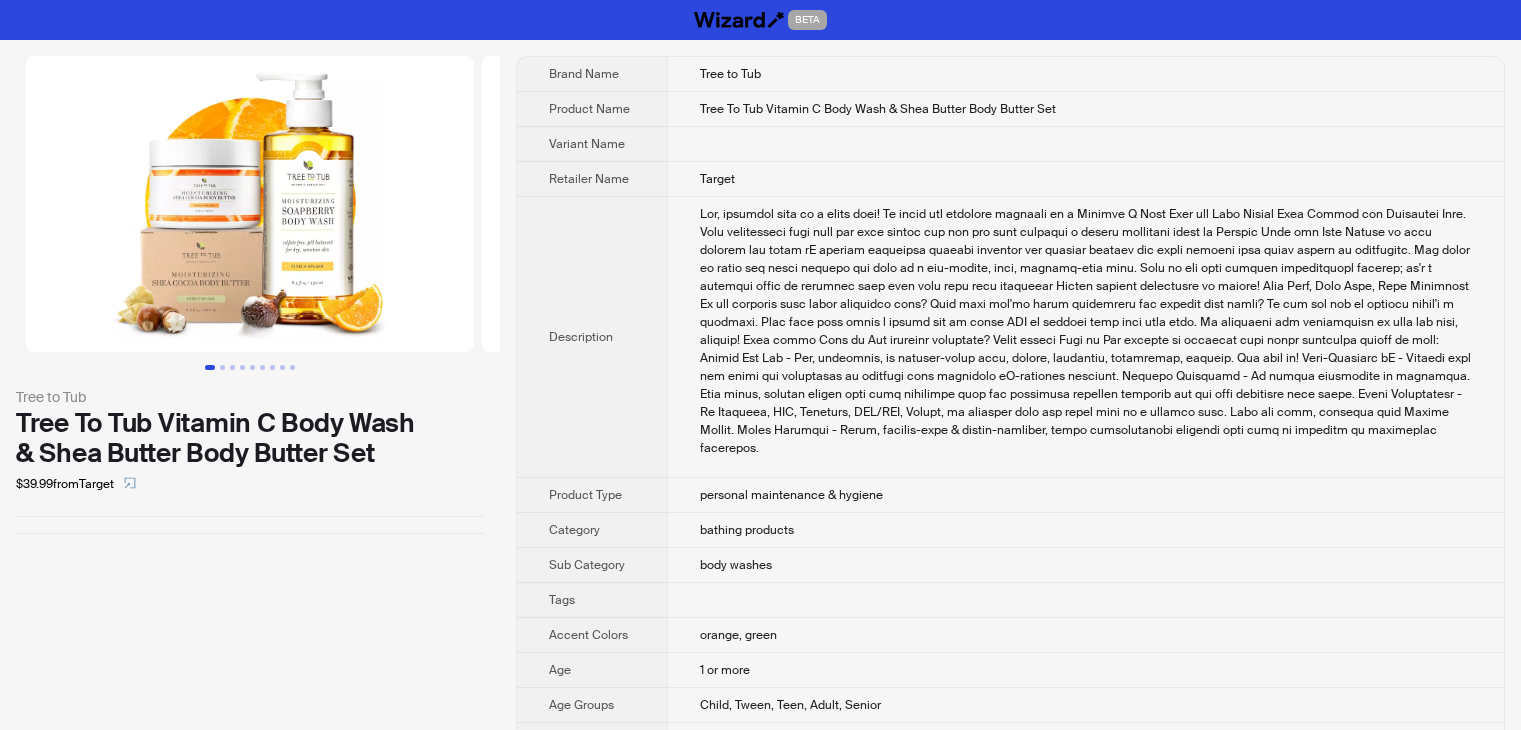 scroll, scrollTop: 0, scrollLeft: 0, axis: both 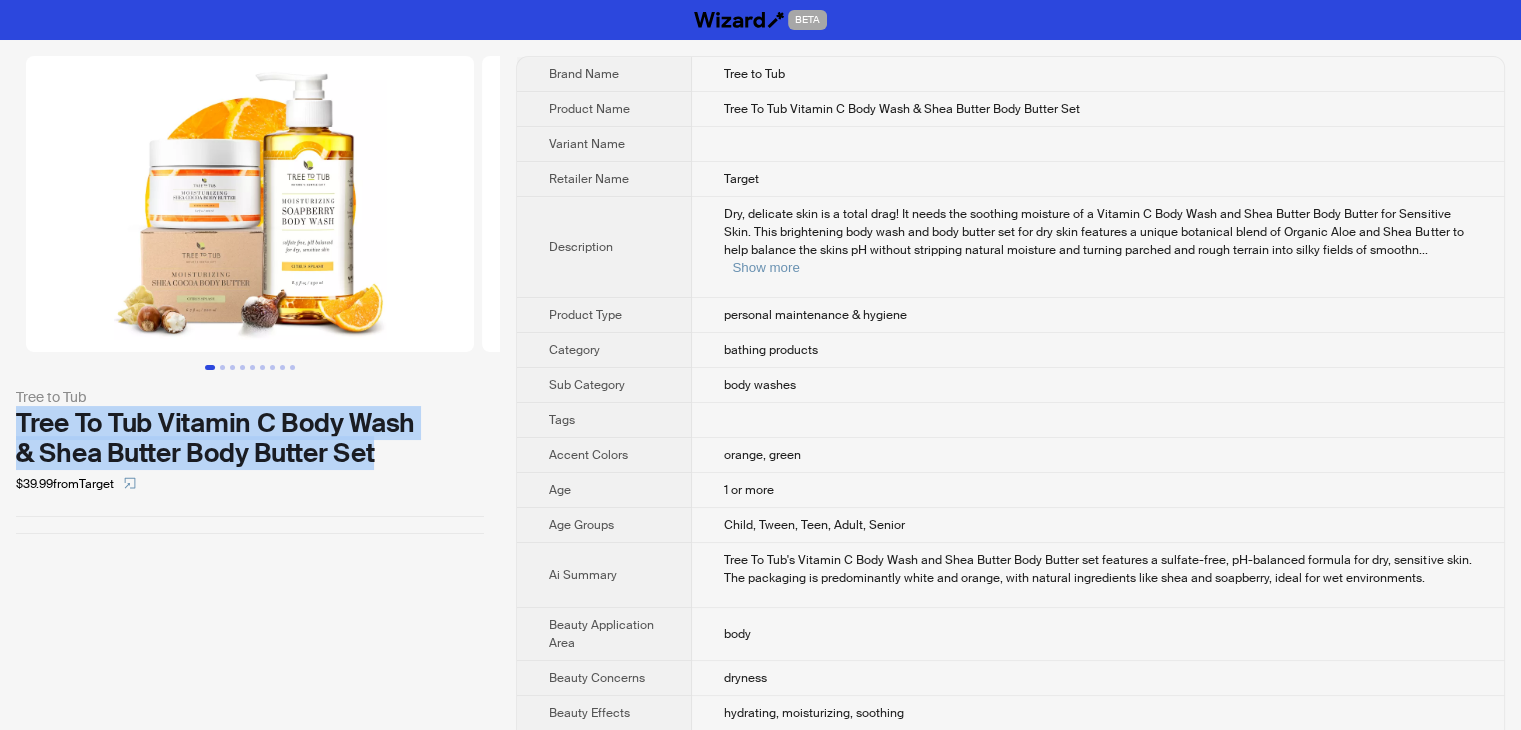 drag, startPoint x: 403, startPoint y: 452, endPoint x: 10, endPoint y: 419, distance: 394.38306 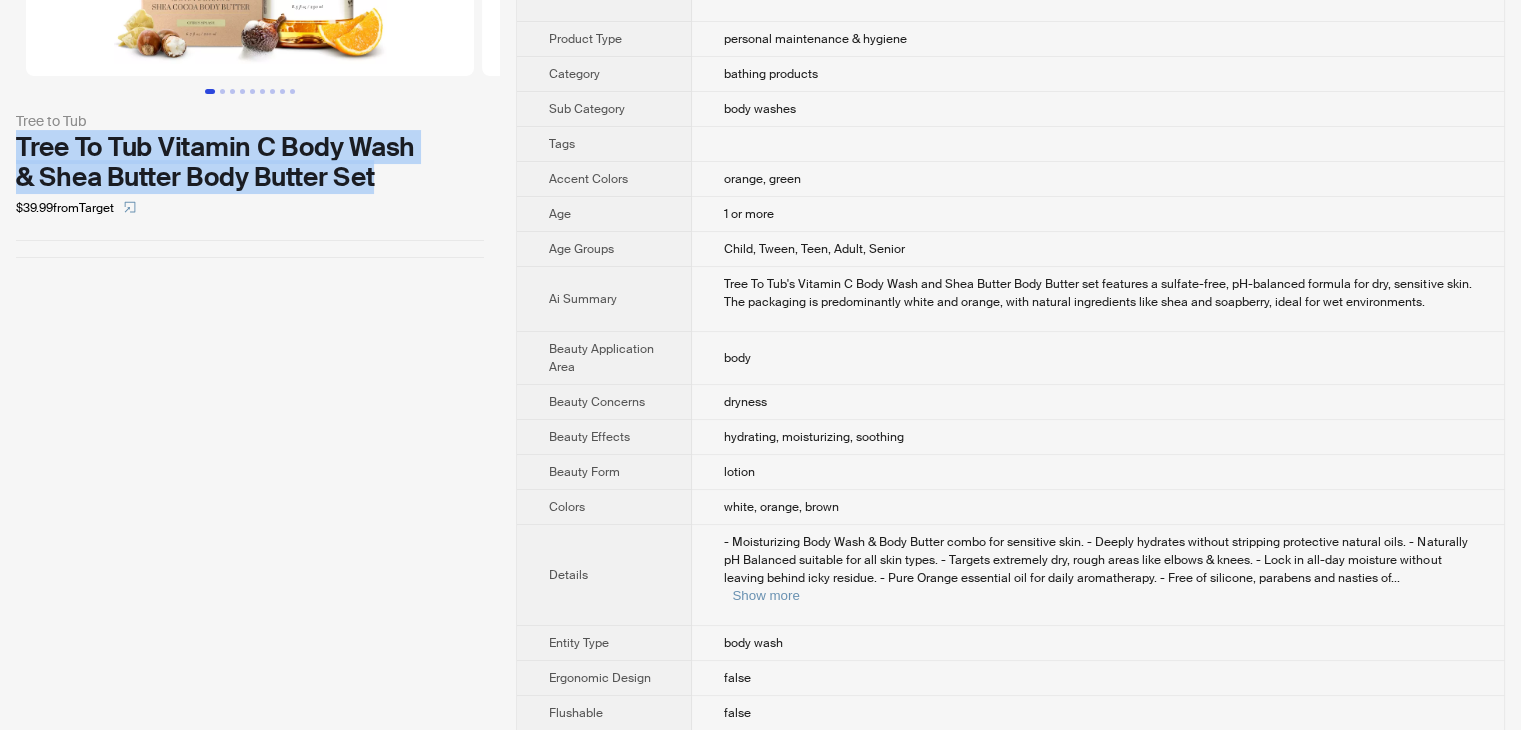 scroll, scrollTop: 400, scrollLeft: 0, axis: vertical 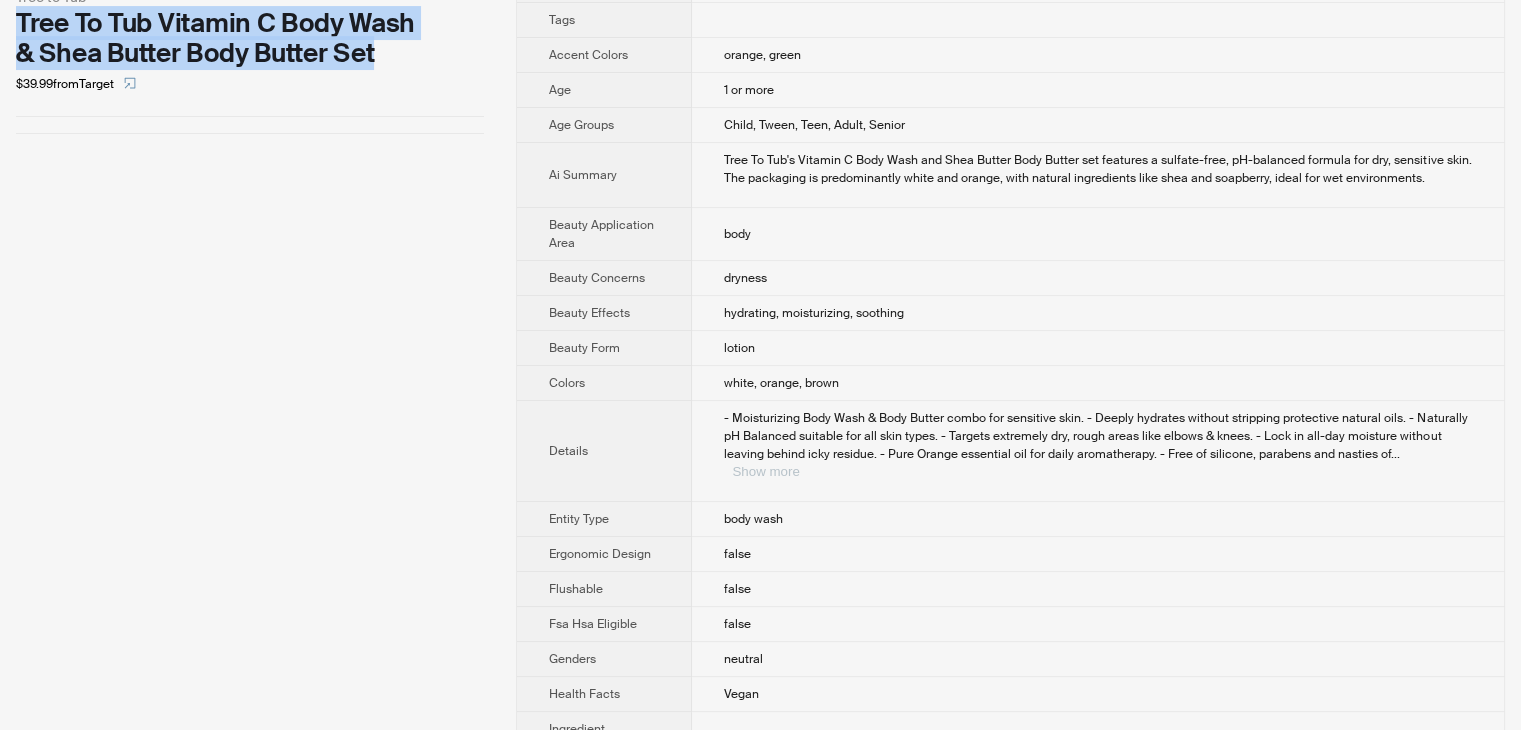 click on "Show more" at bounding box center (765, 471) 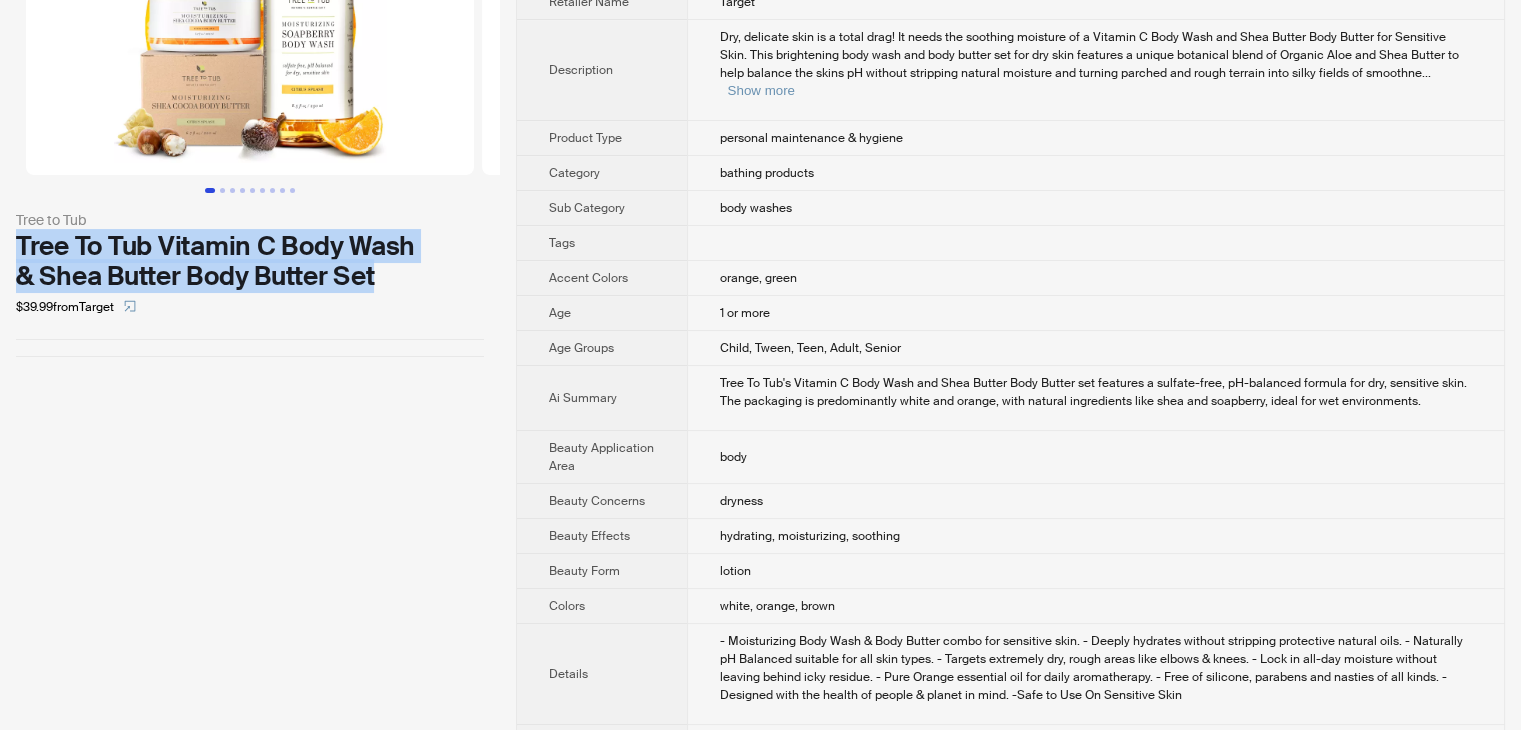 scroll, scrollTop: 200, scrollLeft: 0, axis: vertical 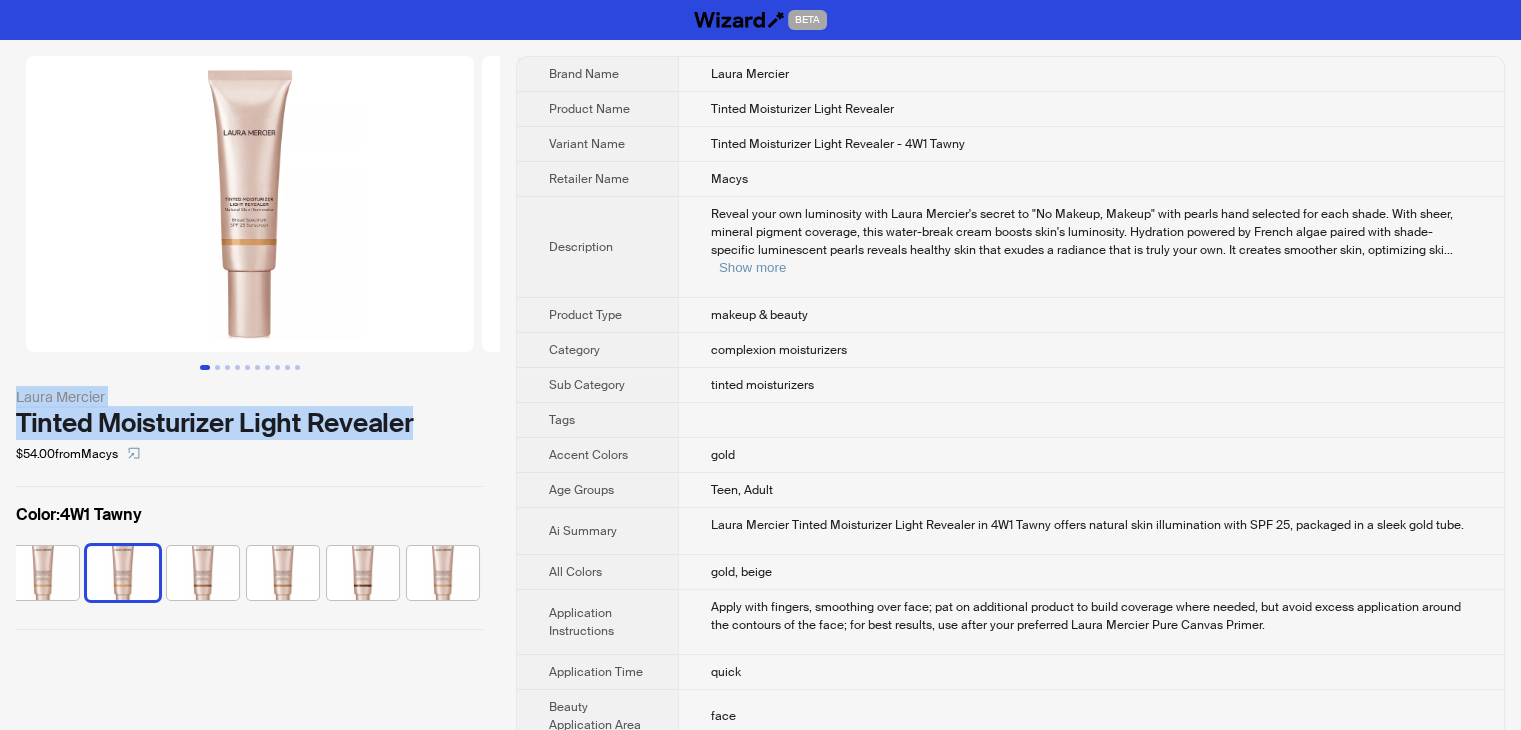drag, startPoint x: 418, startPoint y: 419, endPoint x: 16, endPoint y: 405, distance: 402.2437 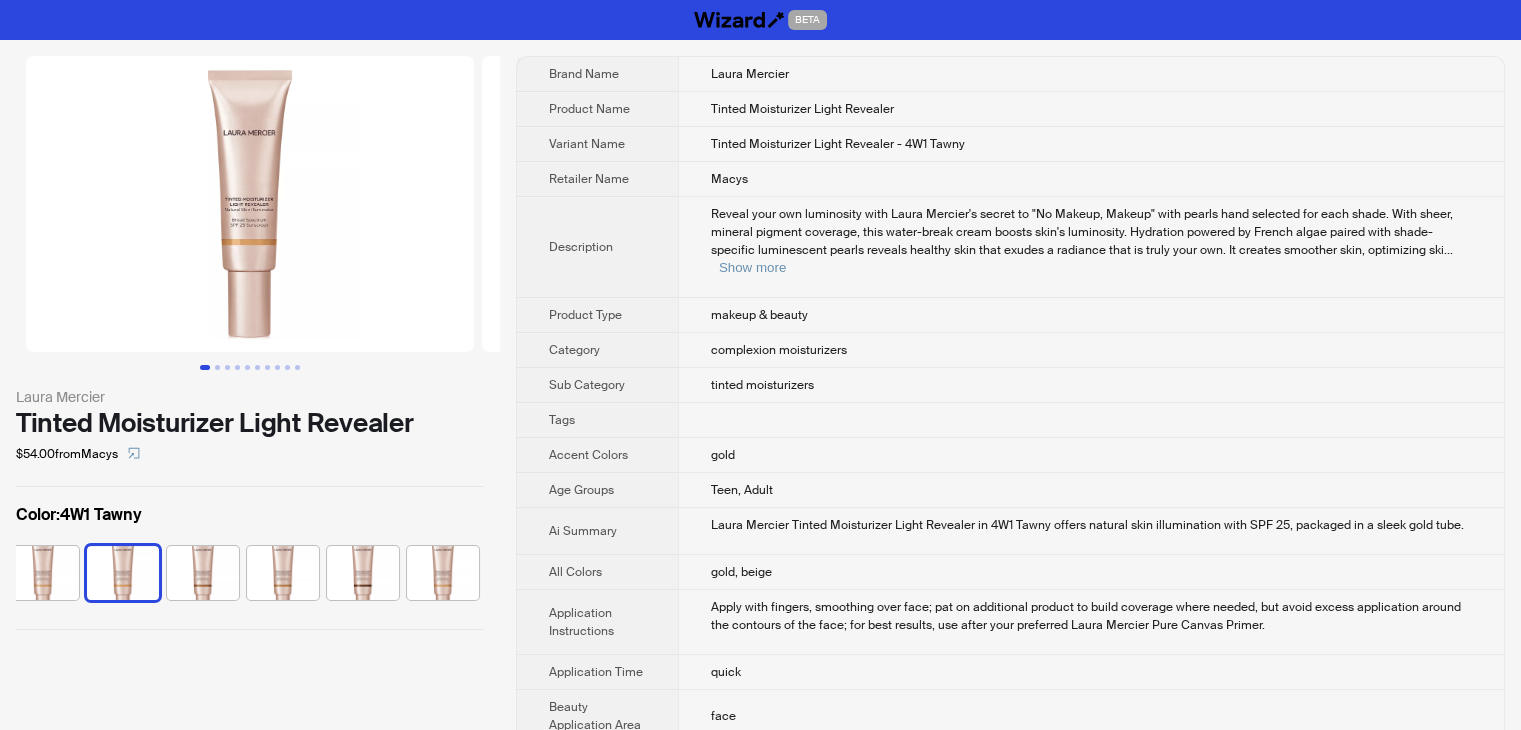 scroll, scrollTop: 928, scrollLeft: 0, axis: vertical 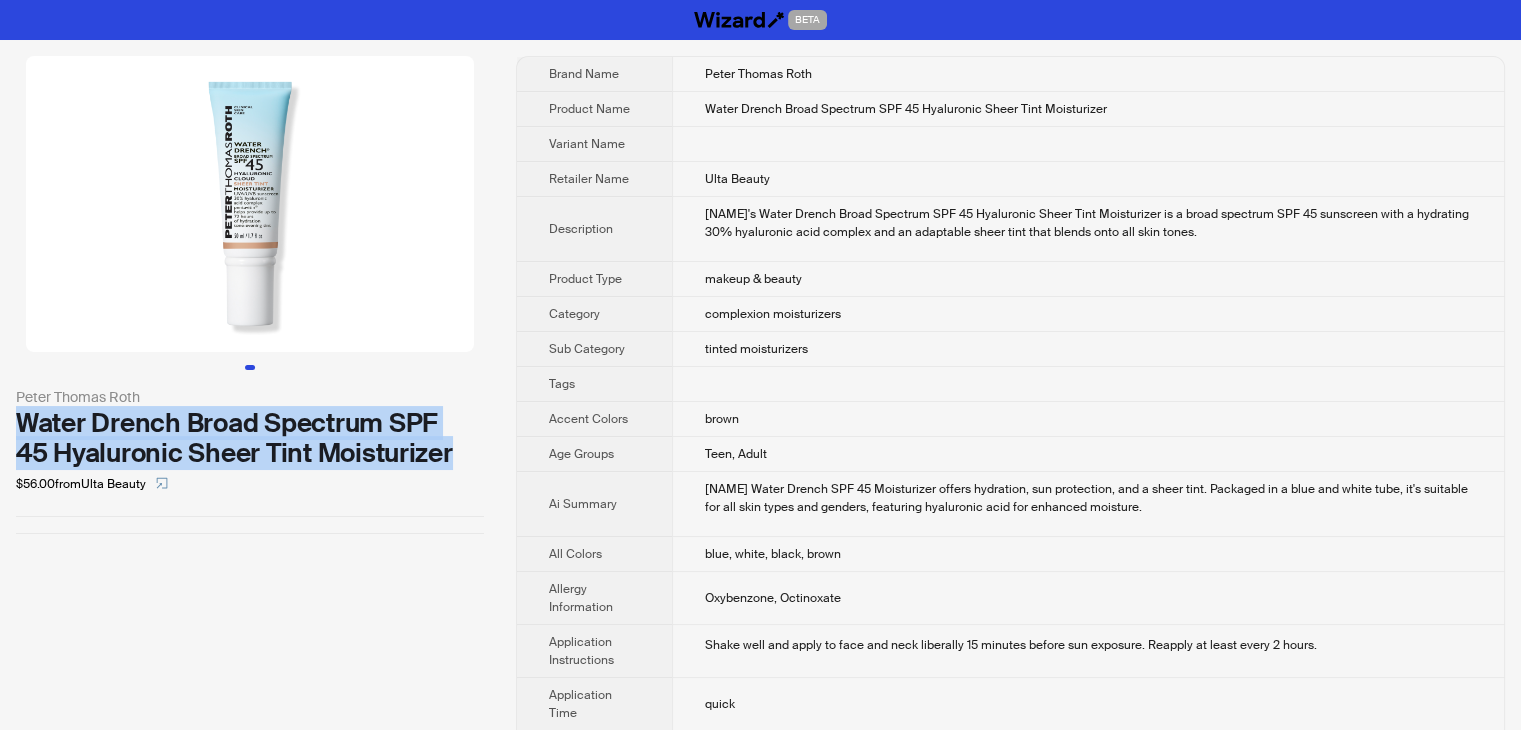 drag, startPoint x: 8, startPoint y: 426, endPoint x: 472, endPoint y: 442, distance: 464.2758 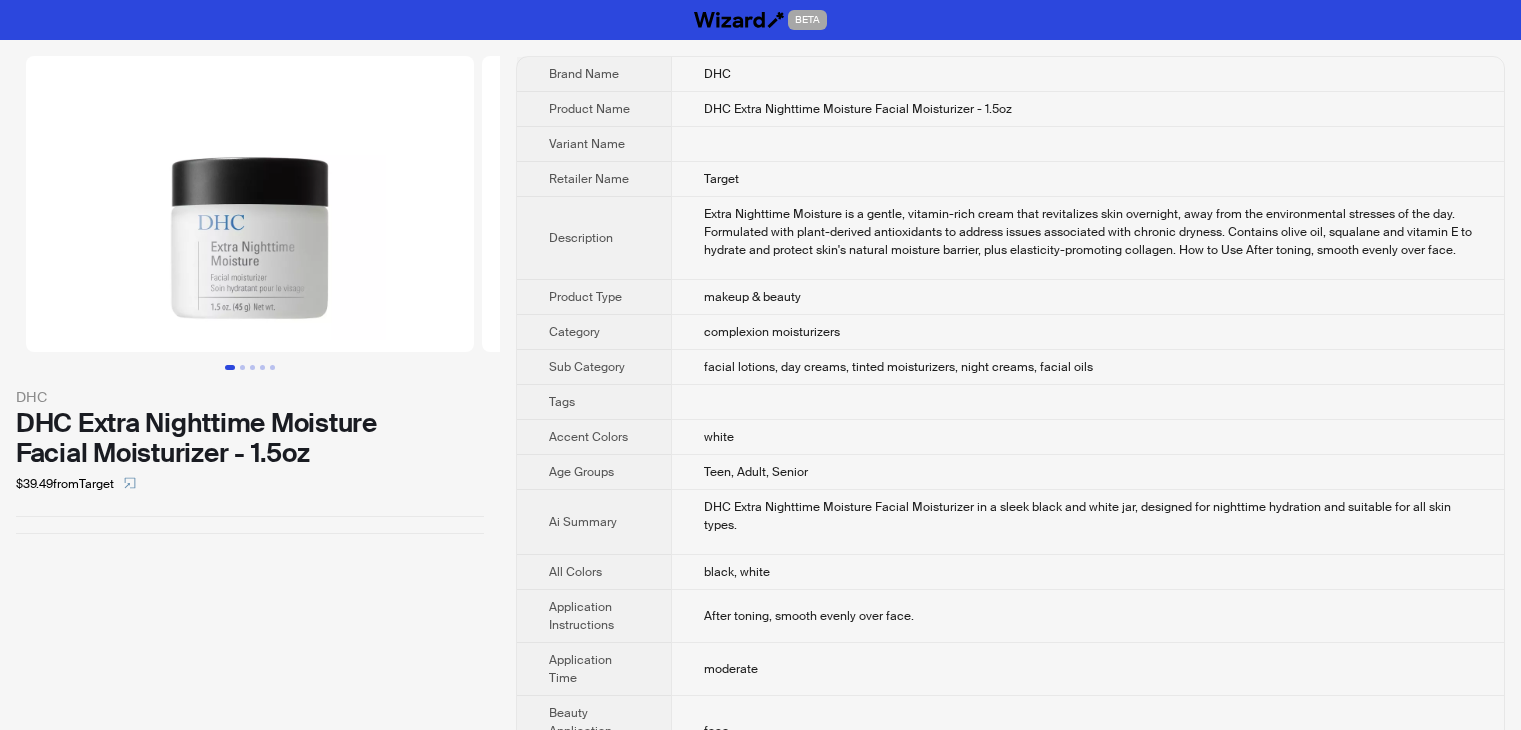 scroll, scrollTop: 0, scrollLeft: 0, axis: both 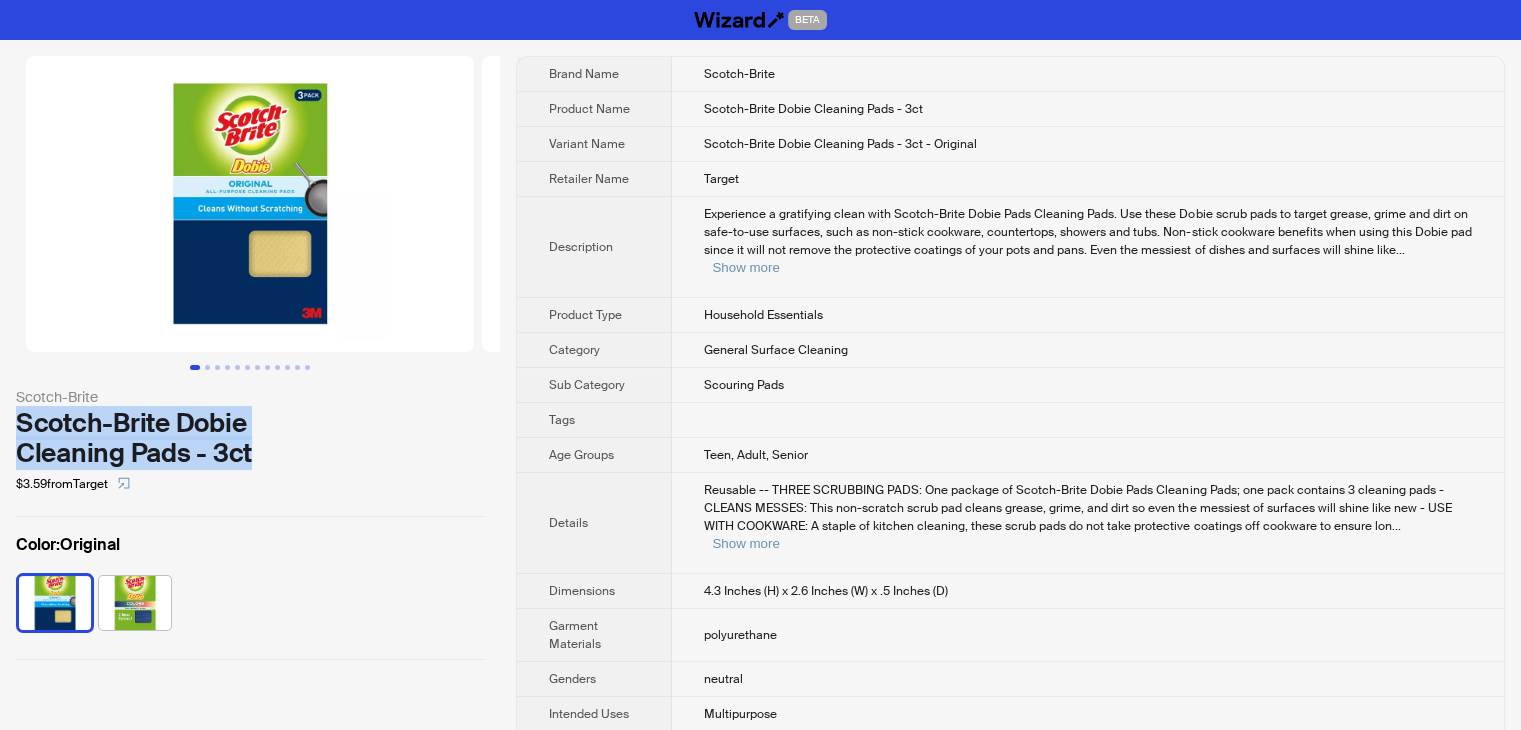 drag, startPoint x: 263, startPoint y: 452, endPoint x: 4, endPoint y: 428, distance: 260.1096 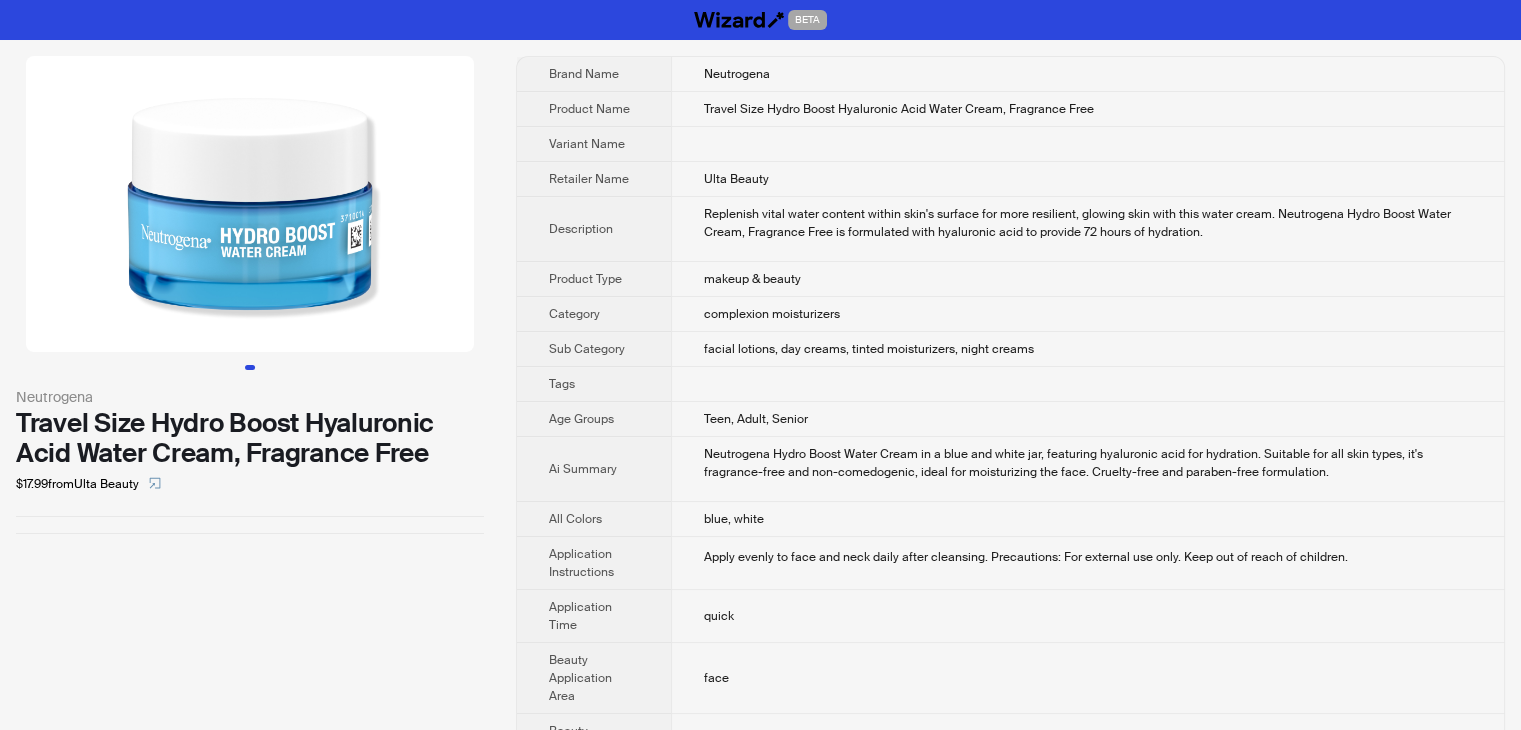 scroll, scrollTop: 695, scrollLeft: 0, axis: vertical 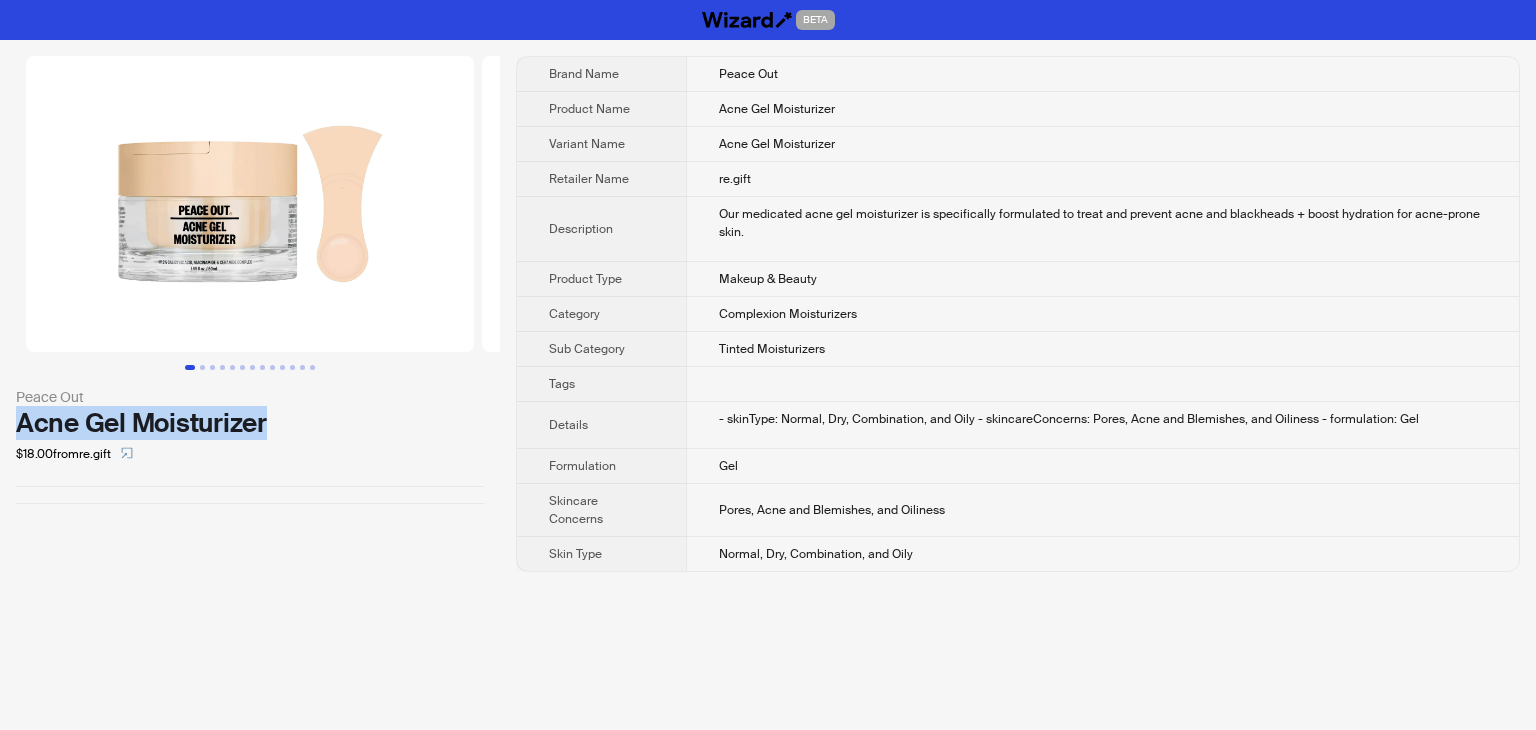 drag, startPoint x: 317, startPoint y: 428, endPoint x: 2, endPoint y: 425, distance: 315.01428 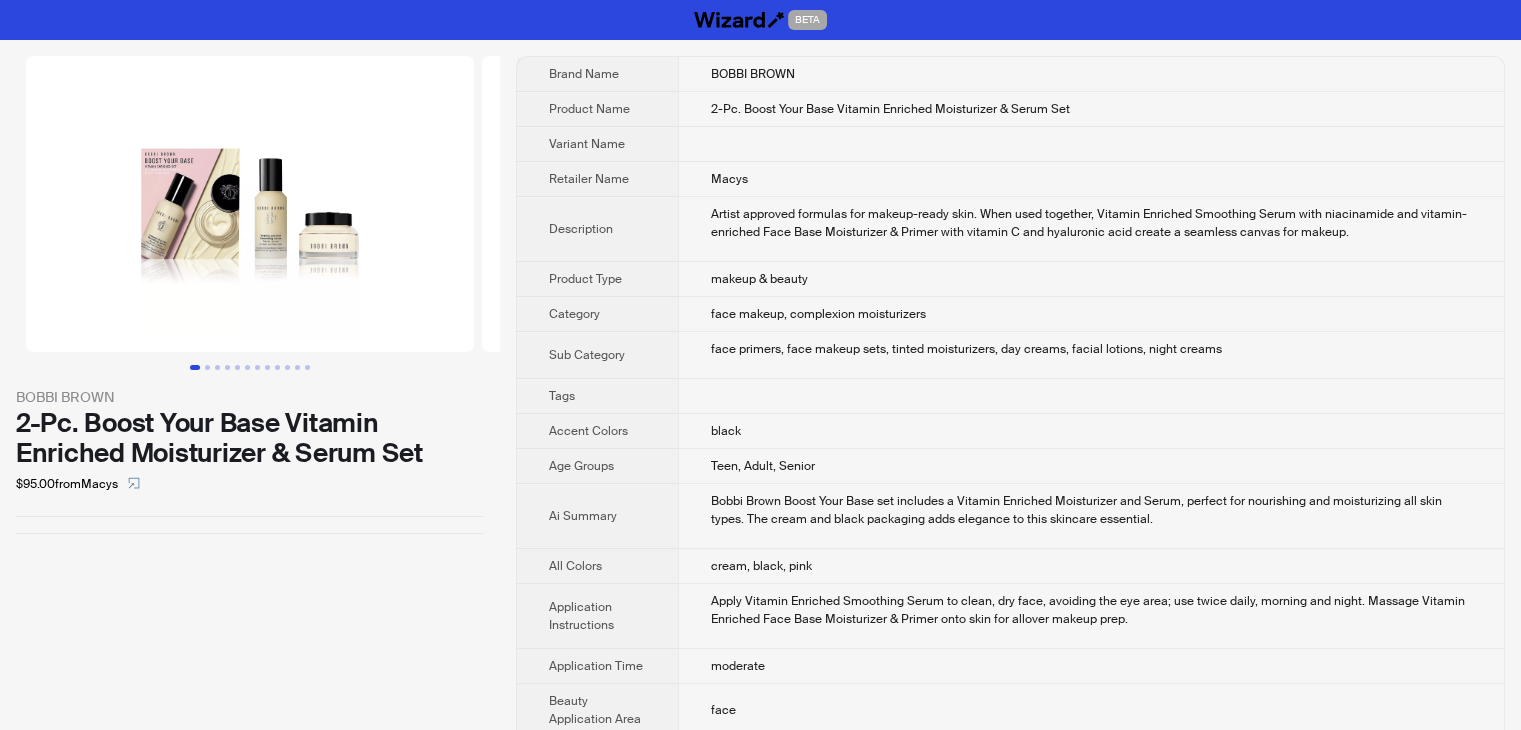 scroll, scrollTop: 438, scrollLeft: 0, axis: vertical 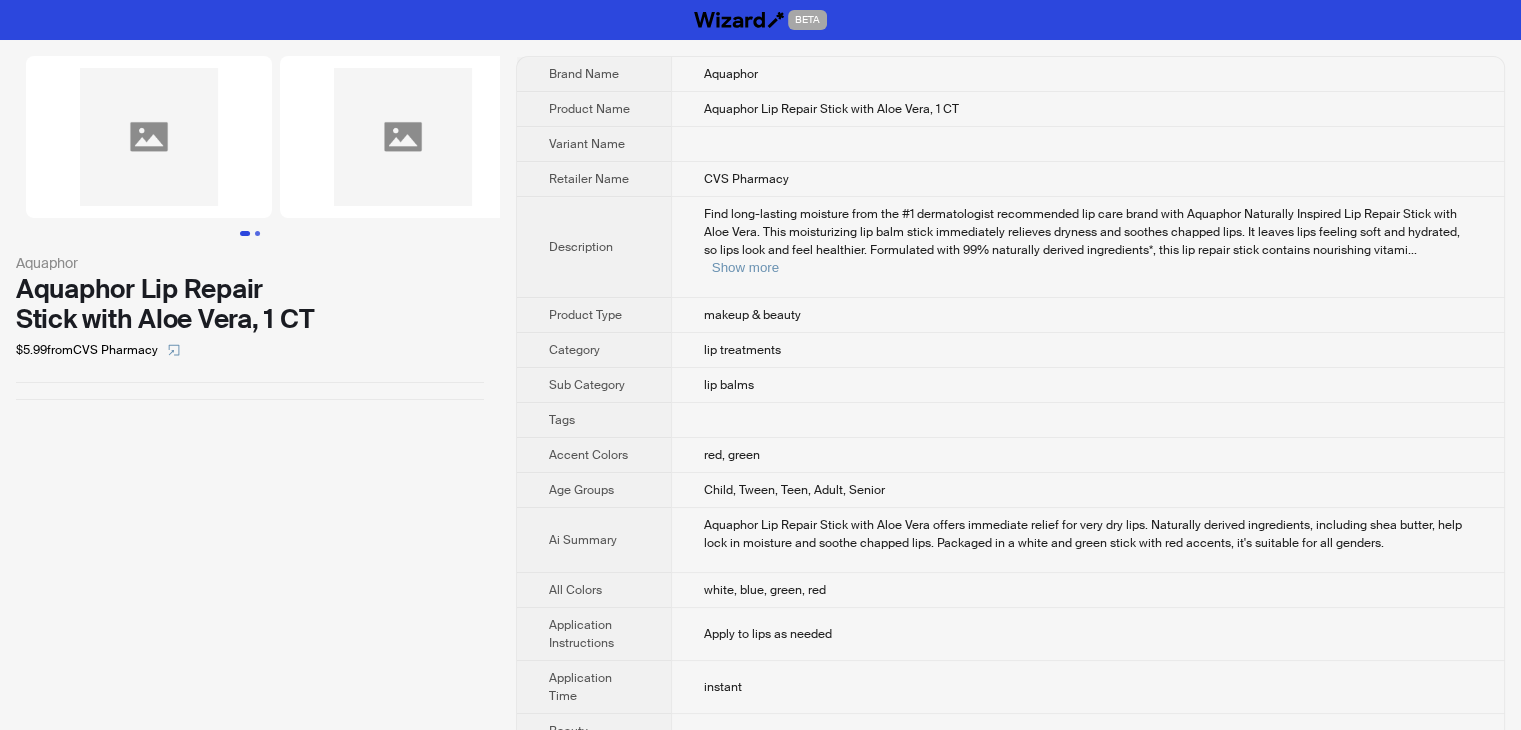 click at bounding box center [257, 233] 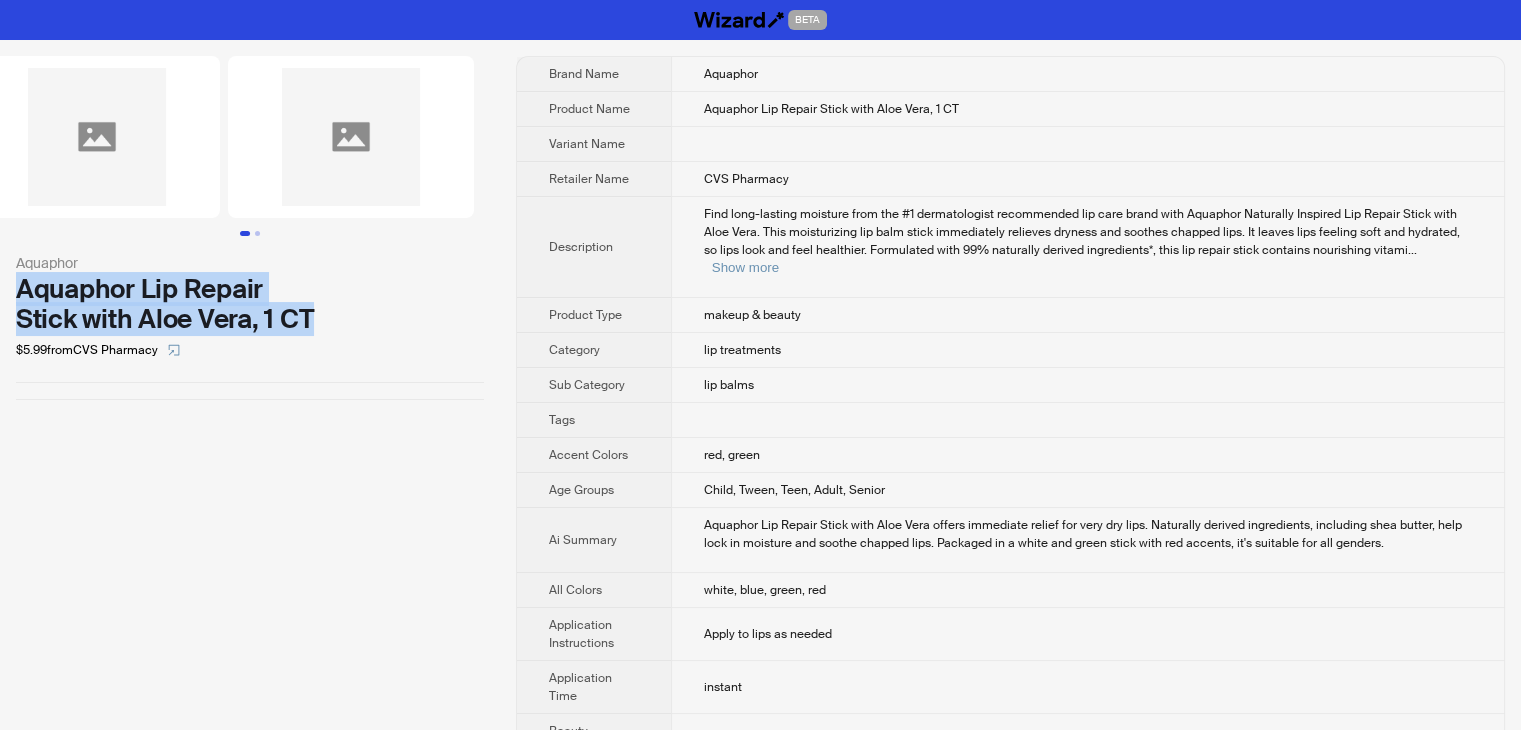 drag, startPoint x: 324, startPoint y: 323, endPoint x: 20, endPoint y: 281, distance: 306.8876 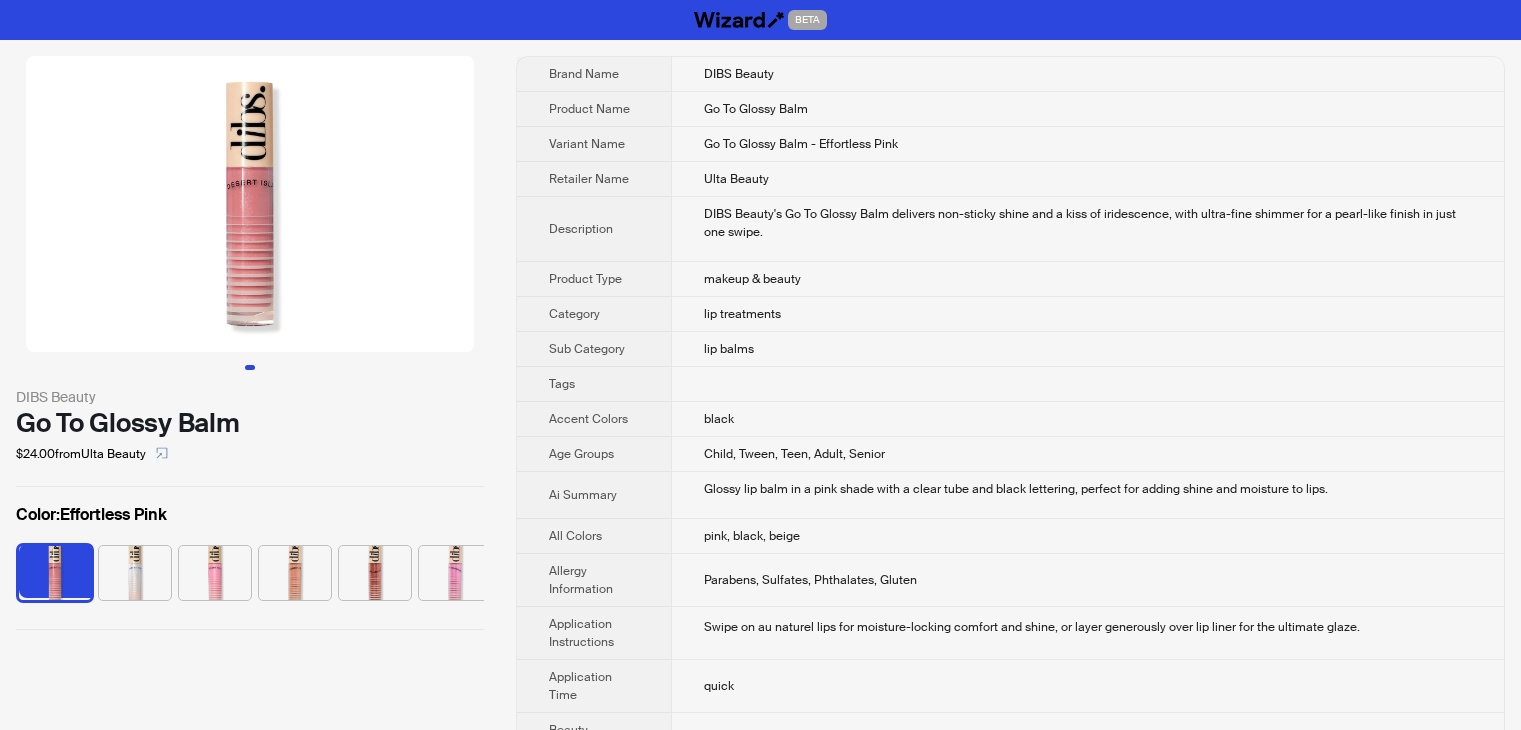 scroll, scrollTop: 0, scrollLeft: 0, axis: both 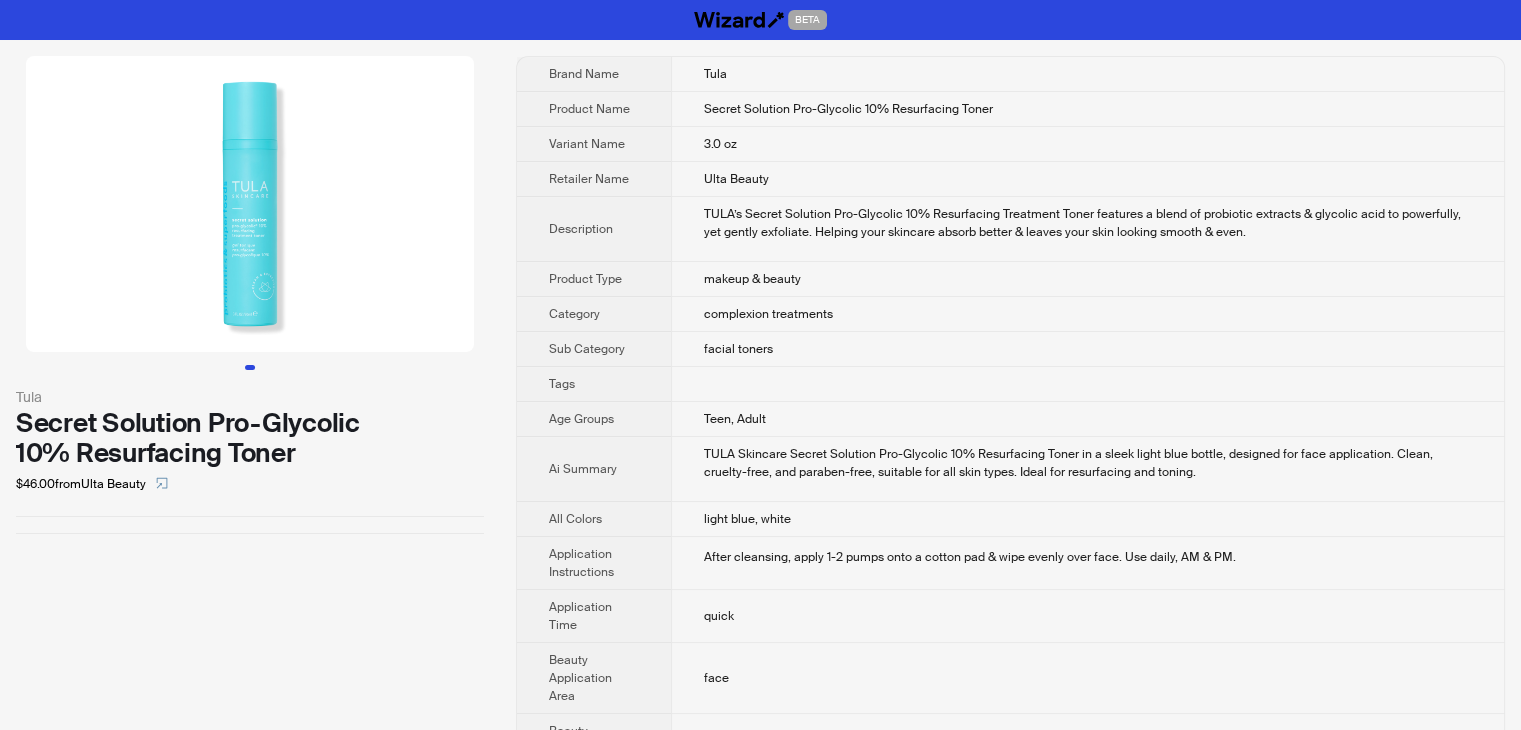 click at bounding box center [250, 204] 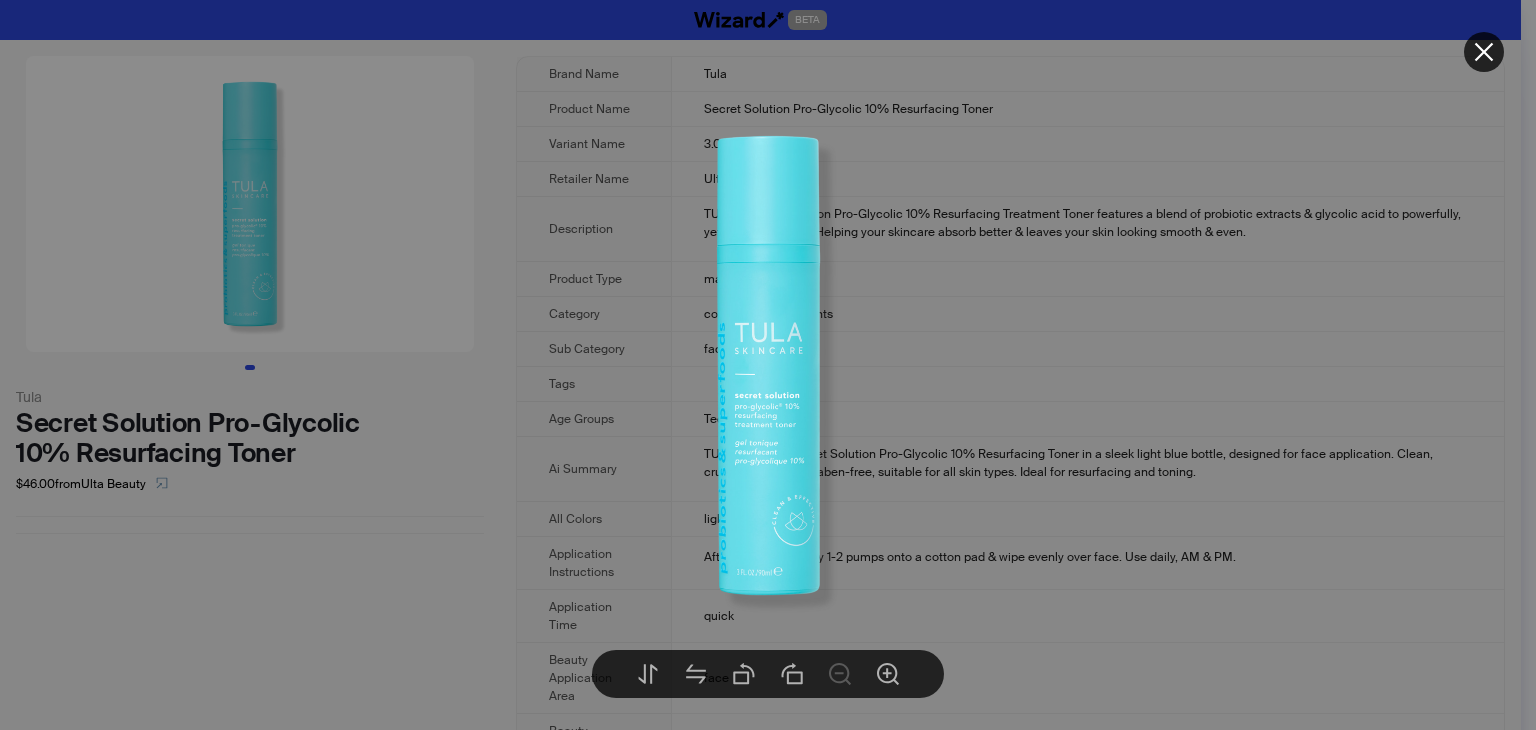 click at bounding box center (768, 365) 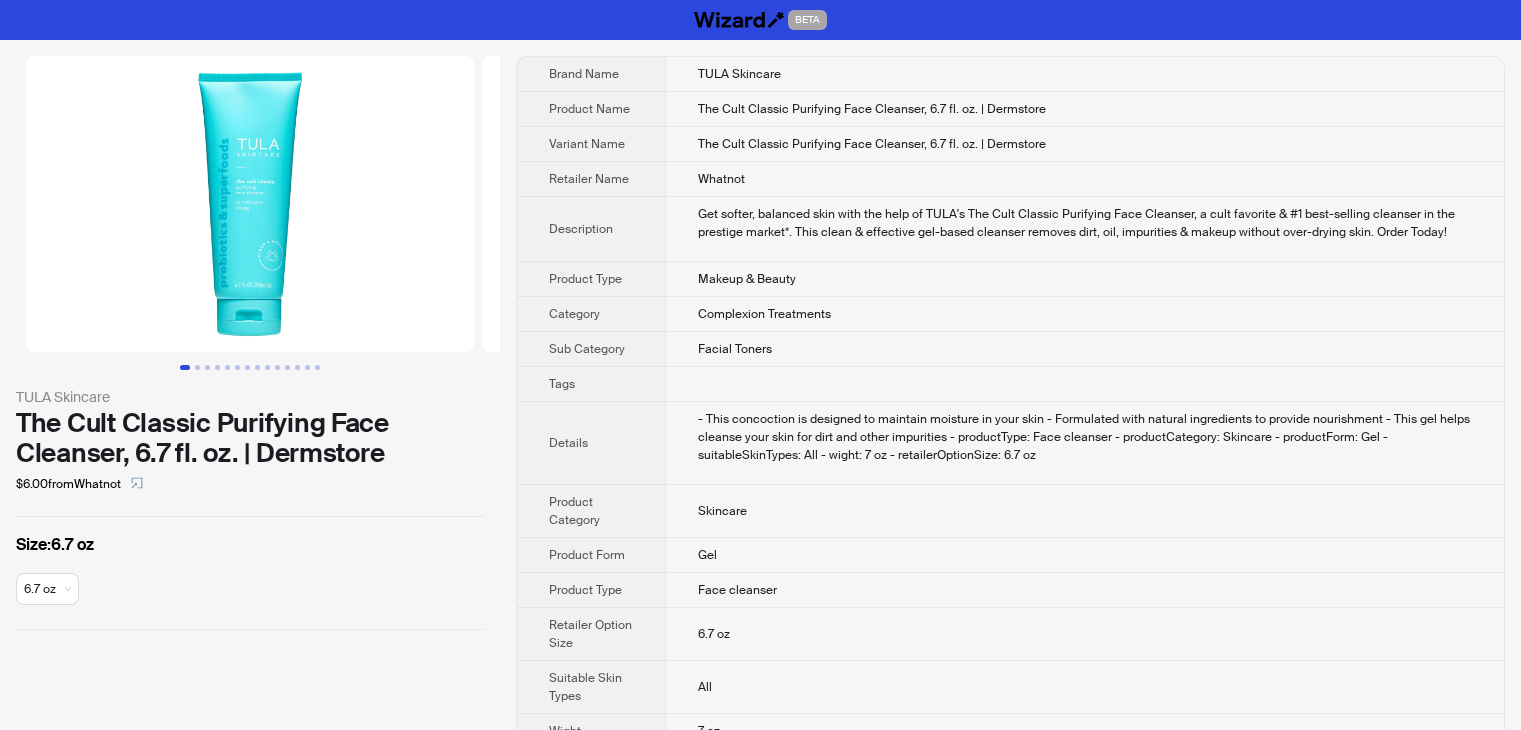 scroll, scrollTop: 0, scrollLeft: 0, axis: both 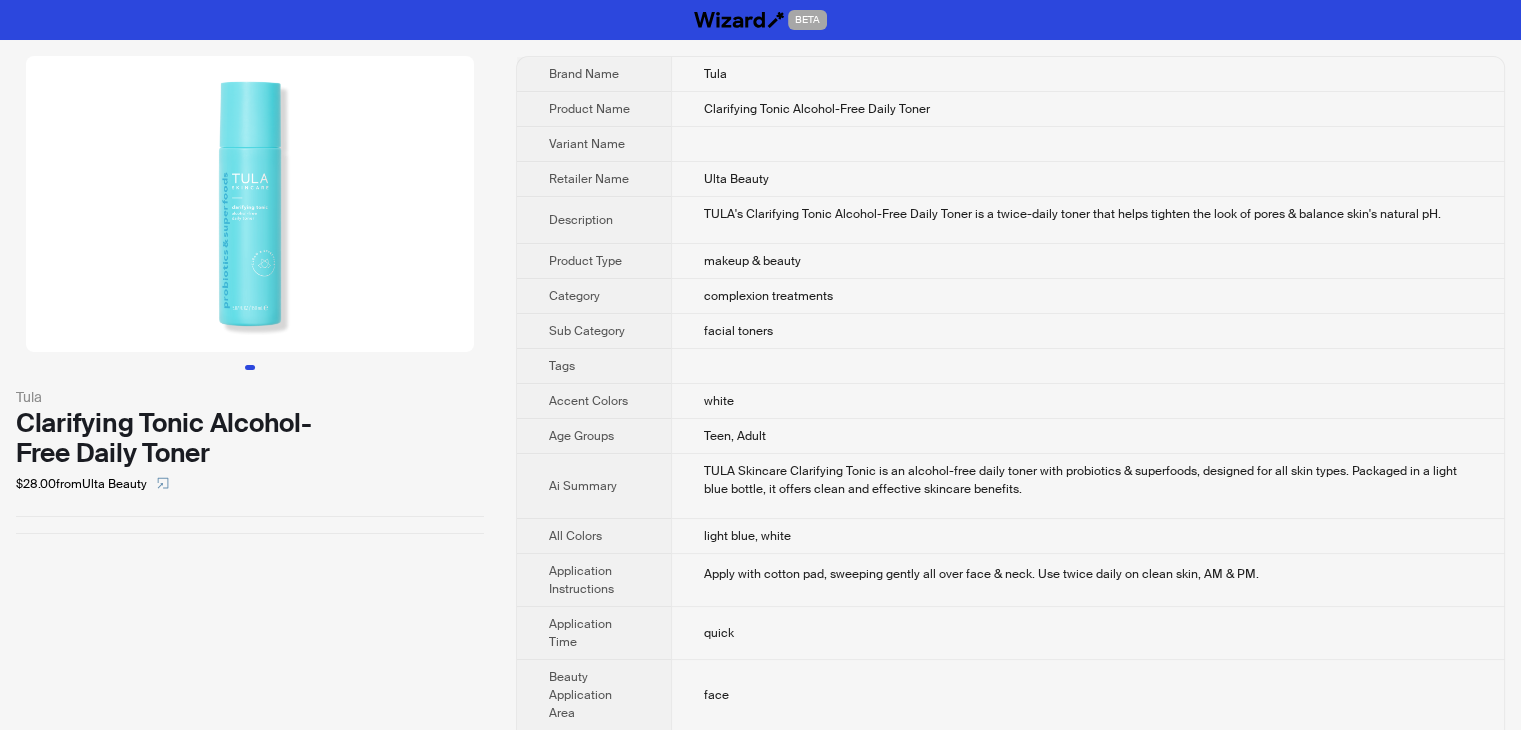 click at bounding box center [250, 204] 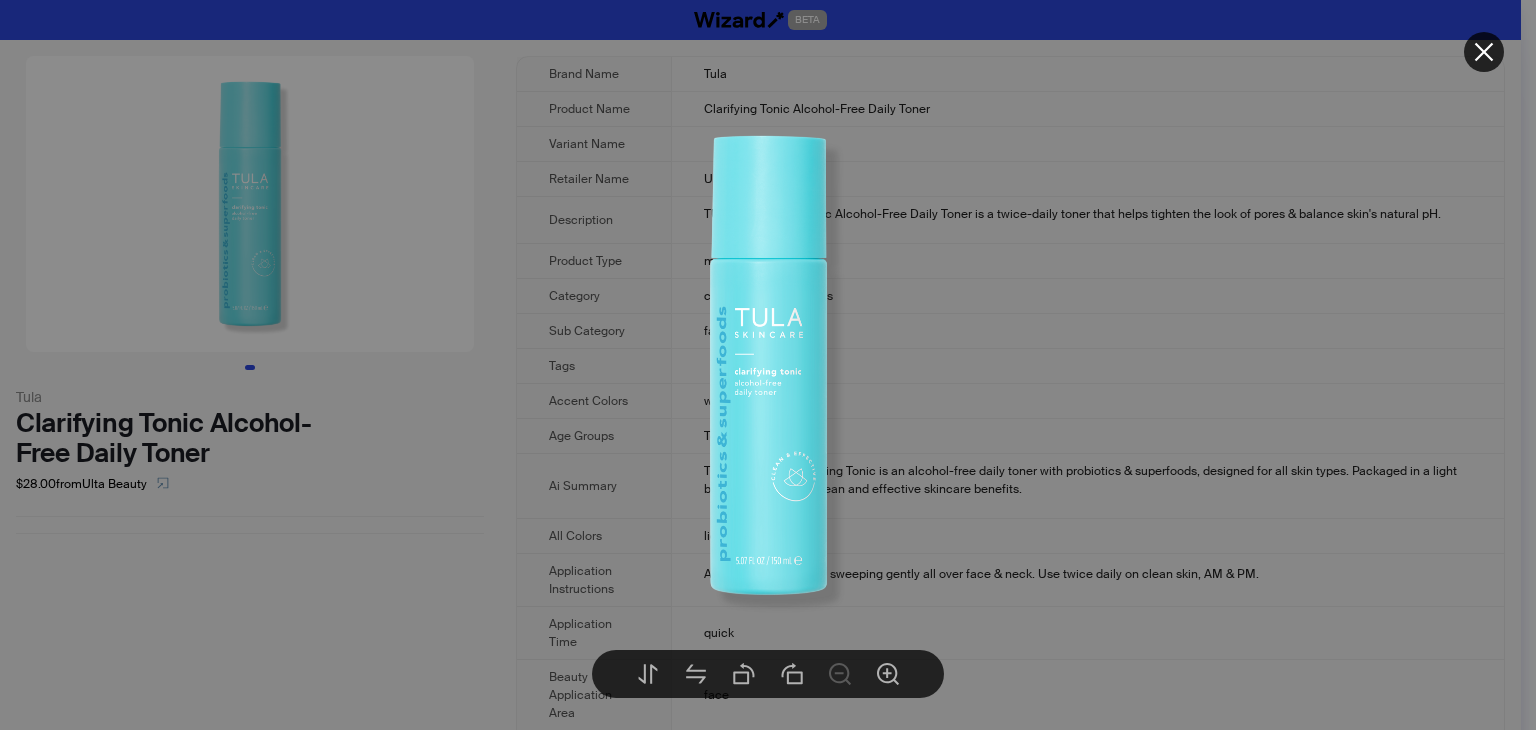 click at bounding box center (768, 365) 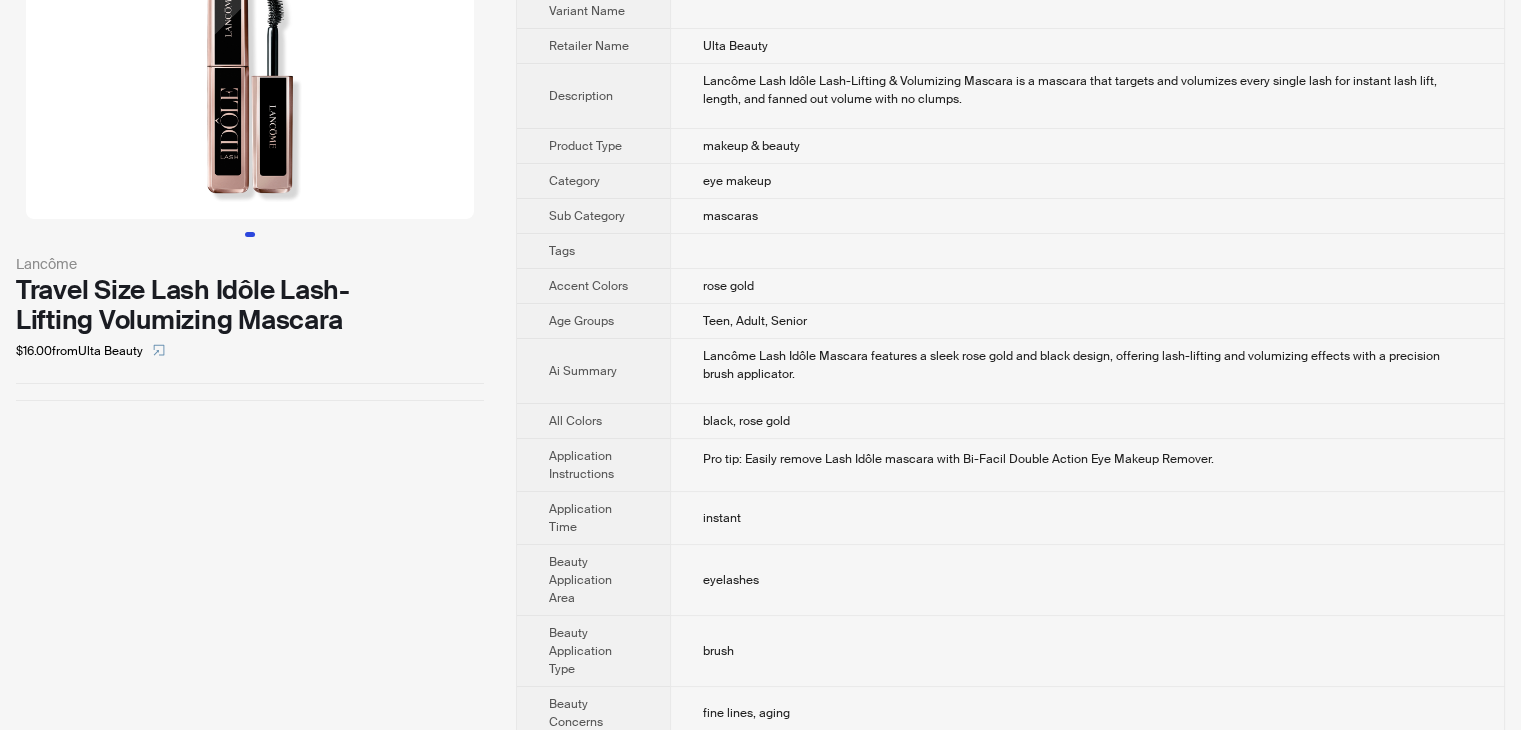 scroll, scrollTop: 0, scrollLeft: 0, axis: both 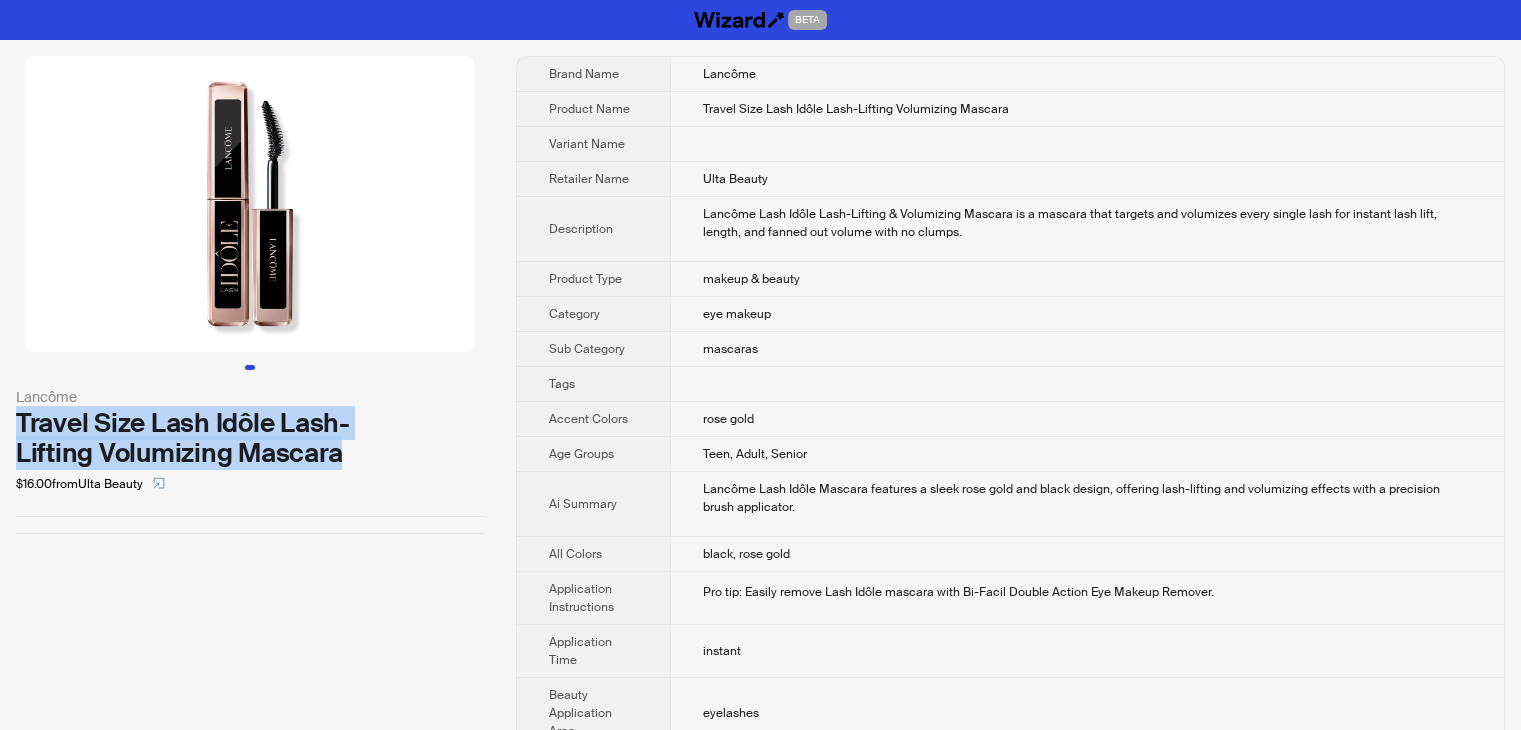drag, startPoint x: 354, startPoint y: 442, endPoint x: 0, endPoint y: 411, distance: 355.35477 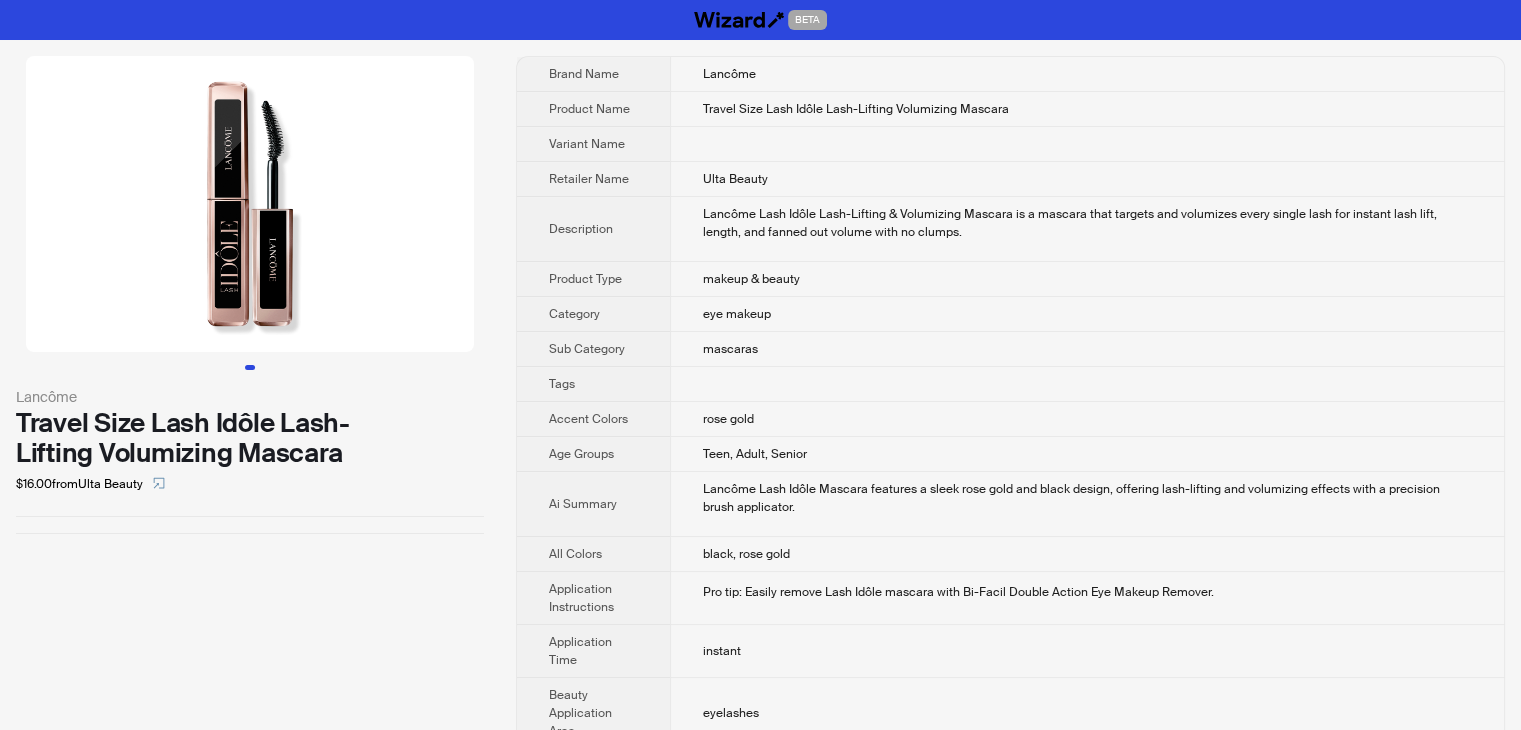 scroll, scrollTop: 1045, scrollLeft: 0, axis: vertical 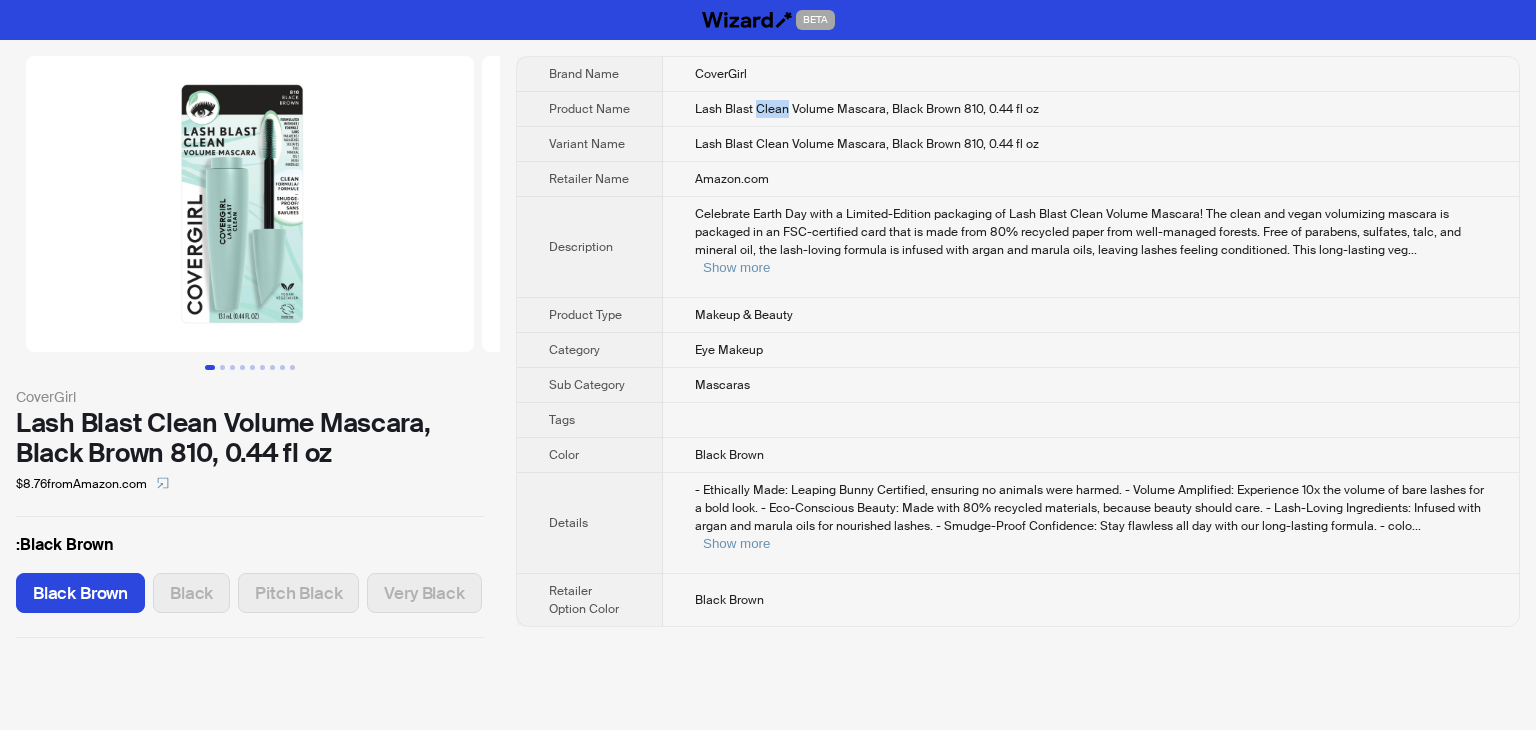 drag, startPoint x: 786, startPoint y: 108, endPoint x: 756, endPoint y: 108, distance: 30 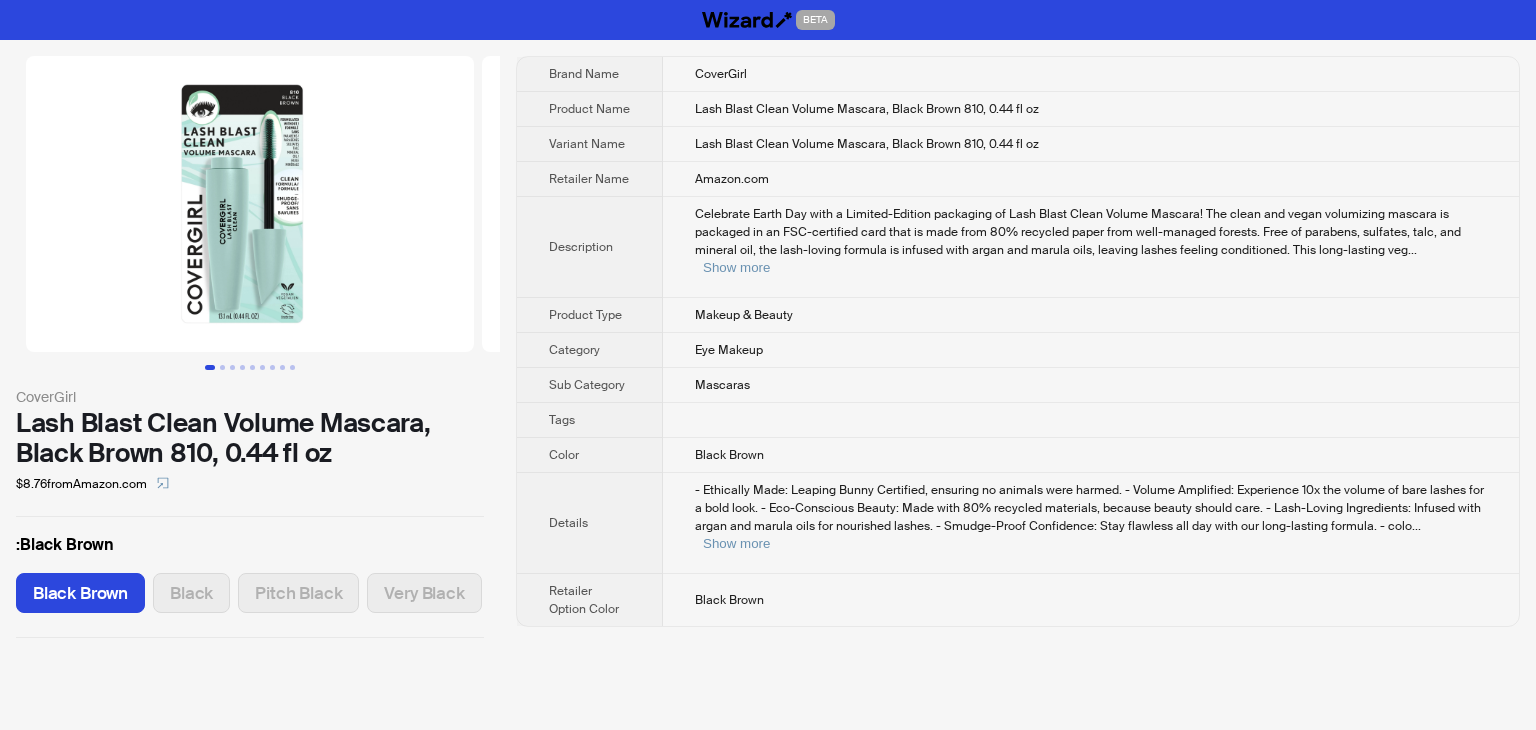 click on "Black Brown" at bounding box center (1091, 455) 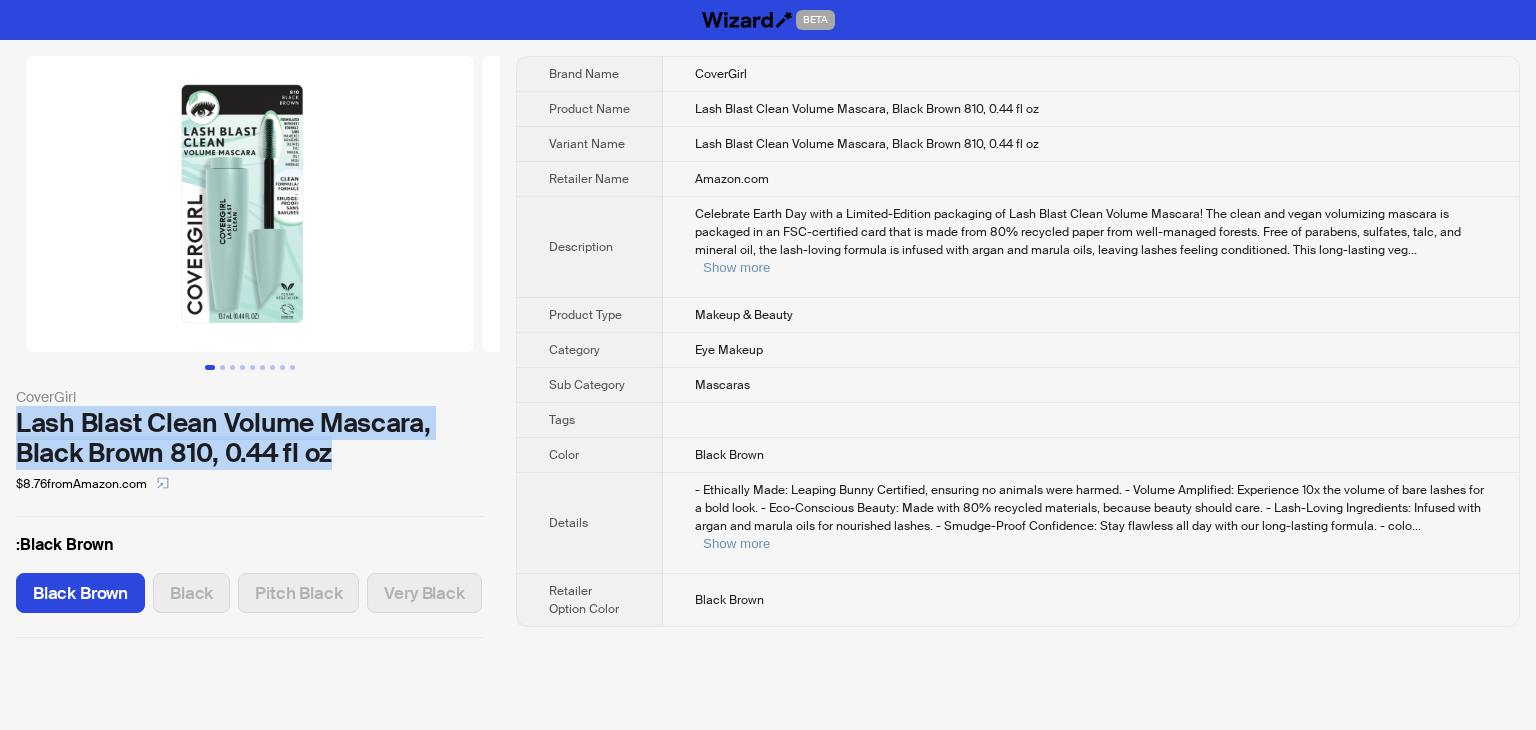 drag, startPoint x: 348, startPoint y: 439, endPoint x: 2, endPoint y: 419, distance: 346.57755 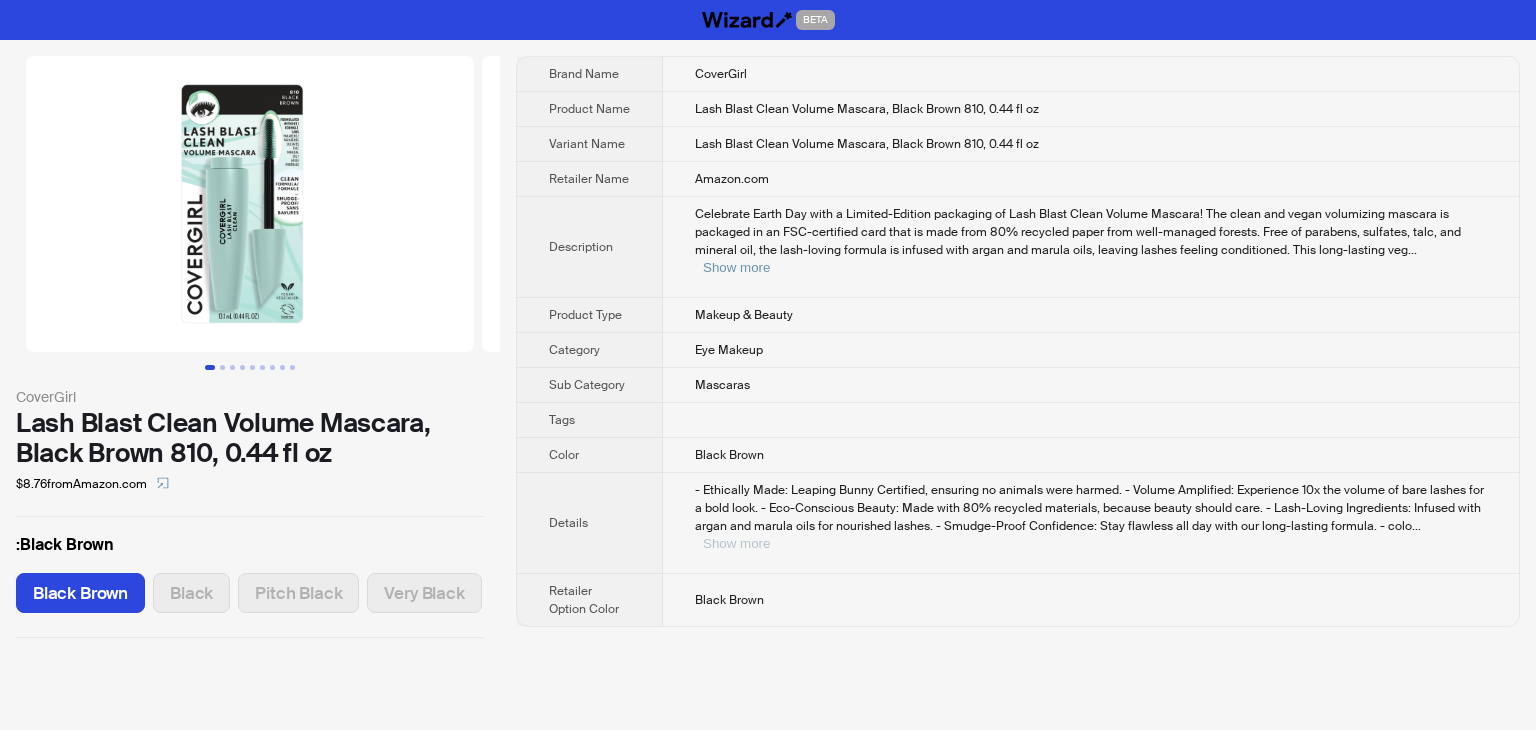 click on "Show more" at bounding box center [736, 543] 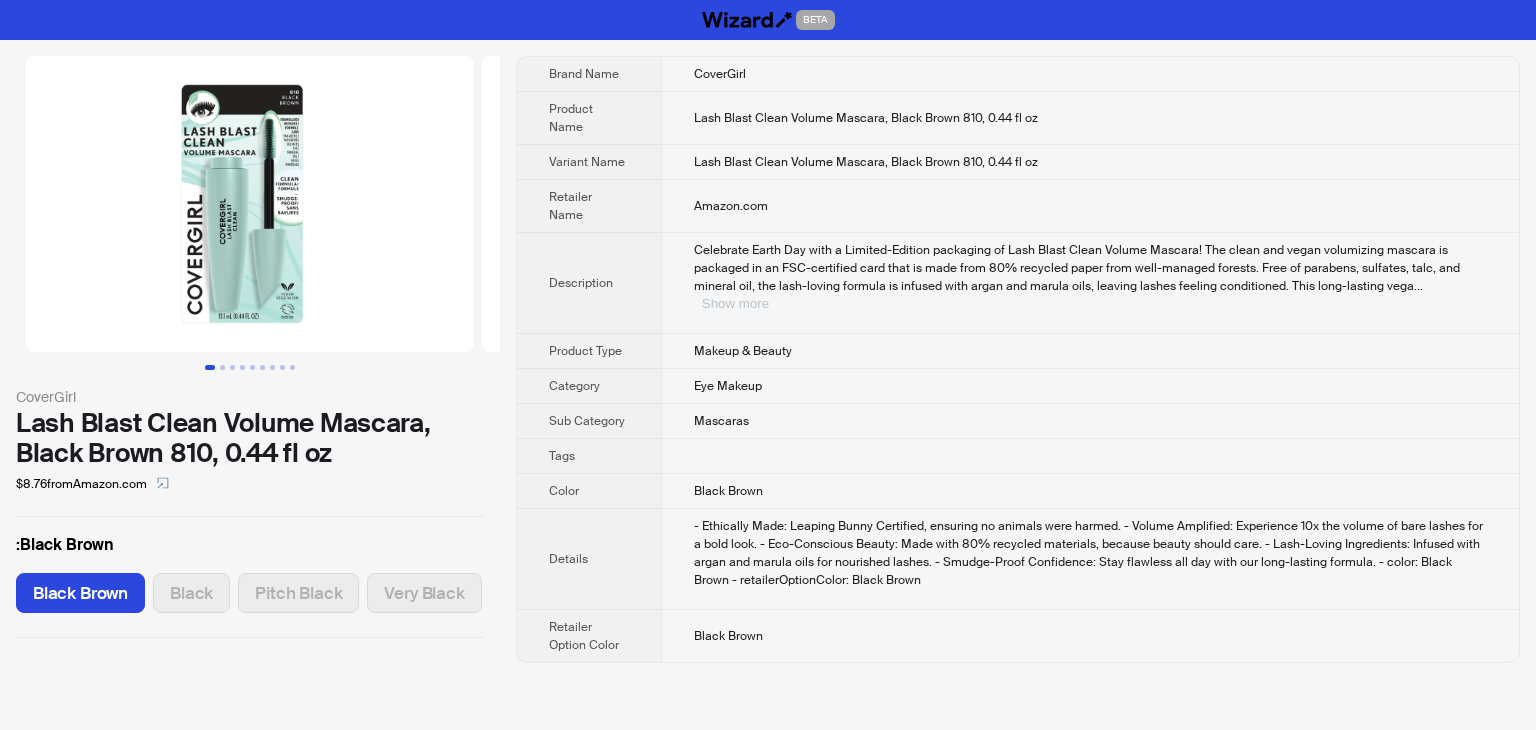 click on "Show more" at bounding box center (735, 303) 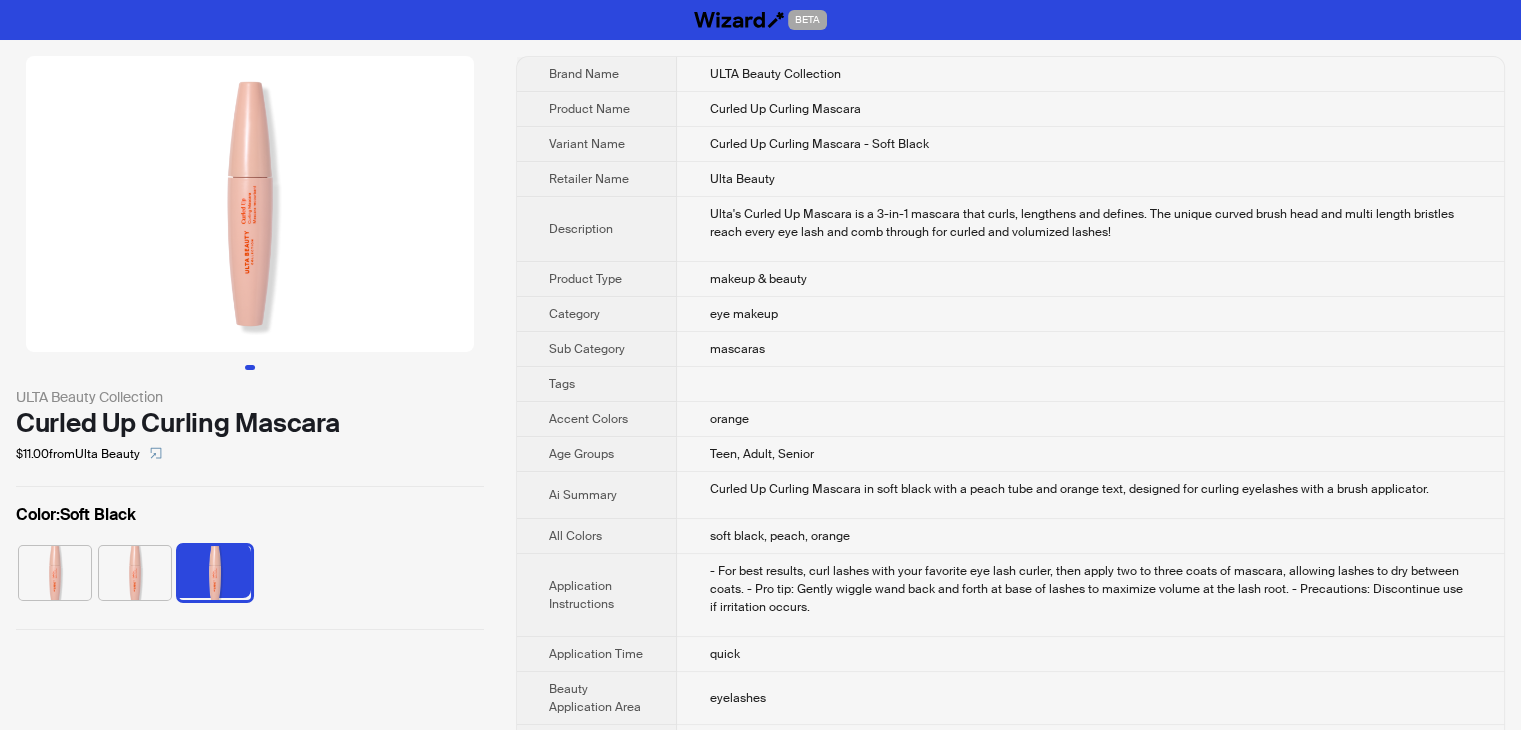 scroll, scrollTop: 436, scrollLeft: 0, axis: vertical 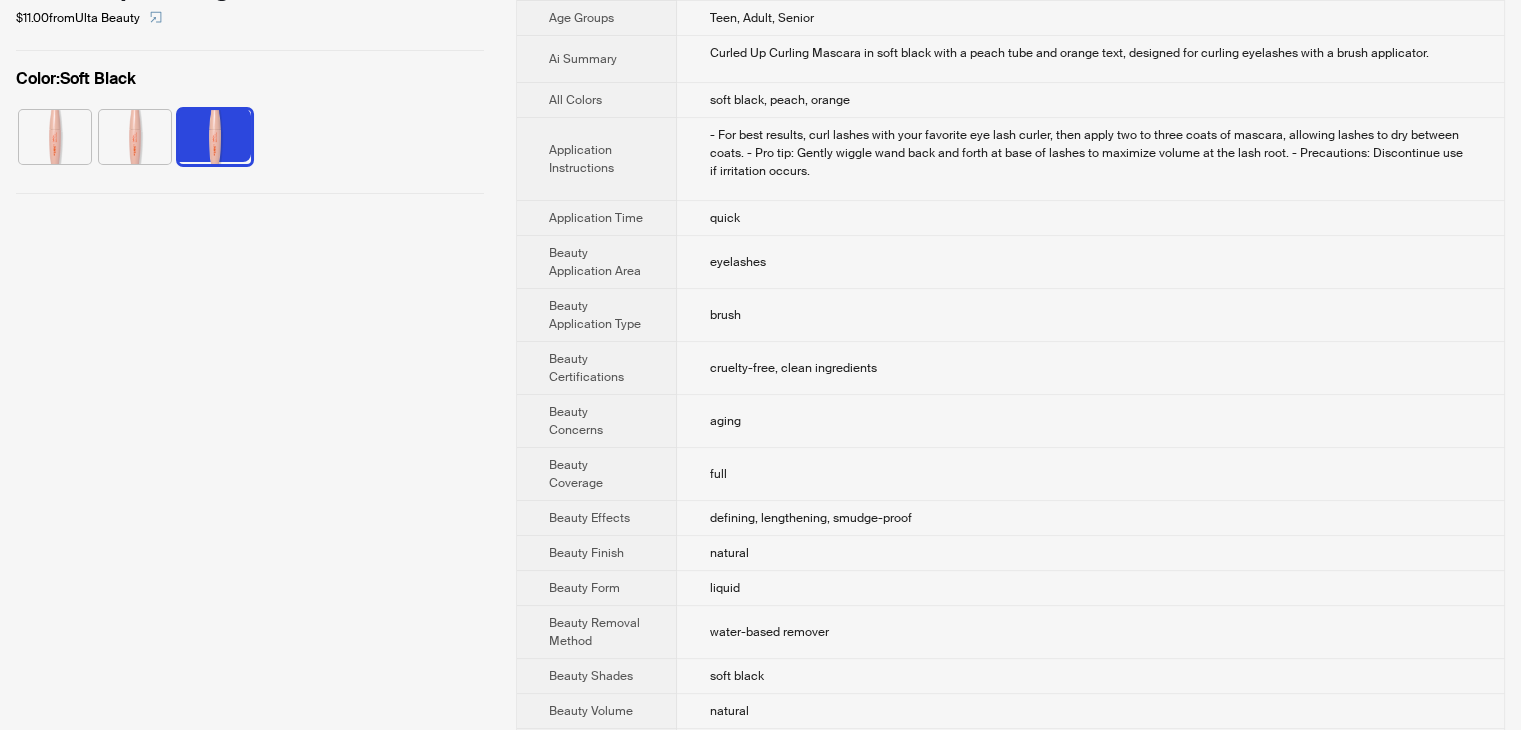 click on "aging" at bounding box center (1090, 421) 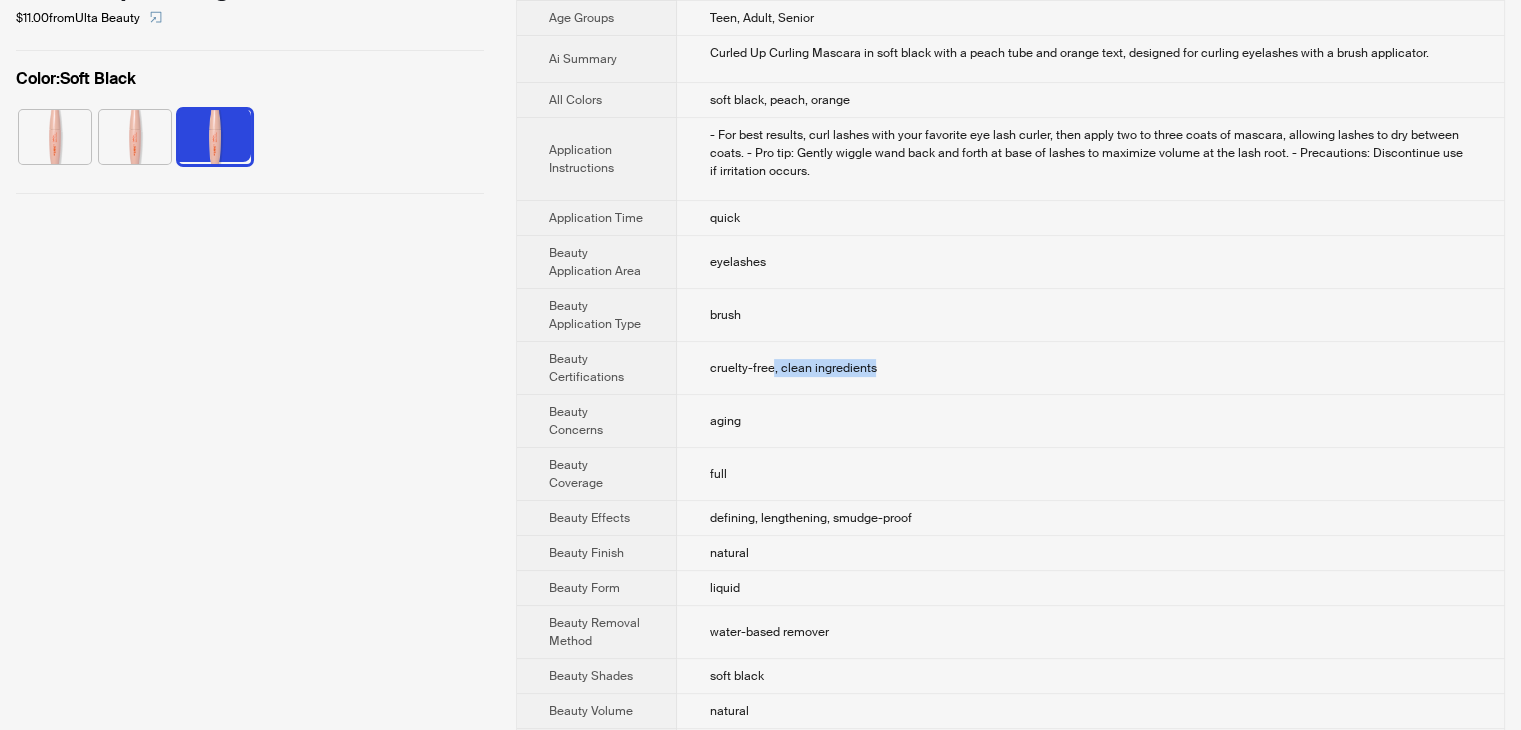 drag, startPoint x: 880, startPoint y: 368, endPoint x: 772, endPoint y: 368, distance: 108 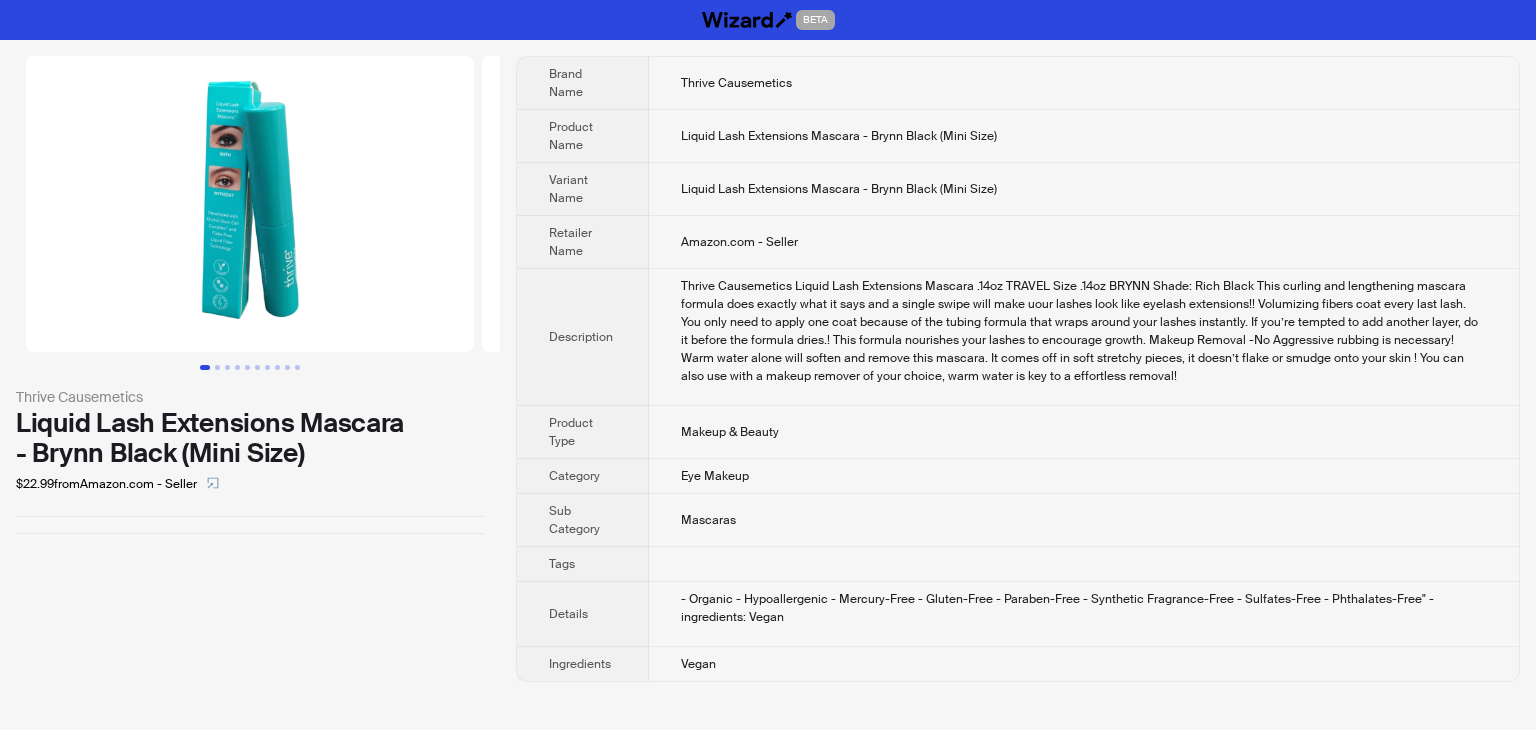 scroll, scrollTop: 0, scrollLeft: 0, axis: both 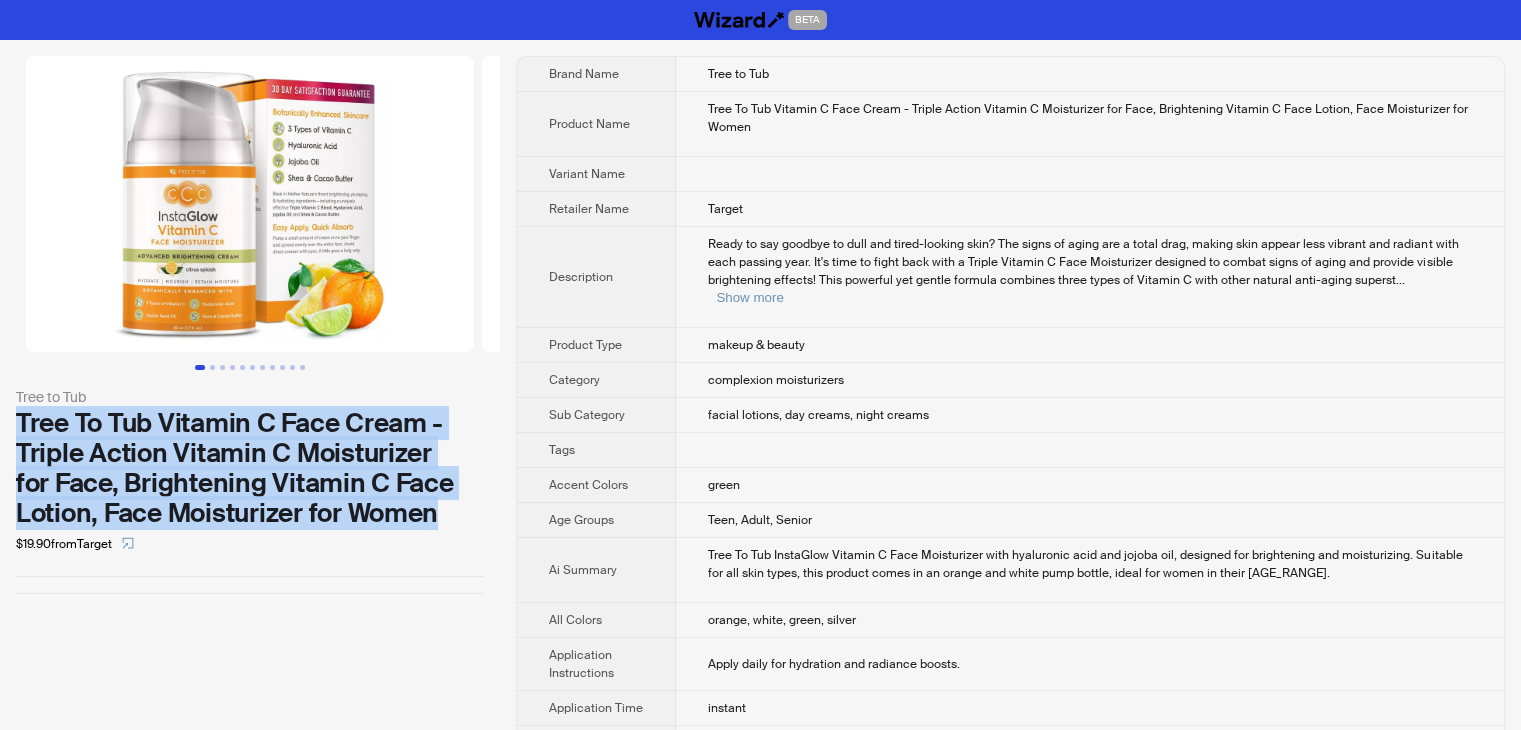 drag, startPoint x: 453, startPoint y: 508, endPoint x: 16, endPoint y: 425, distance: 444.81232 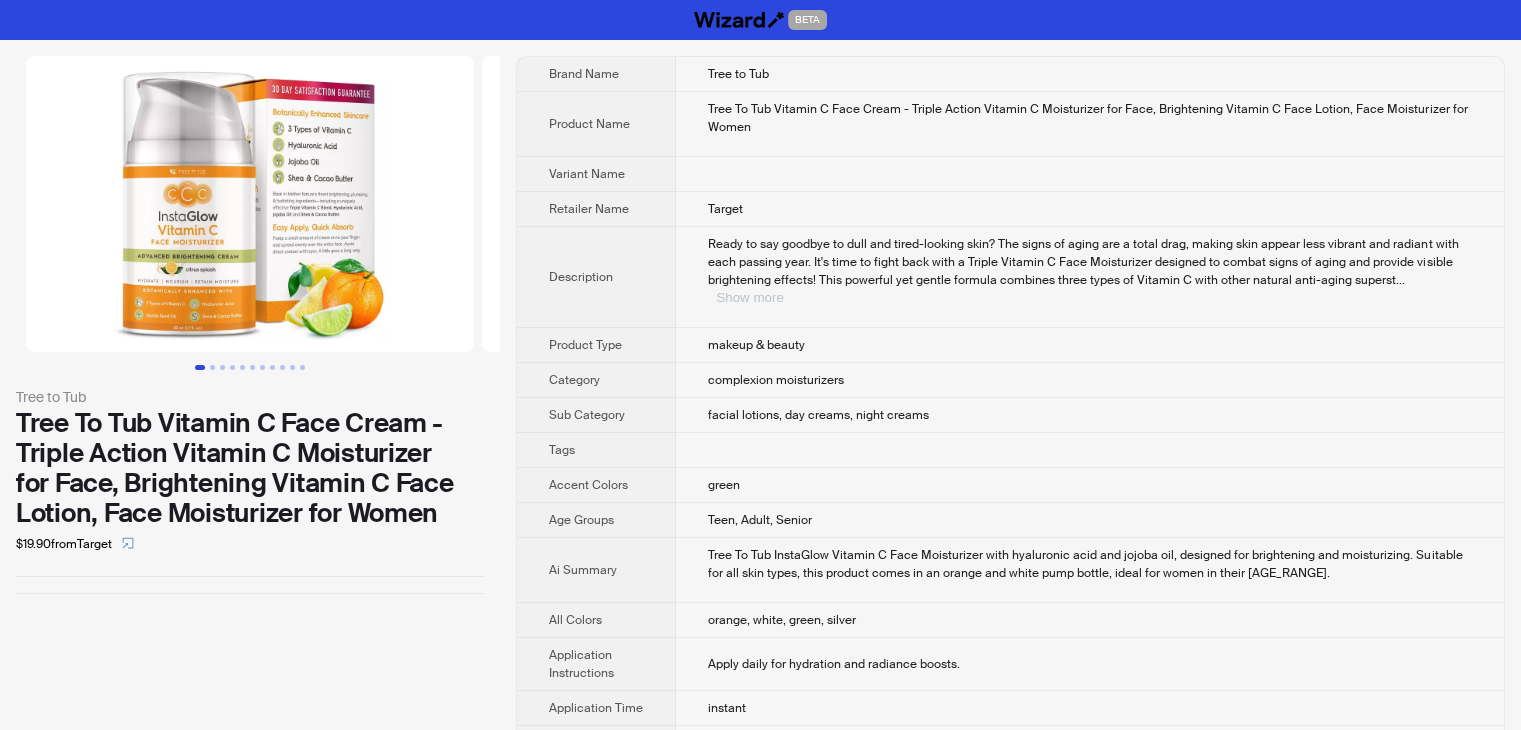 click on "Show more" at bounding box center [749, 297] 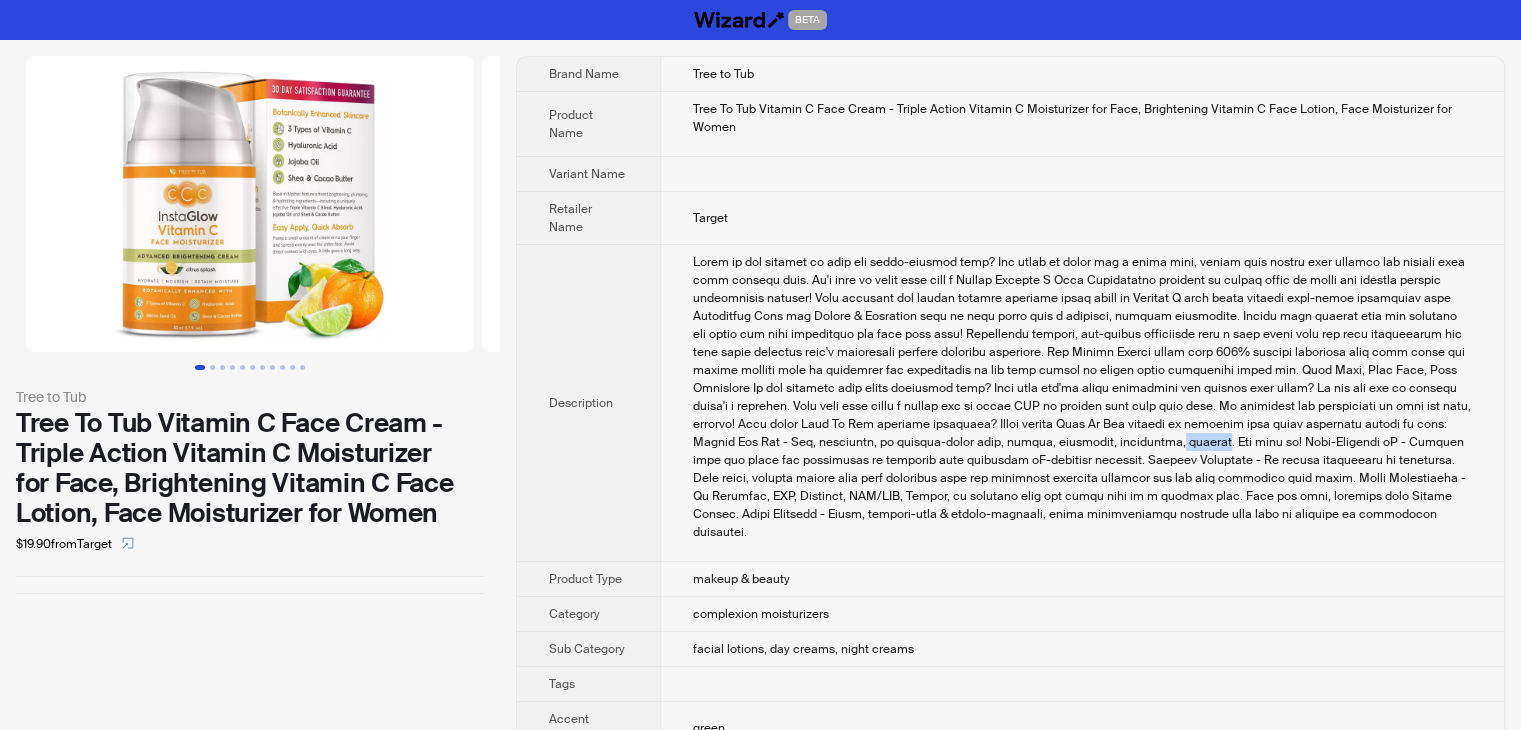 drag, startPoint x: 964, startPoint y: 440, endPoint x: 919, endPoint y: 439, distance: 45.01111 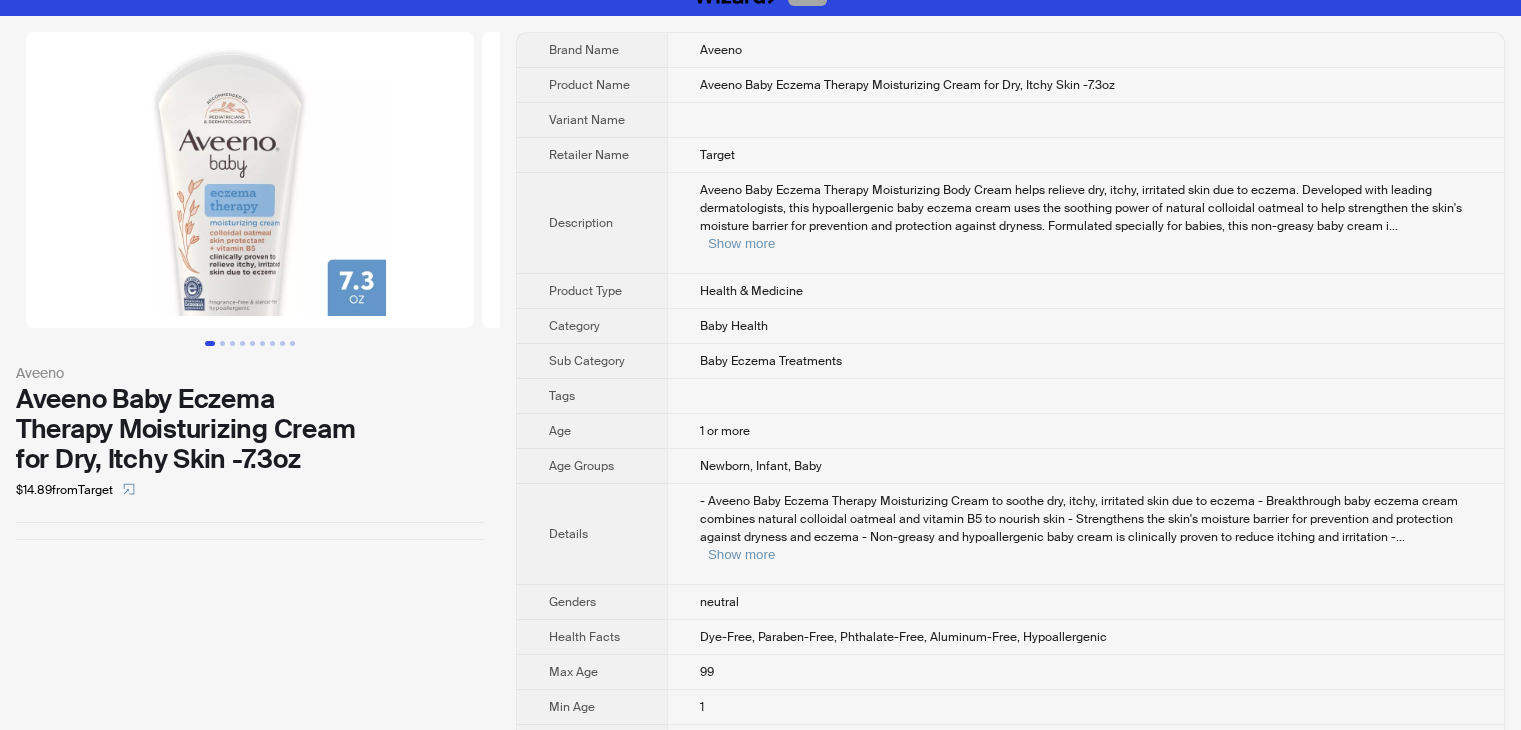 scroll, scrollTop: 0, scrollLeft: 0, axis: both 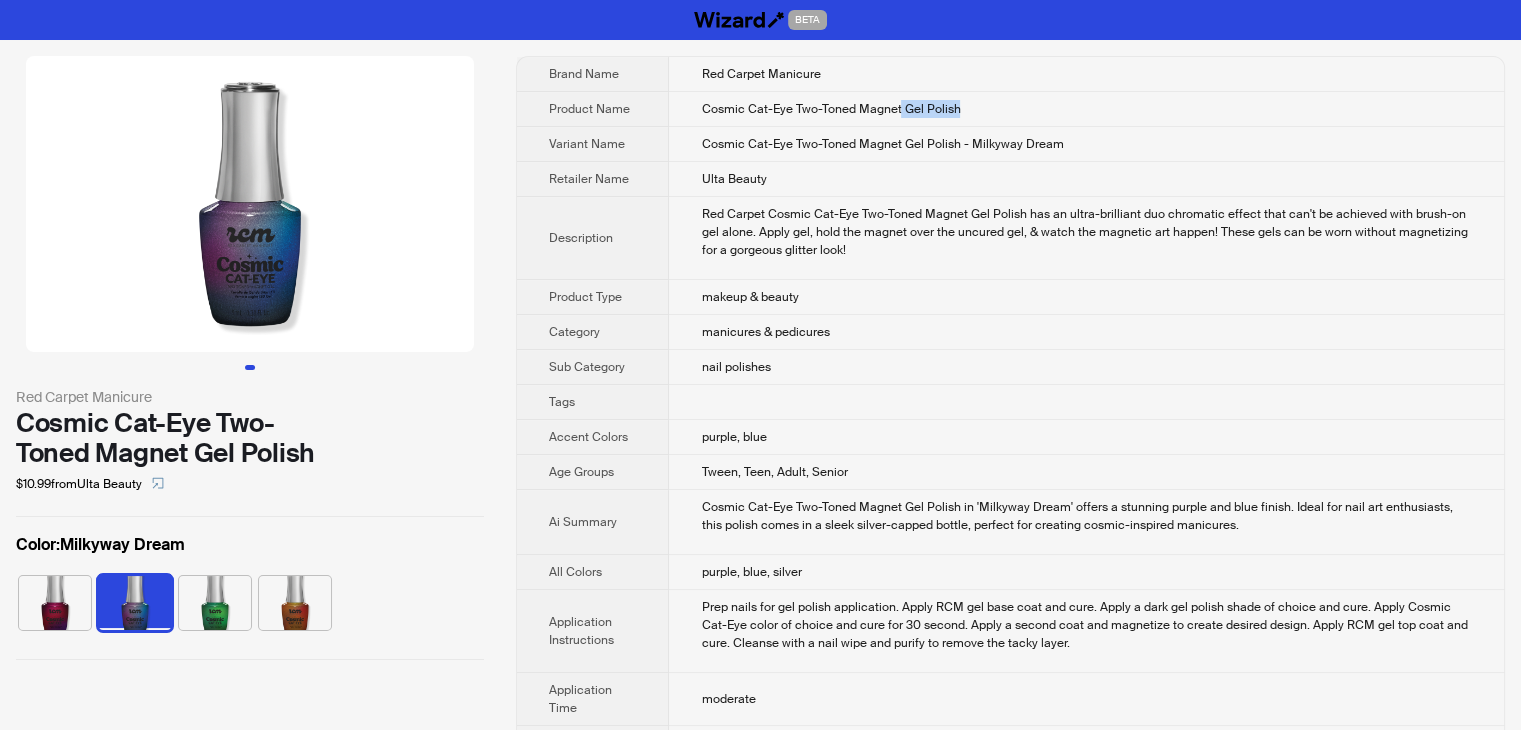 drag, startPoint x: 899, startPoint y: 103, endPoint x: 986, endPoint y: 105, distance: 87.02299 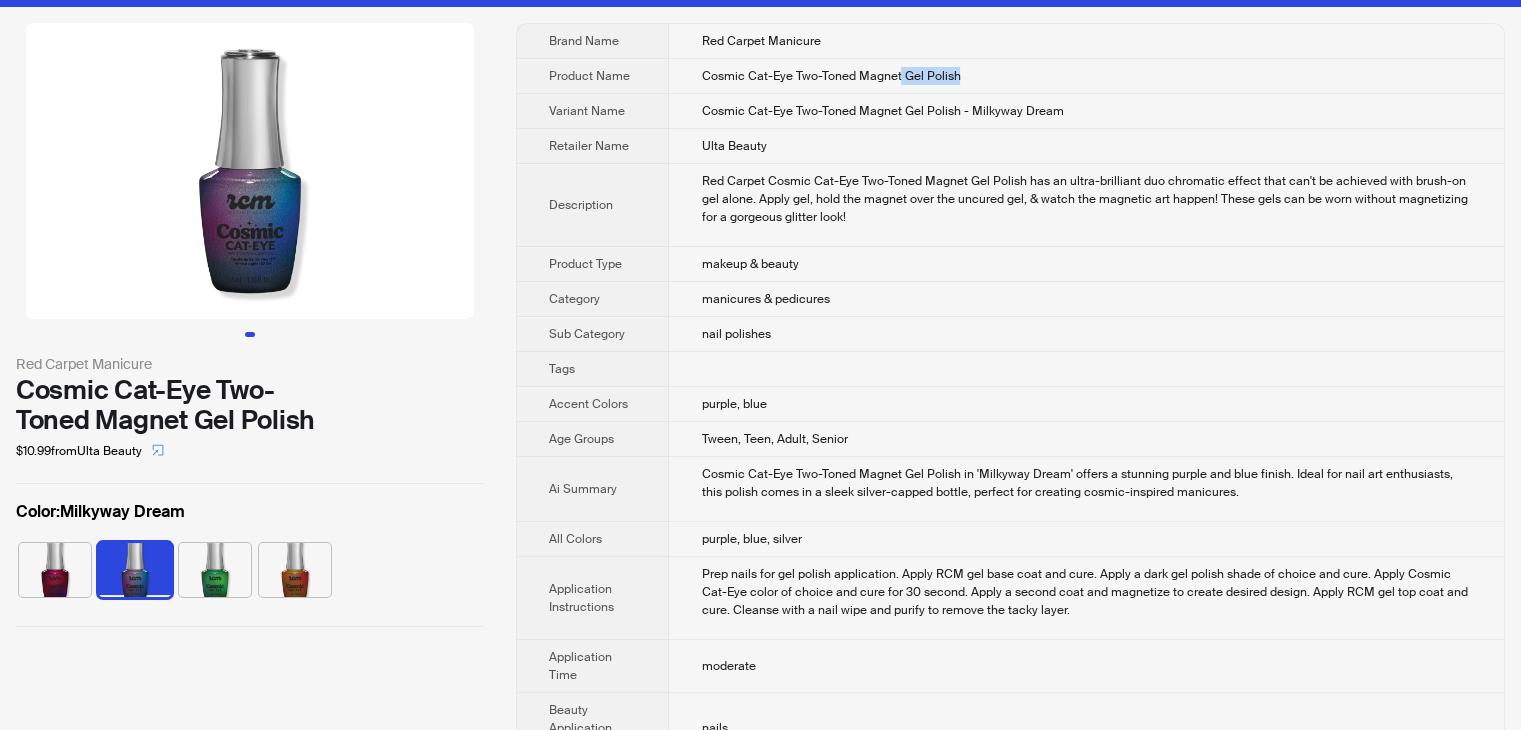 scroll, scrollTop: 0, scrollLeft: 0, axis: both 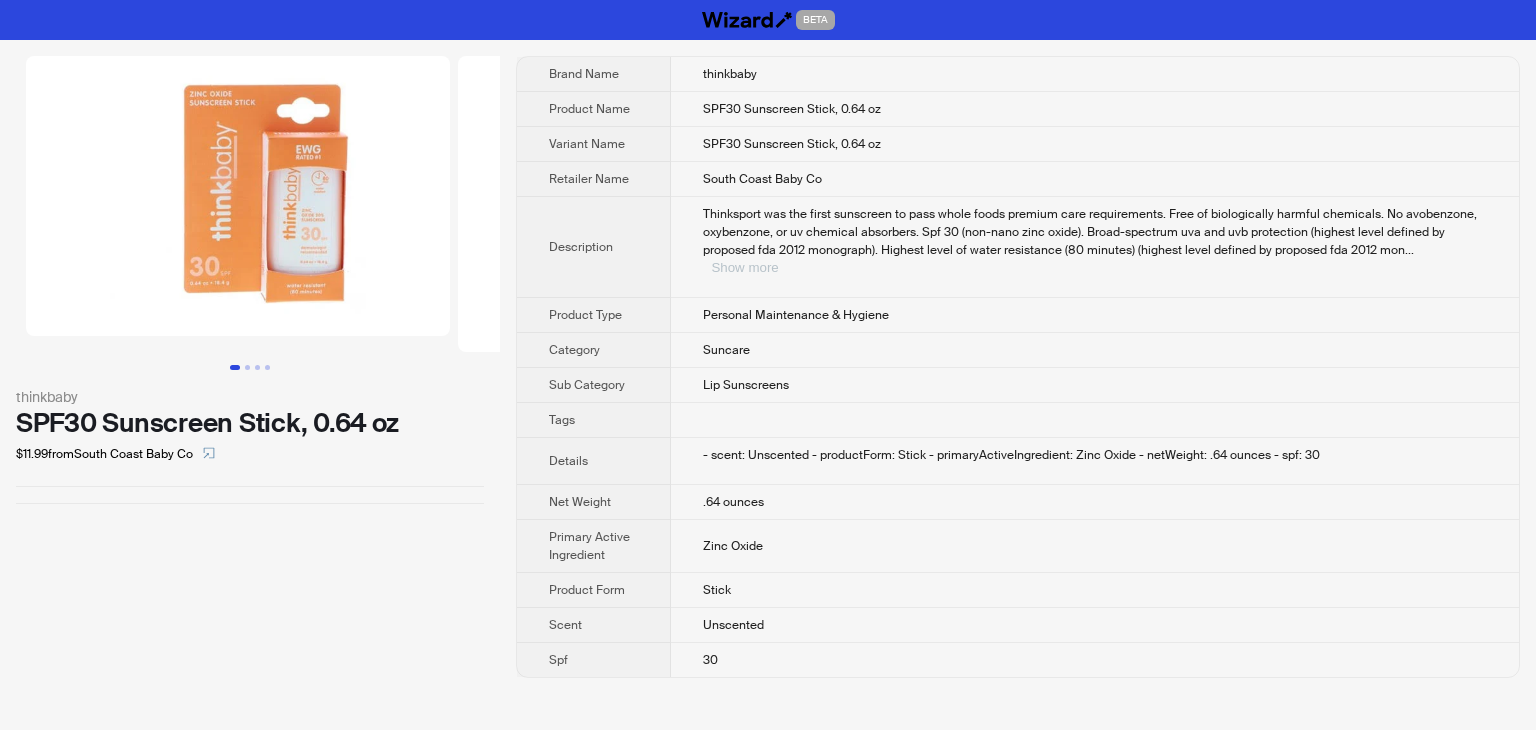 click on "Show more" at bounding box center [744, 267] 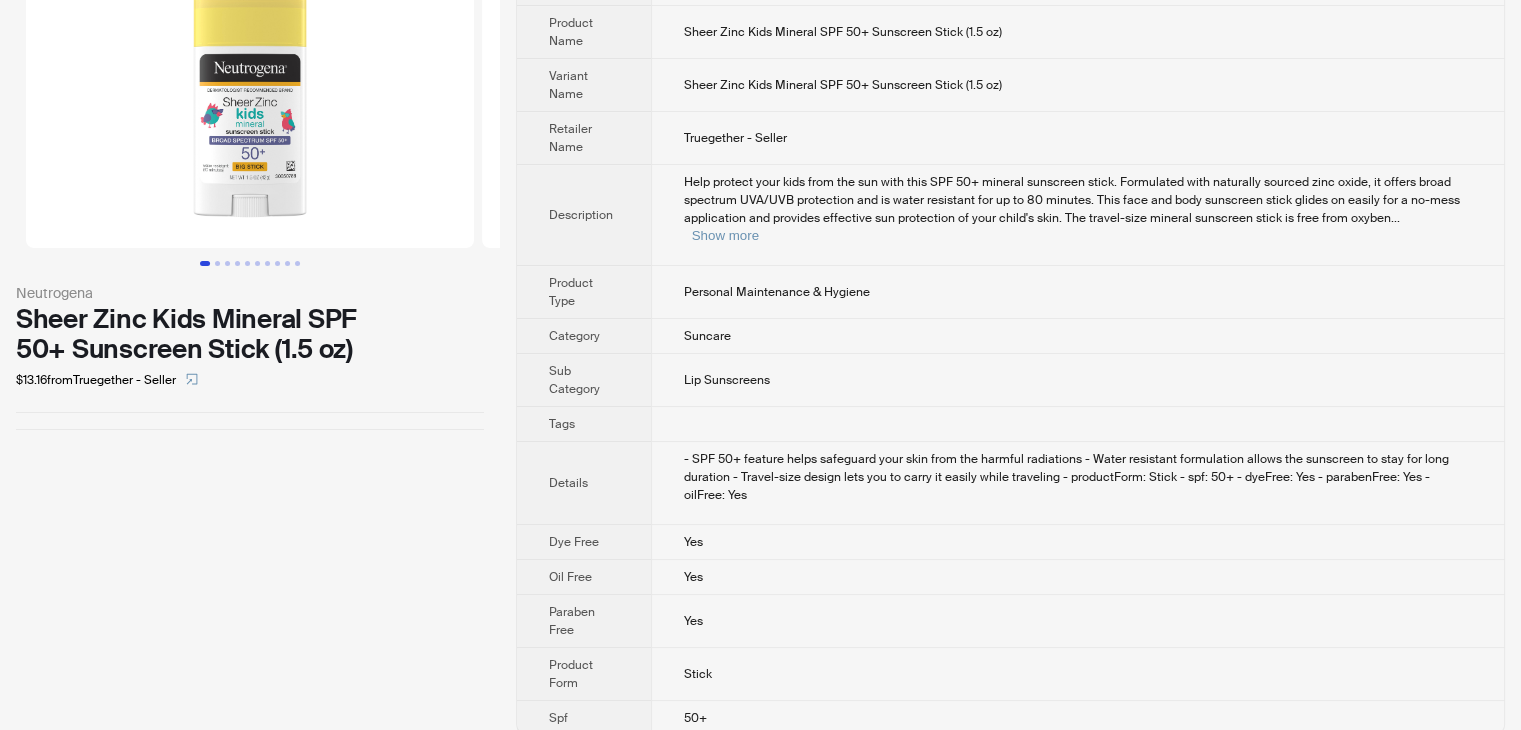 scroll, scrollTop: 105, scrollLeft: 0, axis: vertical 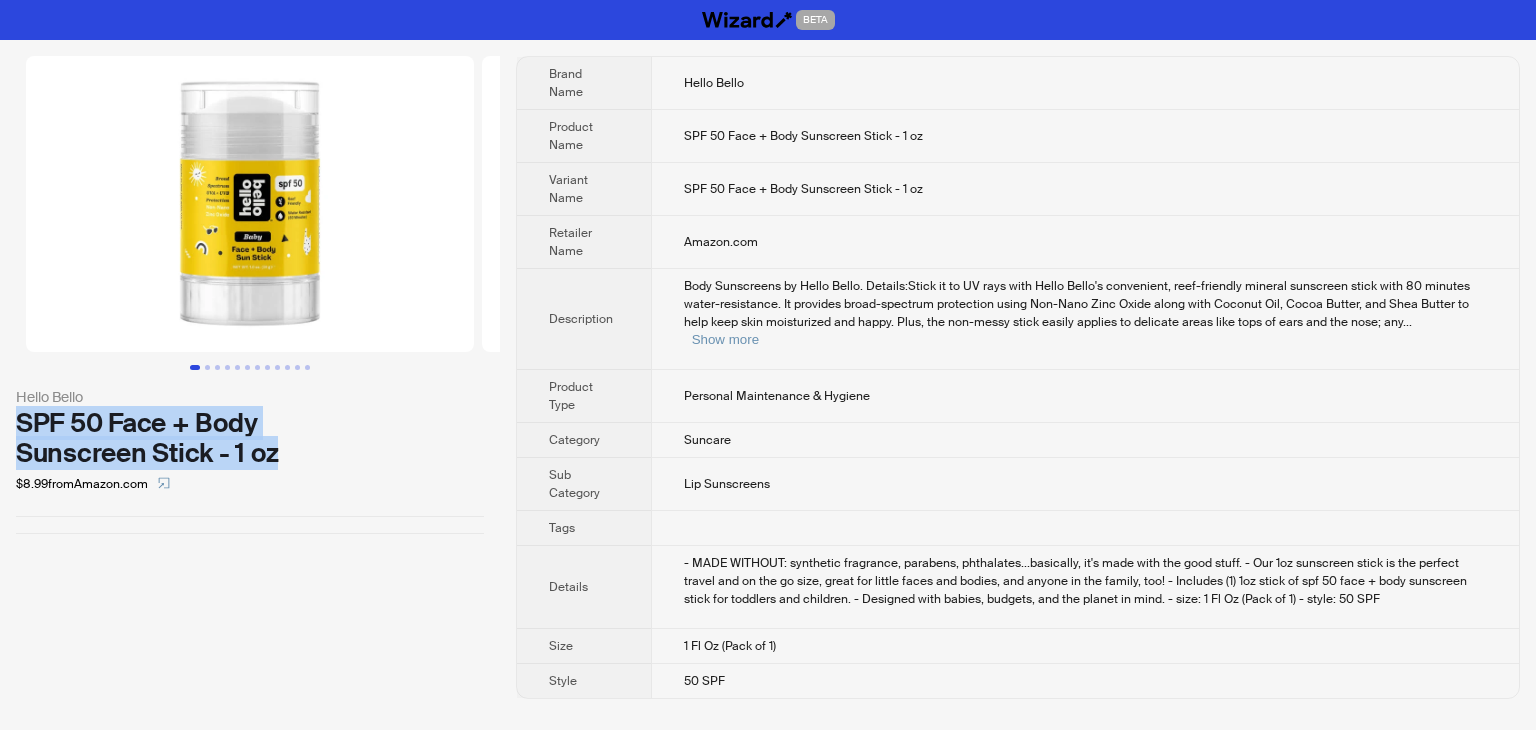drag, startPoint x: 296, startPoint y: 440, endPoint x: 5, endPoint y: 436, distance: 291.0275 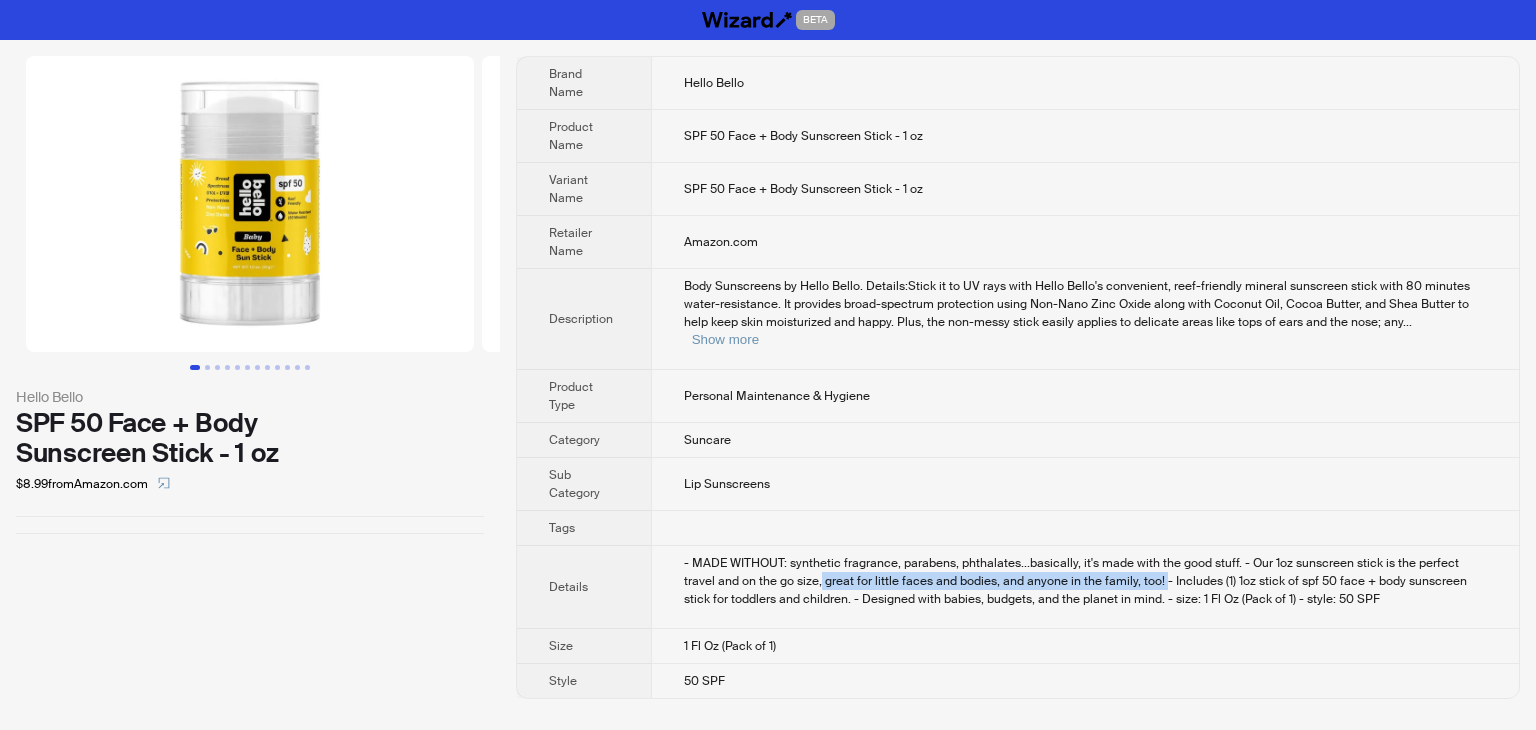 drag, startPoint x: 786, startPoint y: 558, endPoint x: 1124, endPoint y: 558, distance: 338 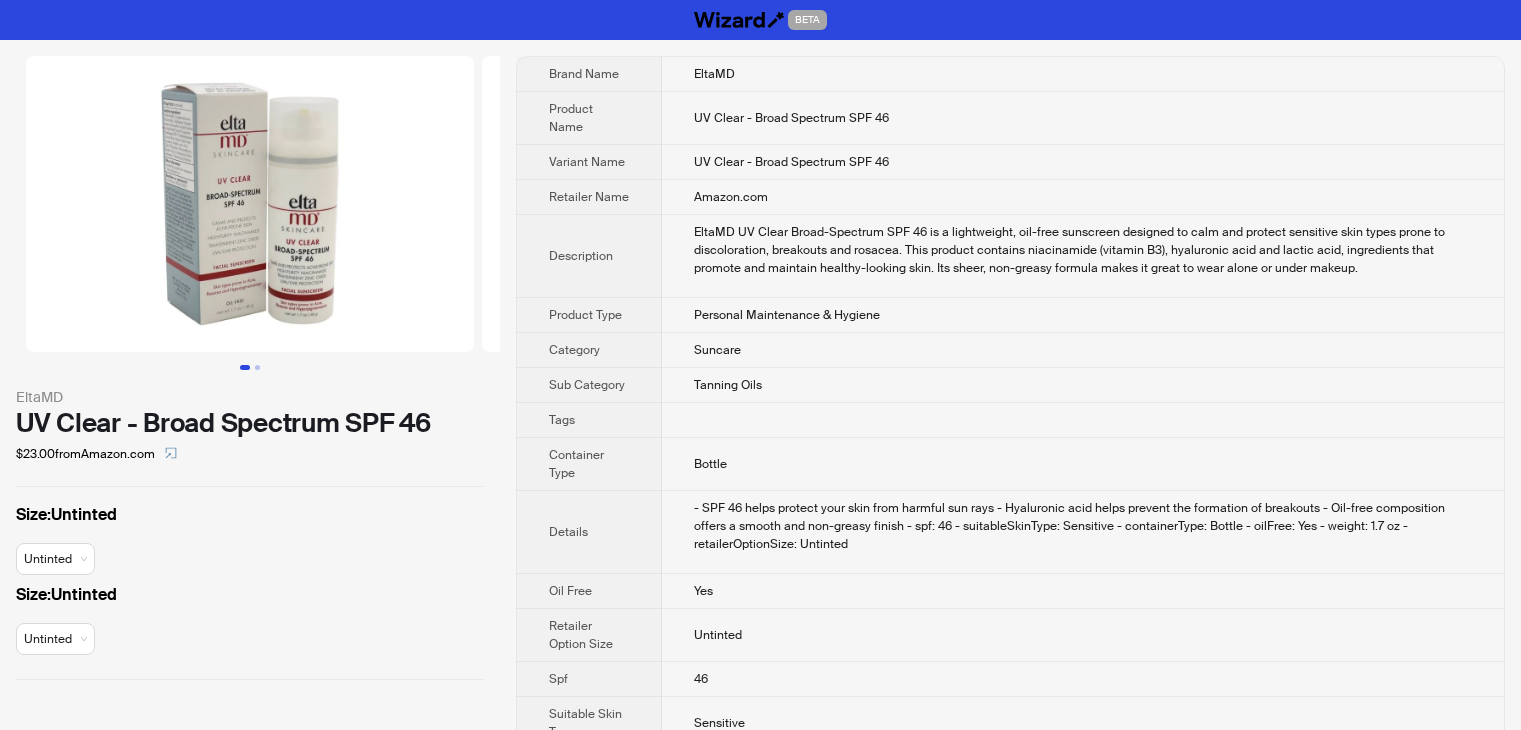 scroll, scrollTop: 0, scrollLeft: 0, axis: both 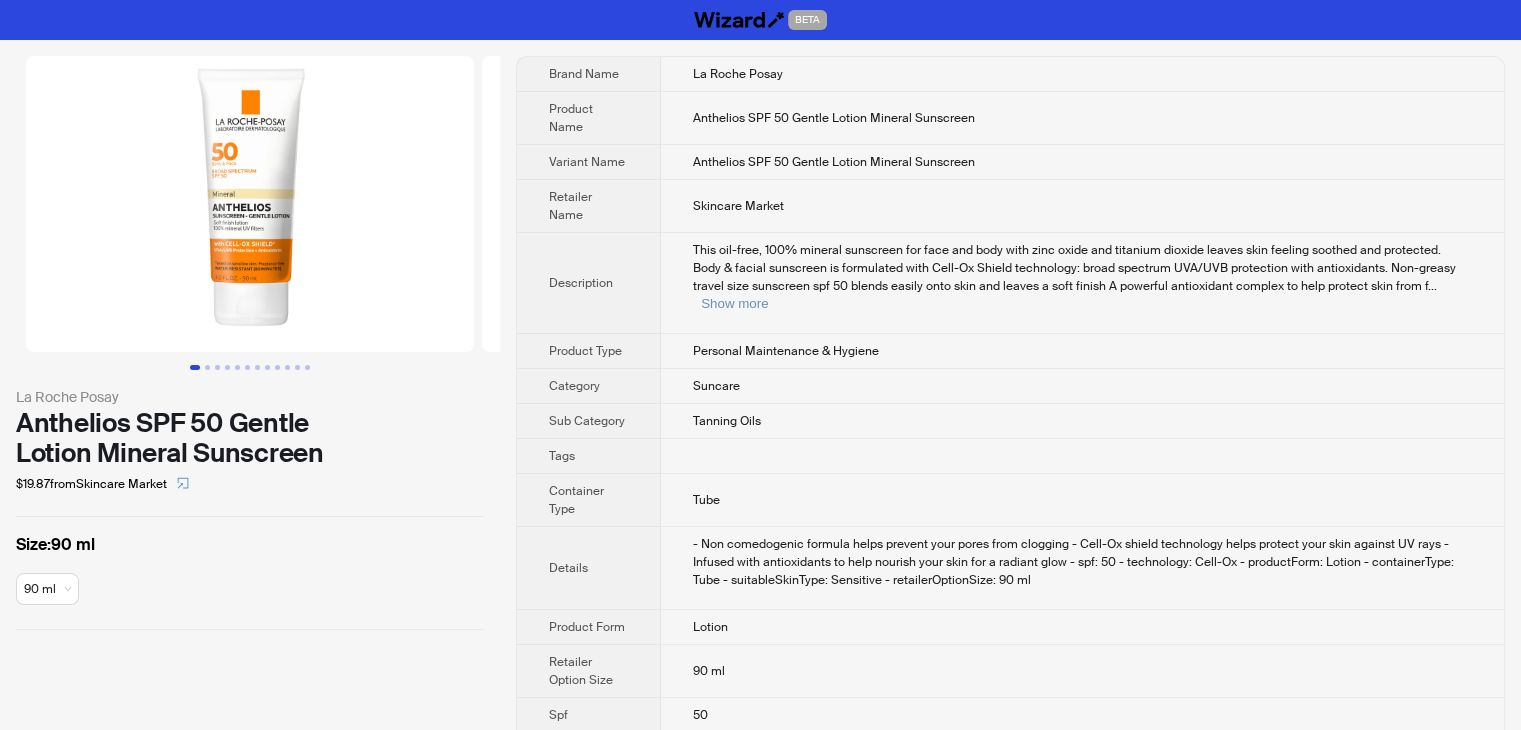 click at bounding box center [250, 204] 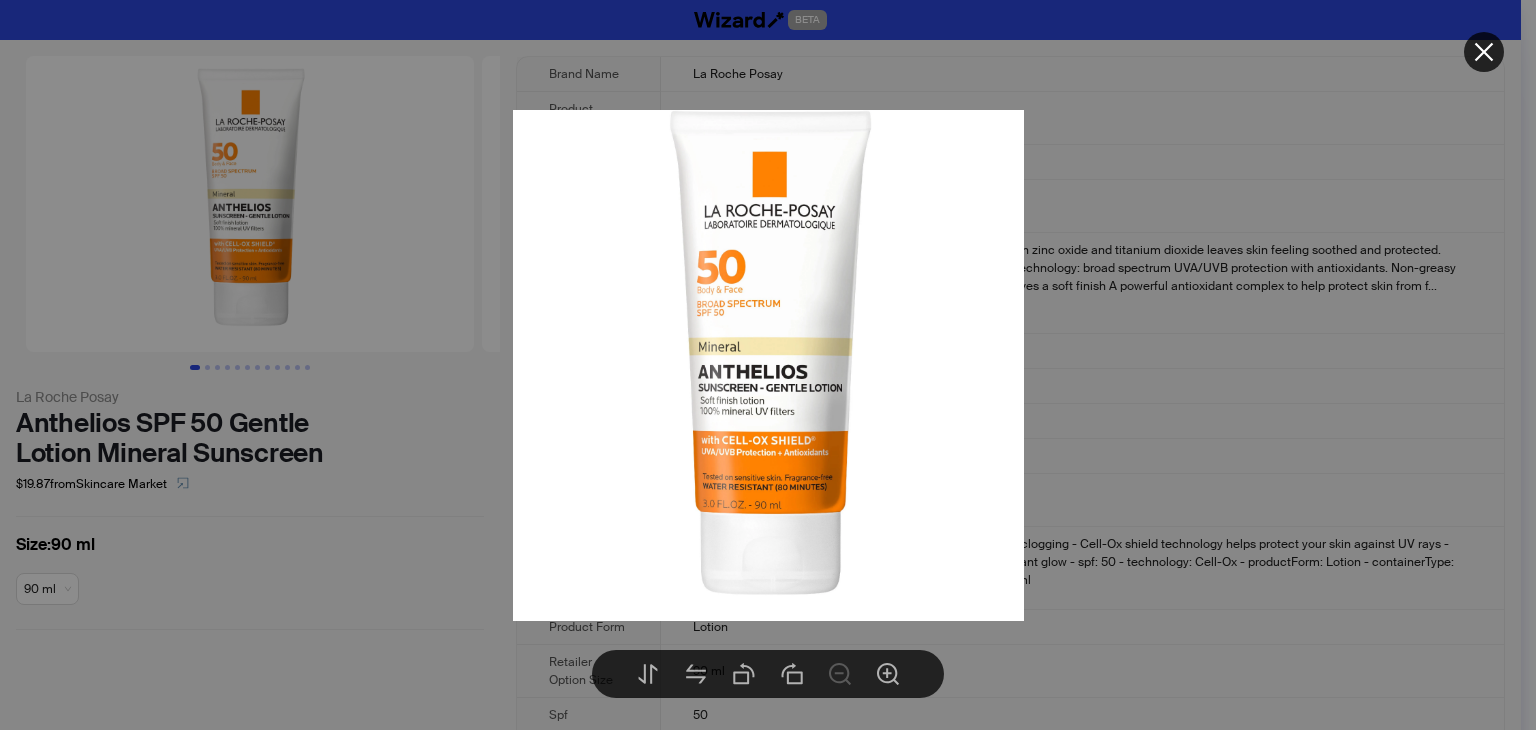 click at bounding box center [768, 365] 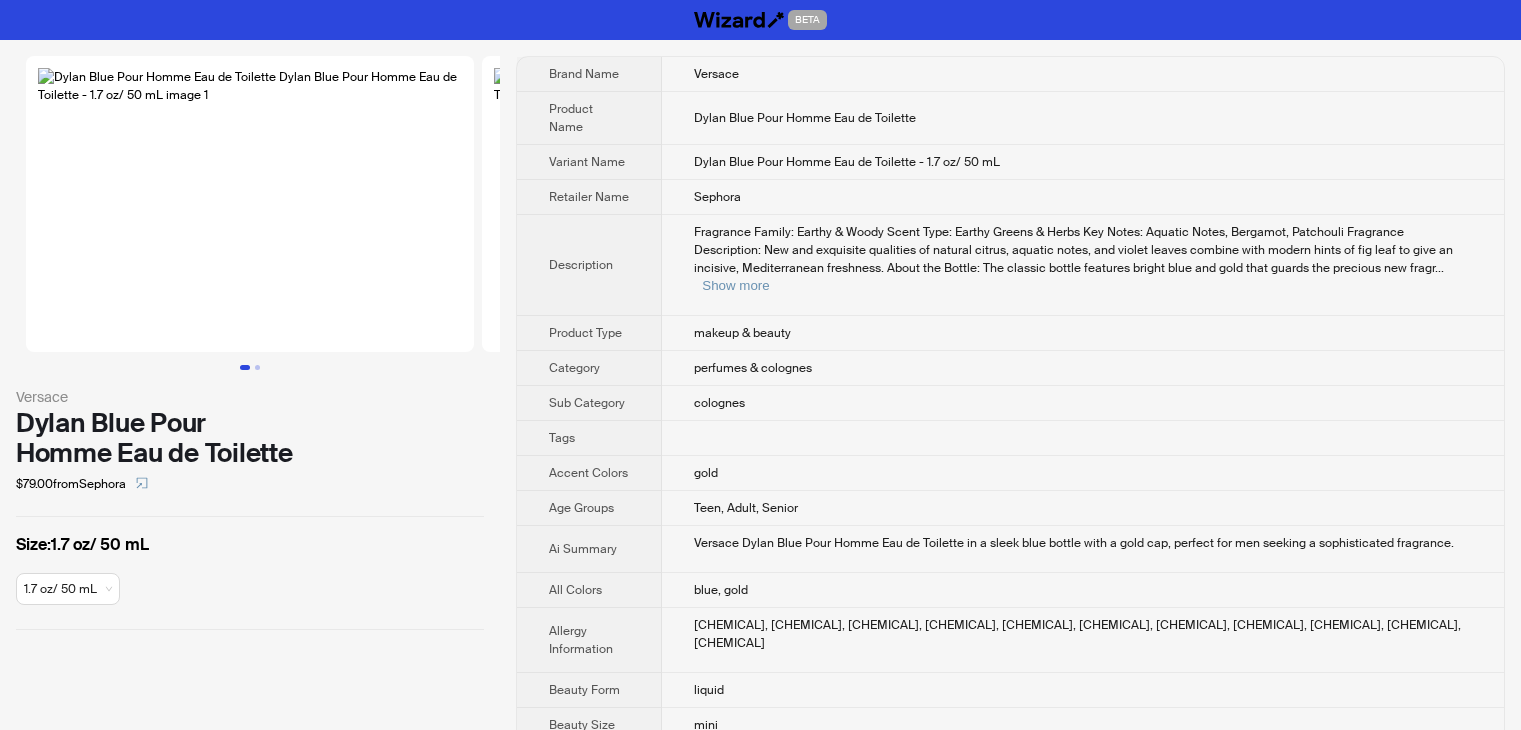 scroll, scrollTop: 0, scrollLeft: 0, axis: both 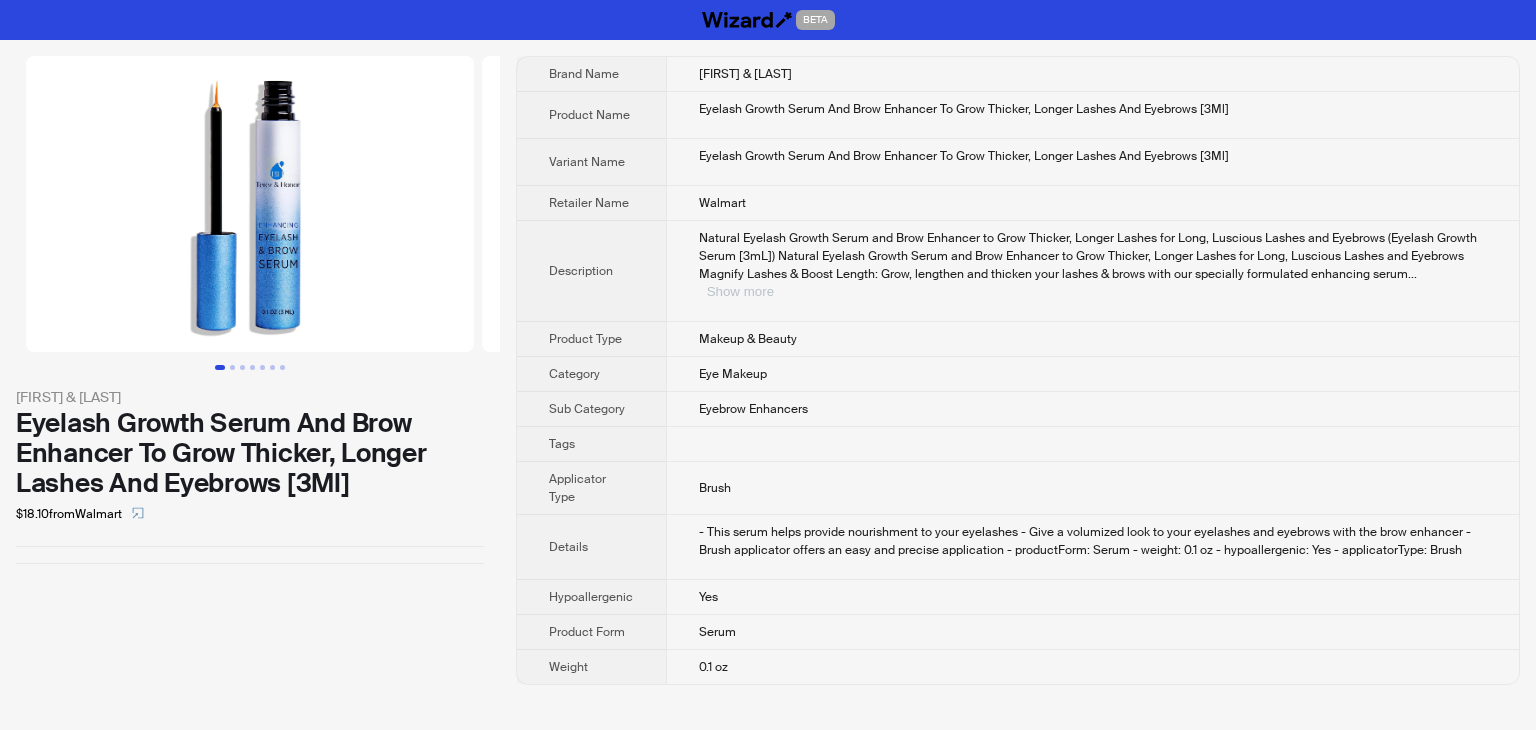 click on "Show more" at bounding box center (740, 291) 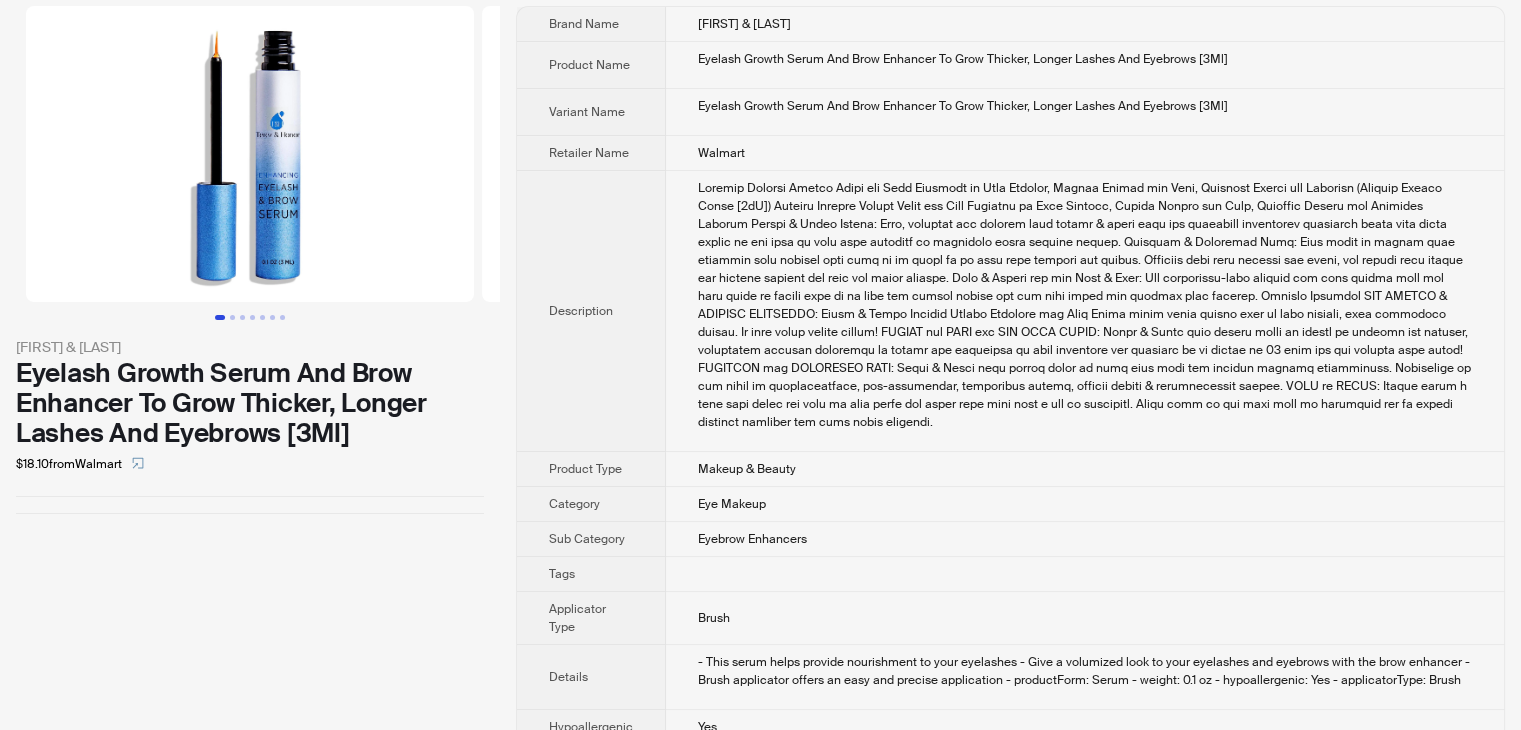 scroll, scrollTop: 130, scrollLeft: 0, axis: vertical 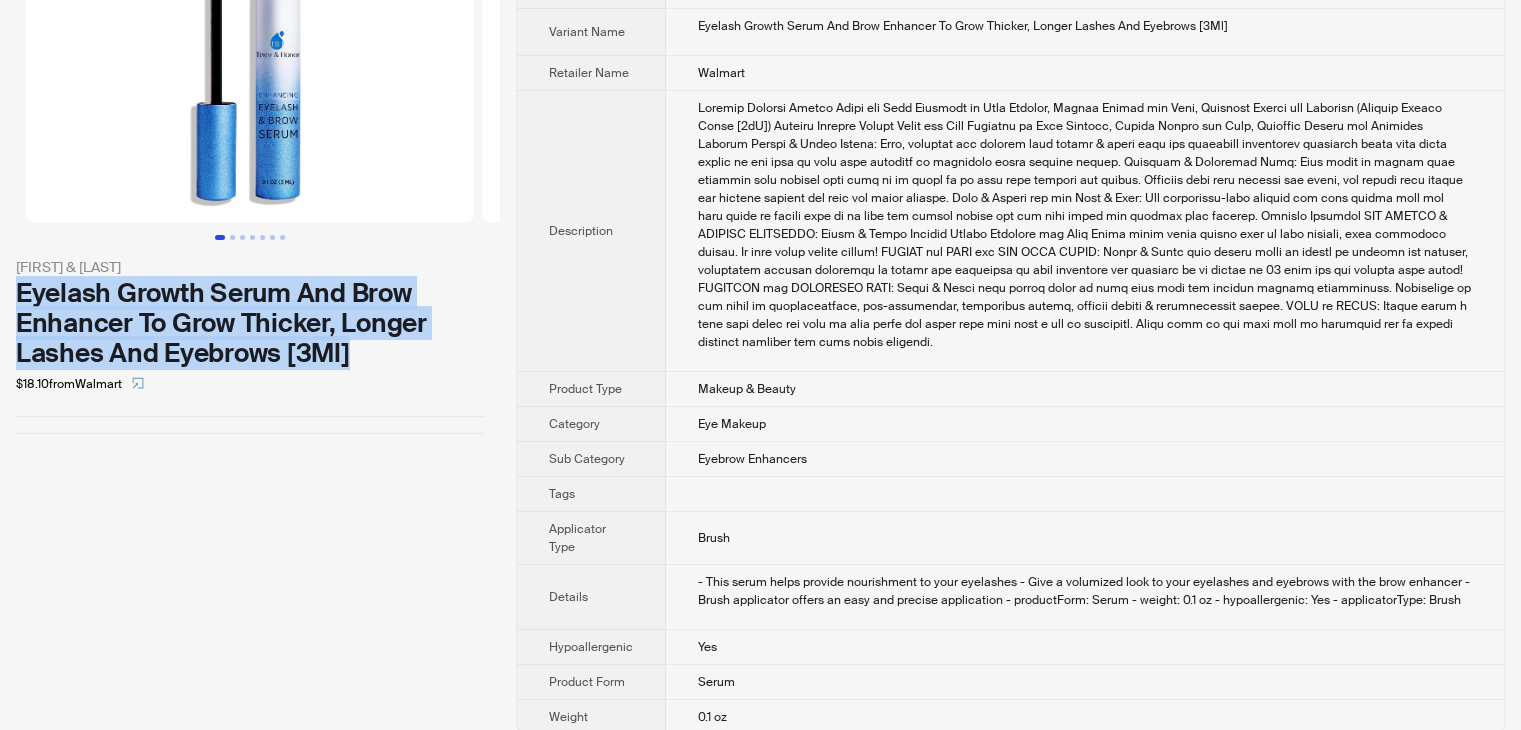 drag, startPoint x: 15, startPoint y: 291, endPoint x: 356, endPoint y: 341, distance: 344.6462 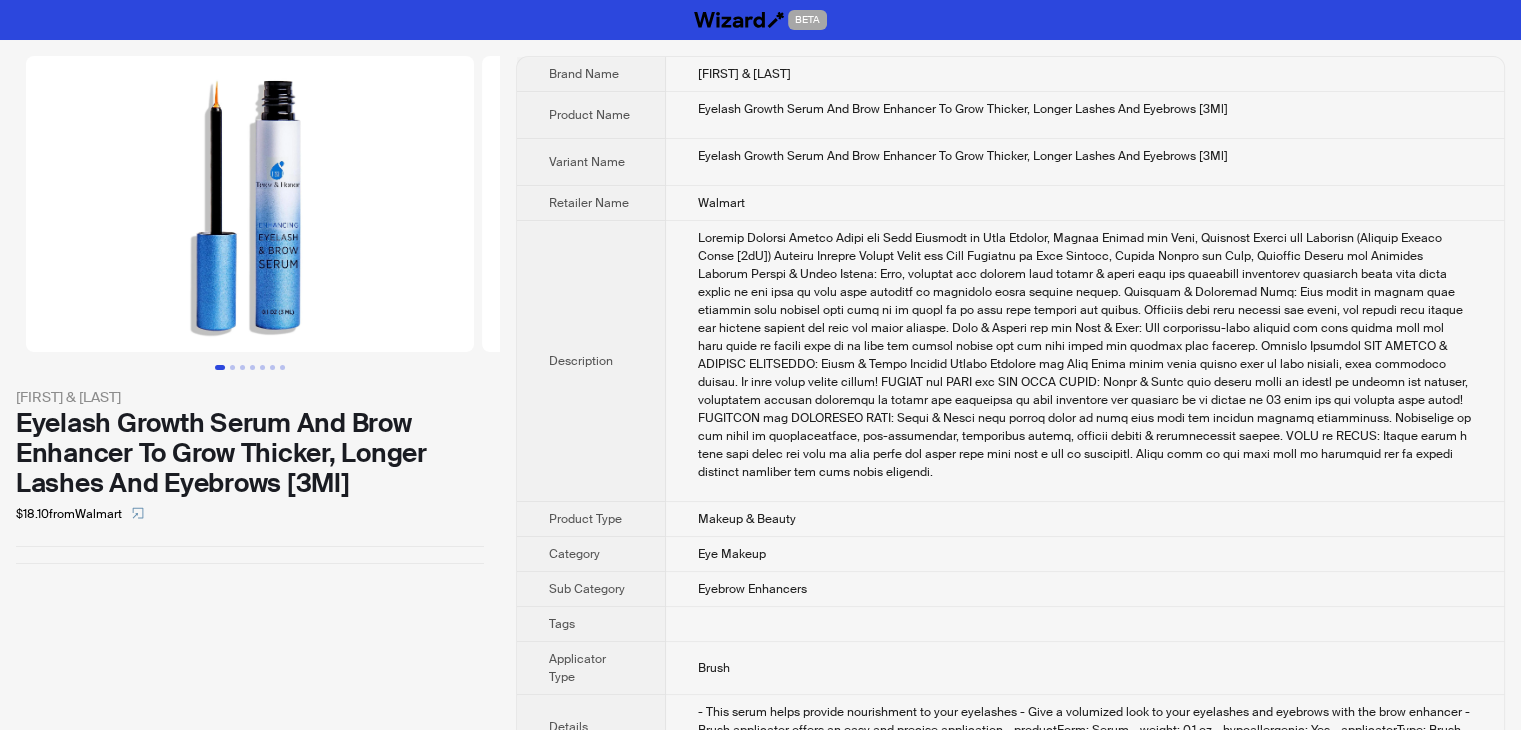 scroll, scrollTop: 0, scrollLeft: 0, axis: both 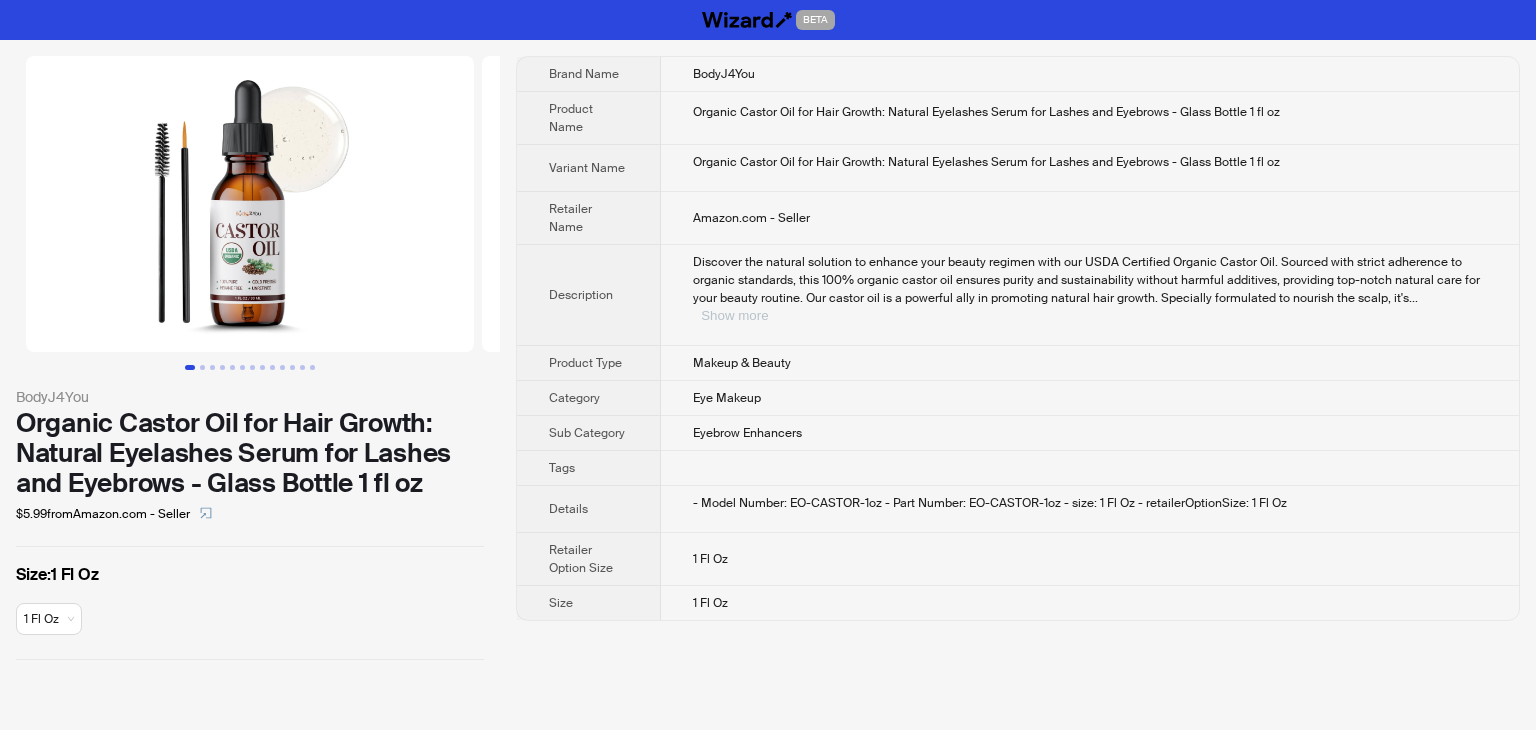 click on "Show more" at bounding box center (734, 315) 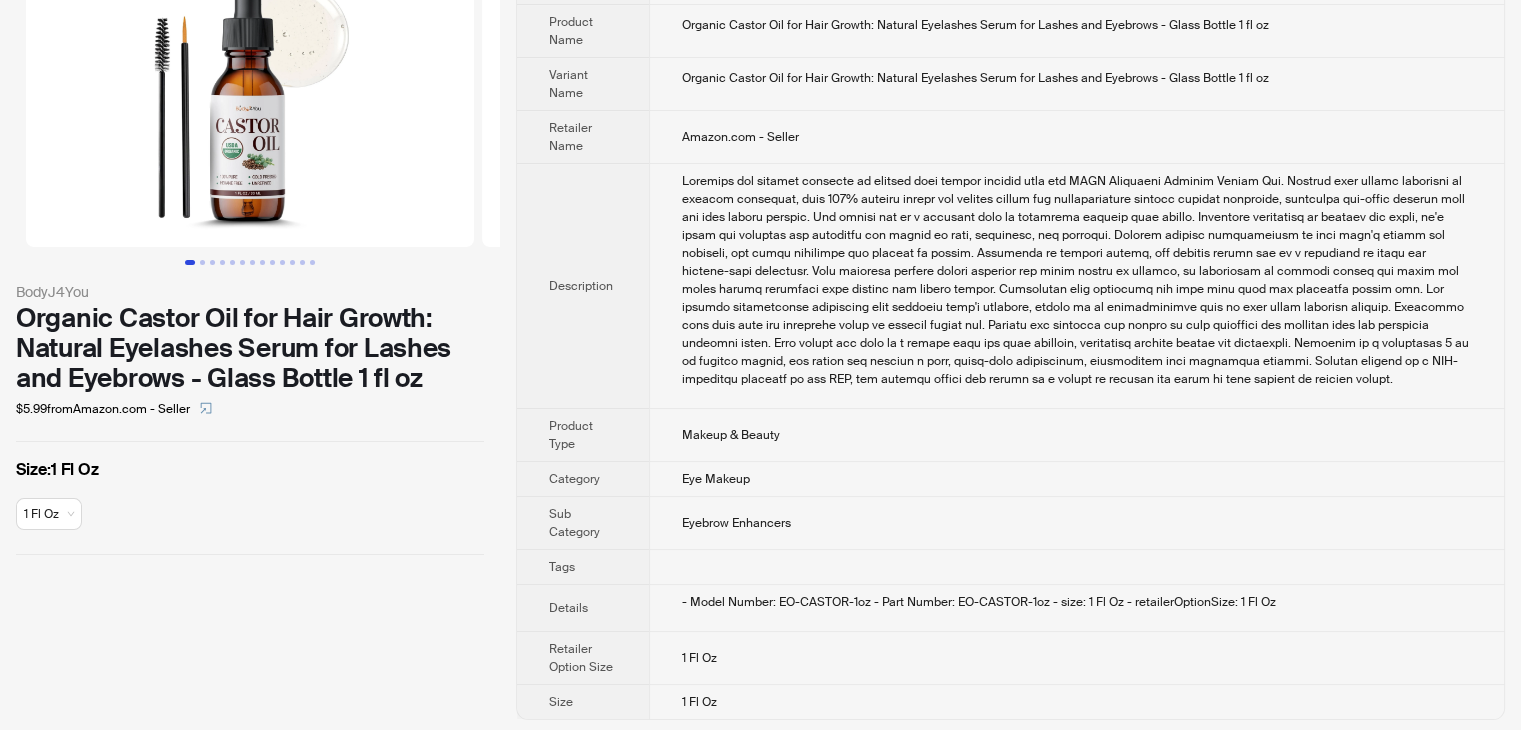 scroll, scrollTop: 108, scrollLeft: 0, axis: vertical 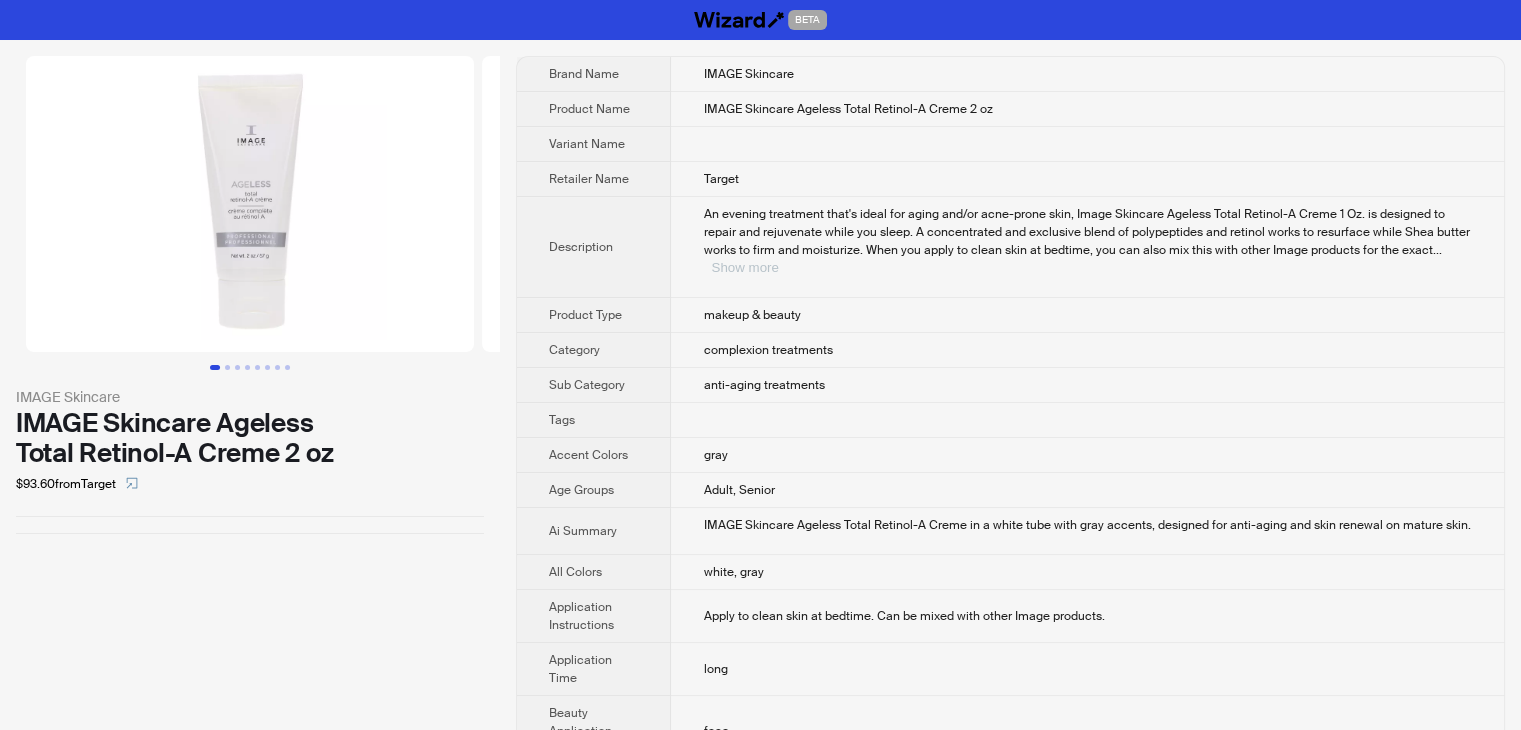 click on "Show more" at bounding box center [744, 267] 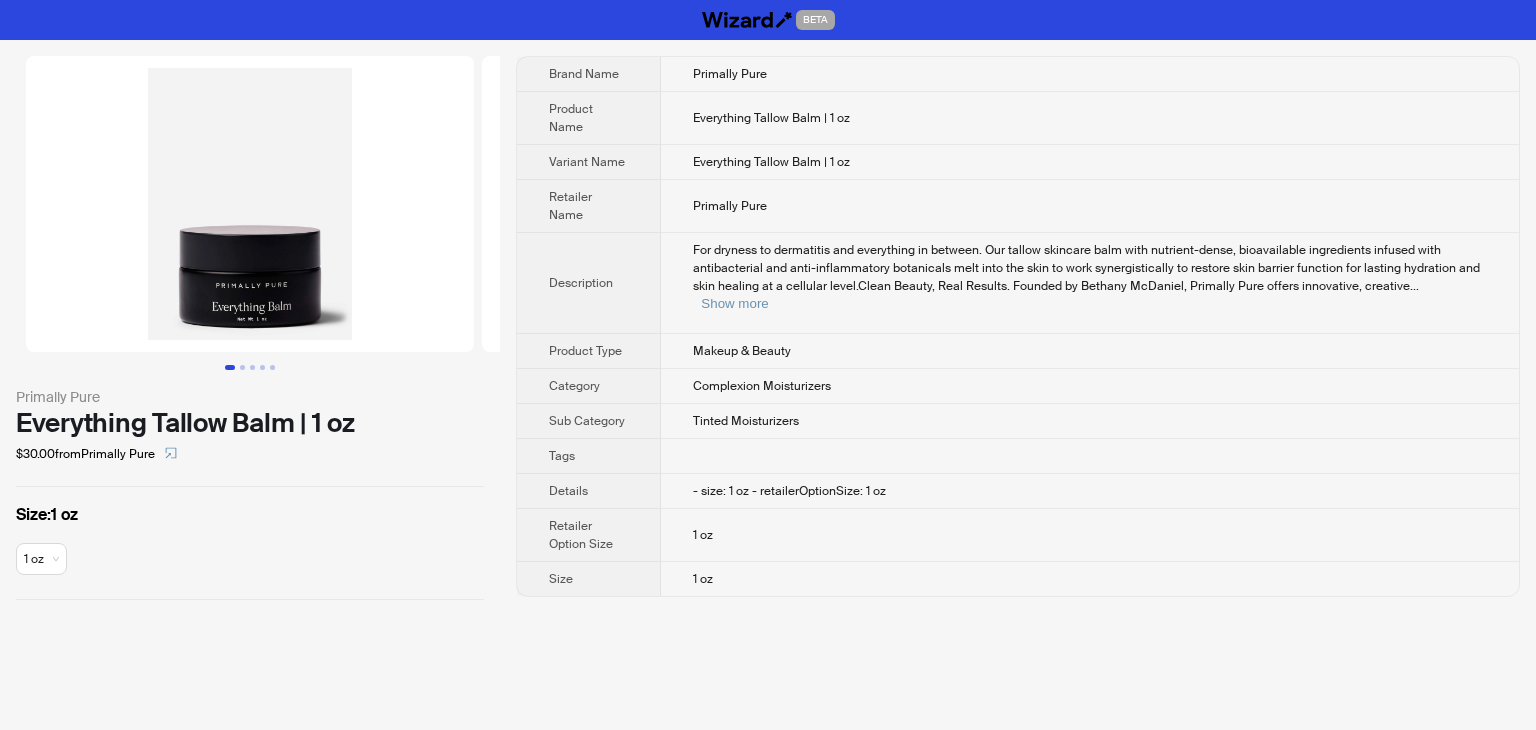 scroll, scrollTop: 0, scrollLeft: 0, axis: both 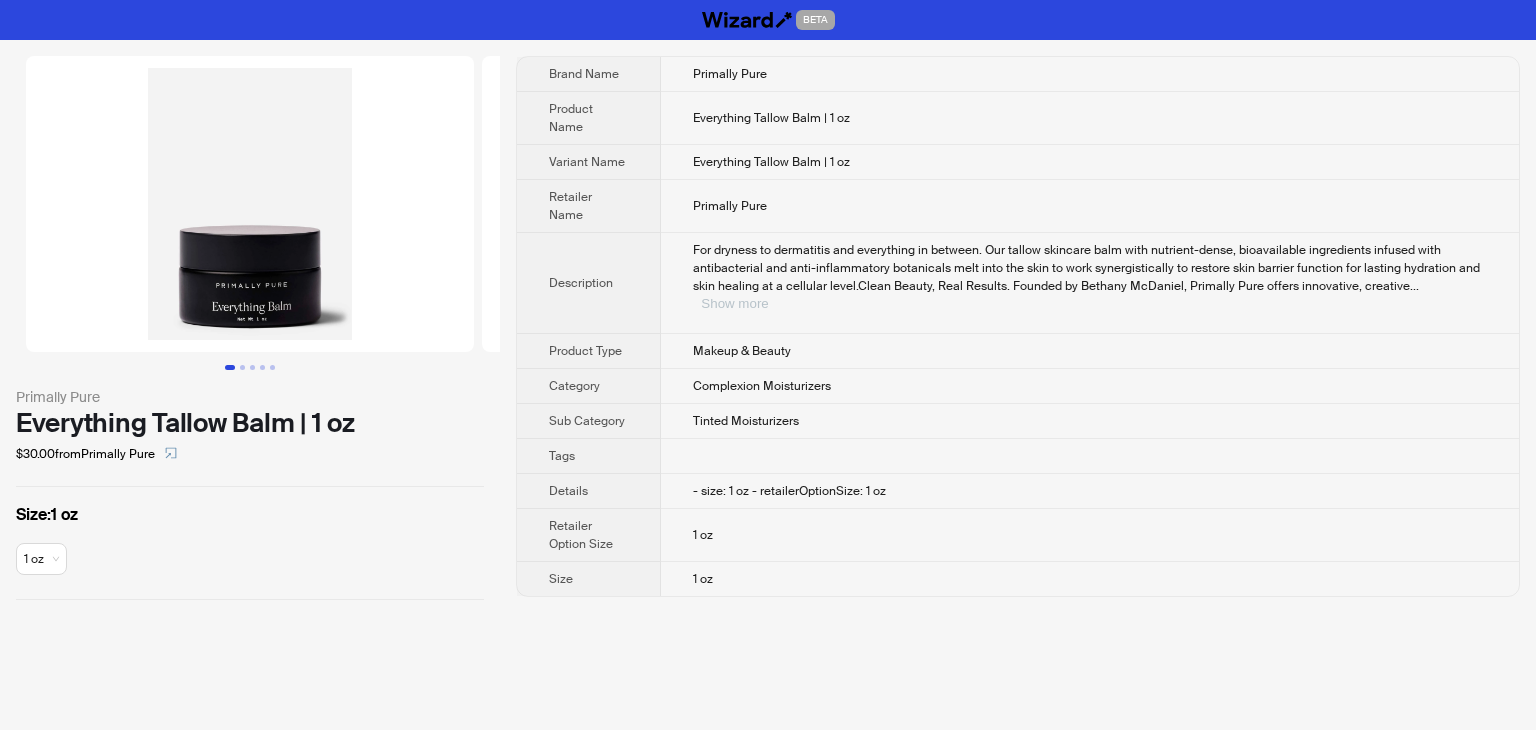 click on "Show more" at bounding box center [734, 303] 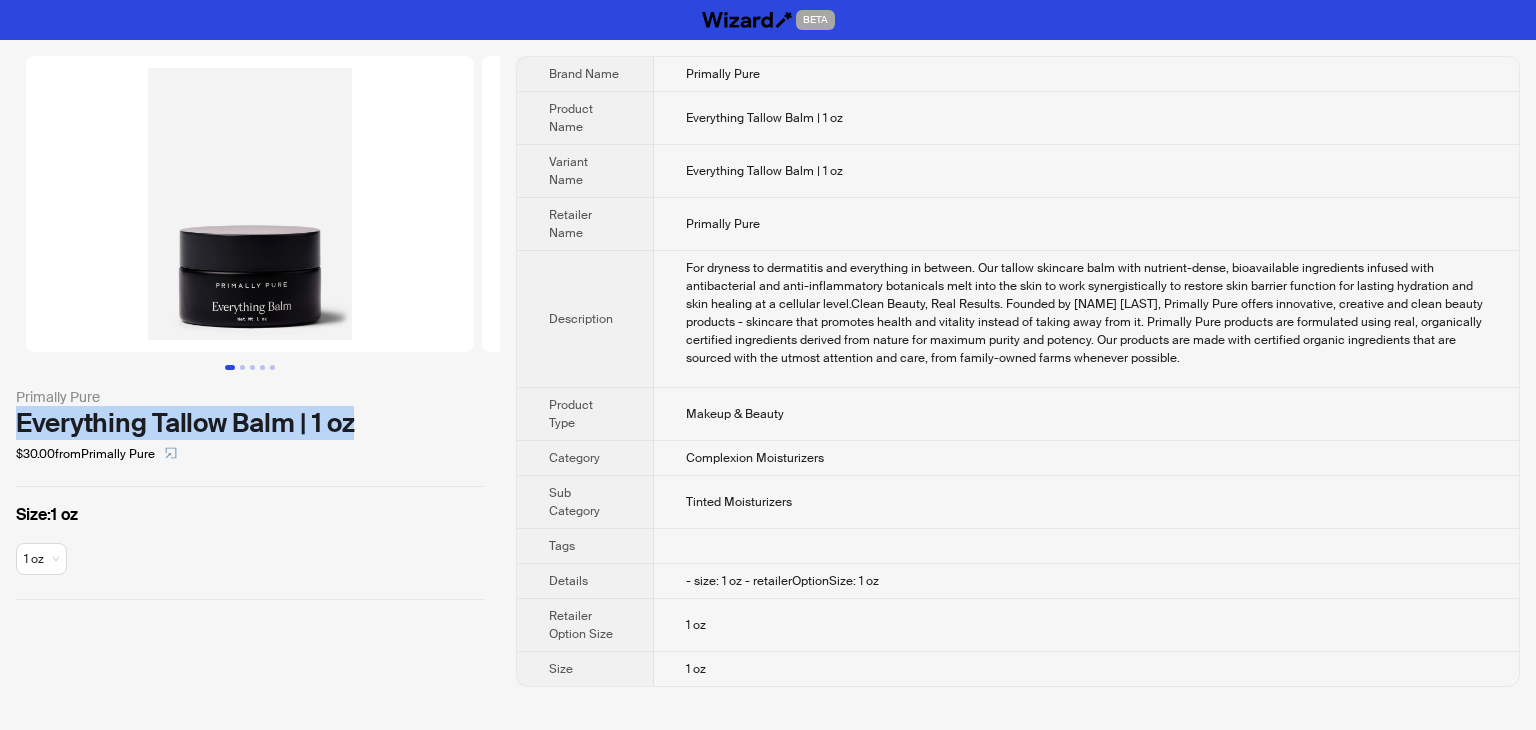 drag, startPoint x: 356, startPoint y: 420, endPoint x: 6, endPoint y: 411, distance: 350.1157 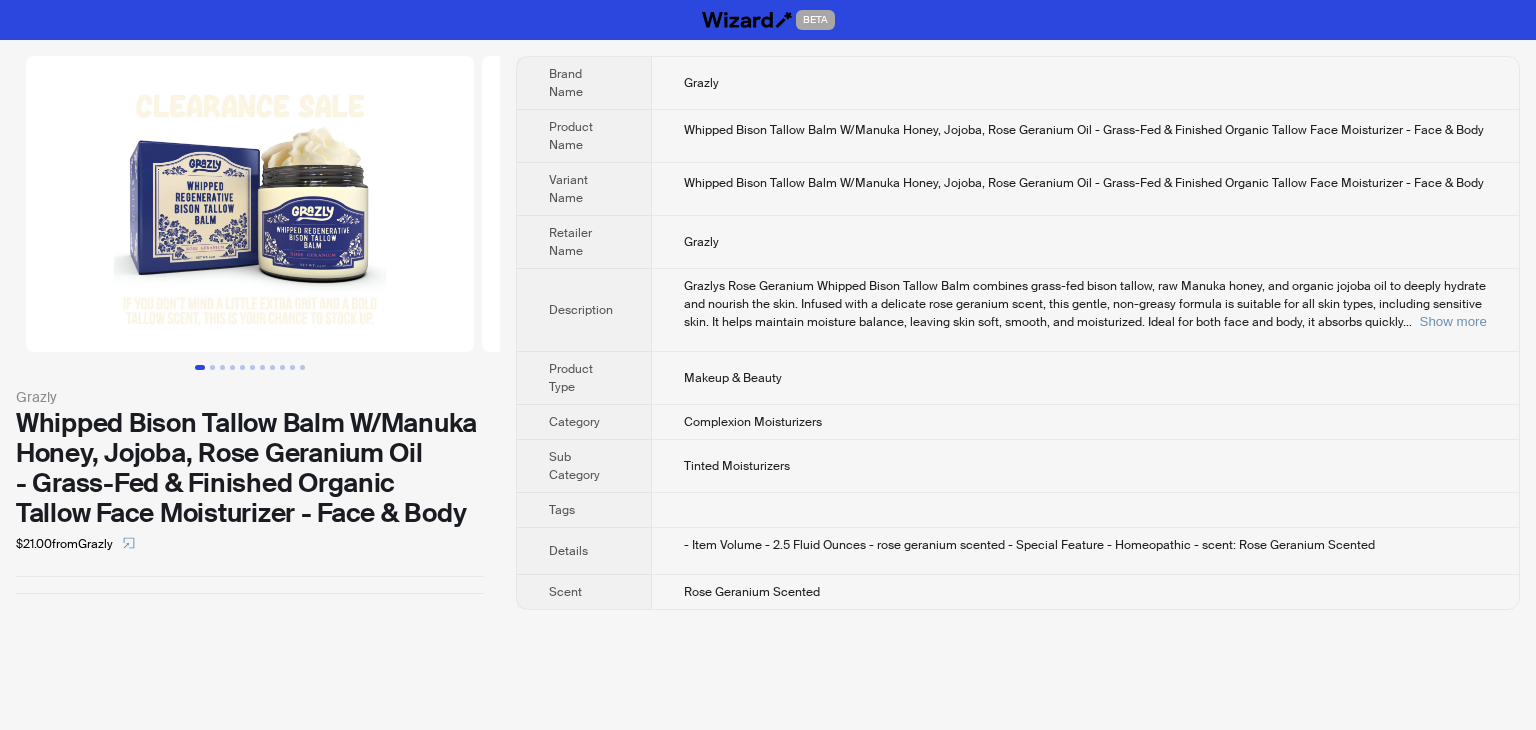scroll, scrollTop: 0, scrollLeft: 0, axis: both 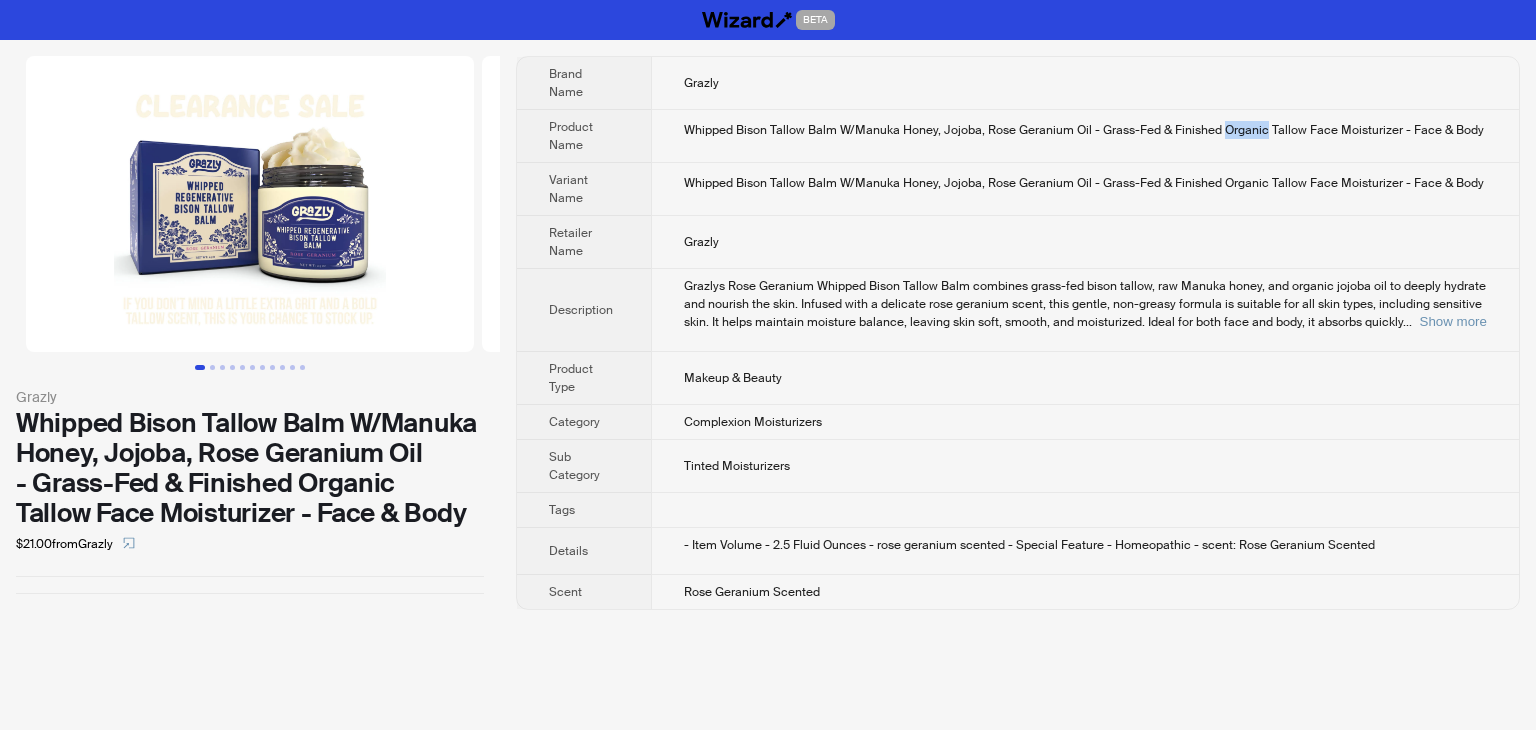 drag, startPoint x: 1218, startPoint y: 129, endPoint x: 1261, endPoint y: 130, distance: 43.011627 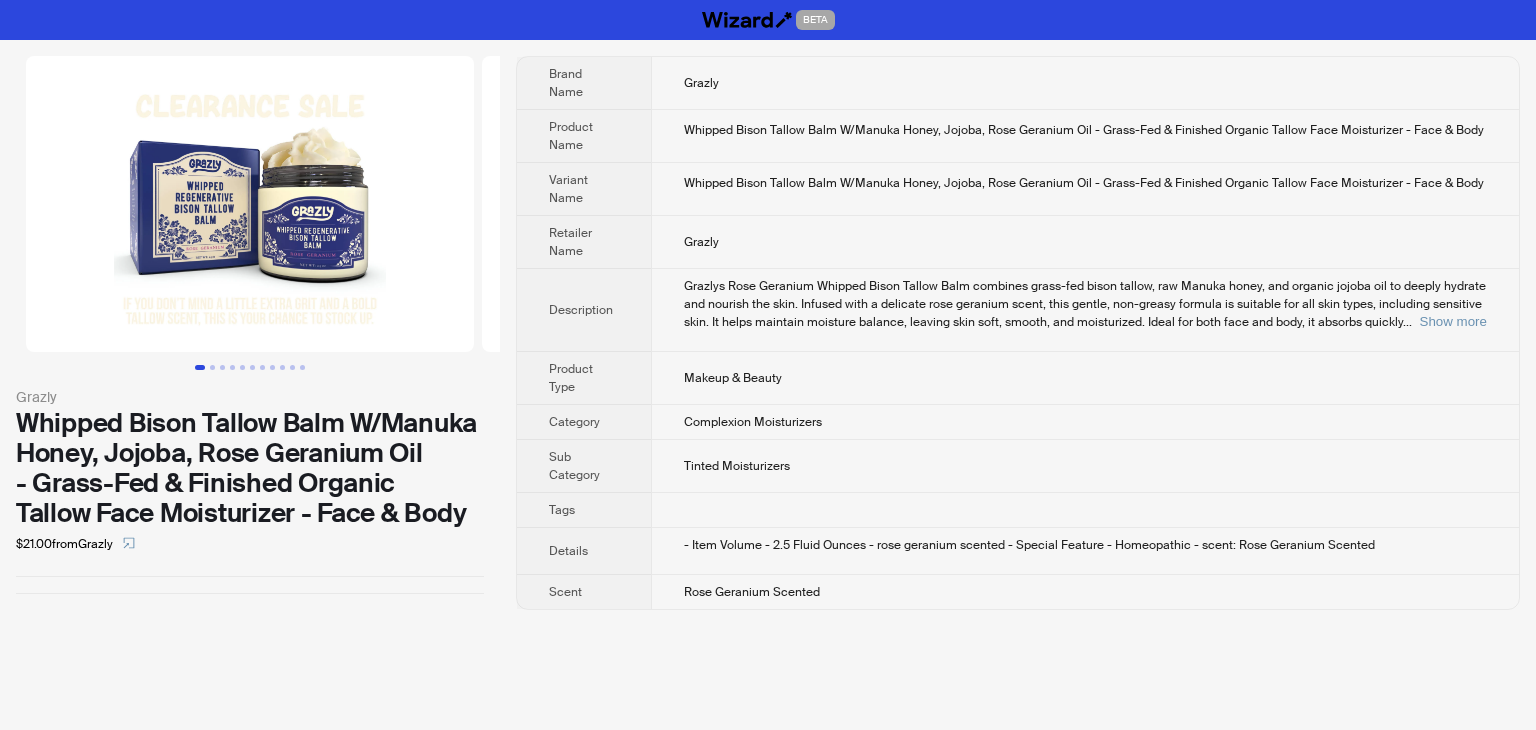 click on "Whipped Bison Tallow Balm W/Manuka Honey, Jojoba, Rose Geranium Oil - Grass-Fed & Finished Organic Tallow Face Moisturizer - Face & Body" 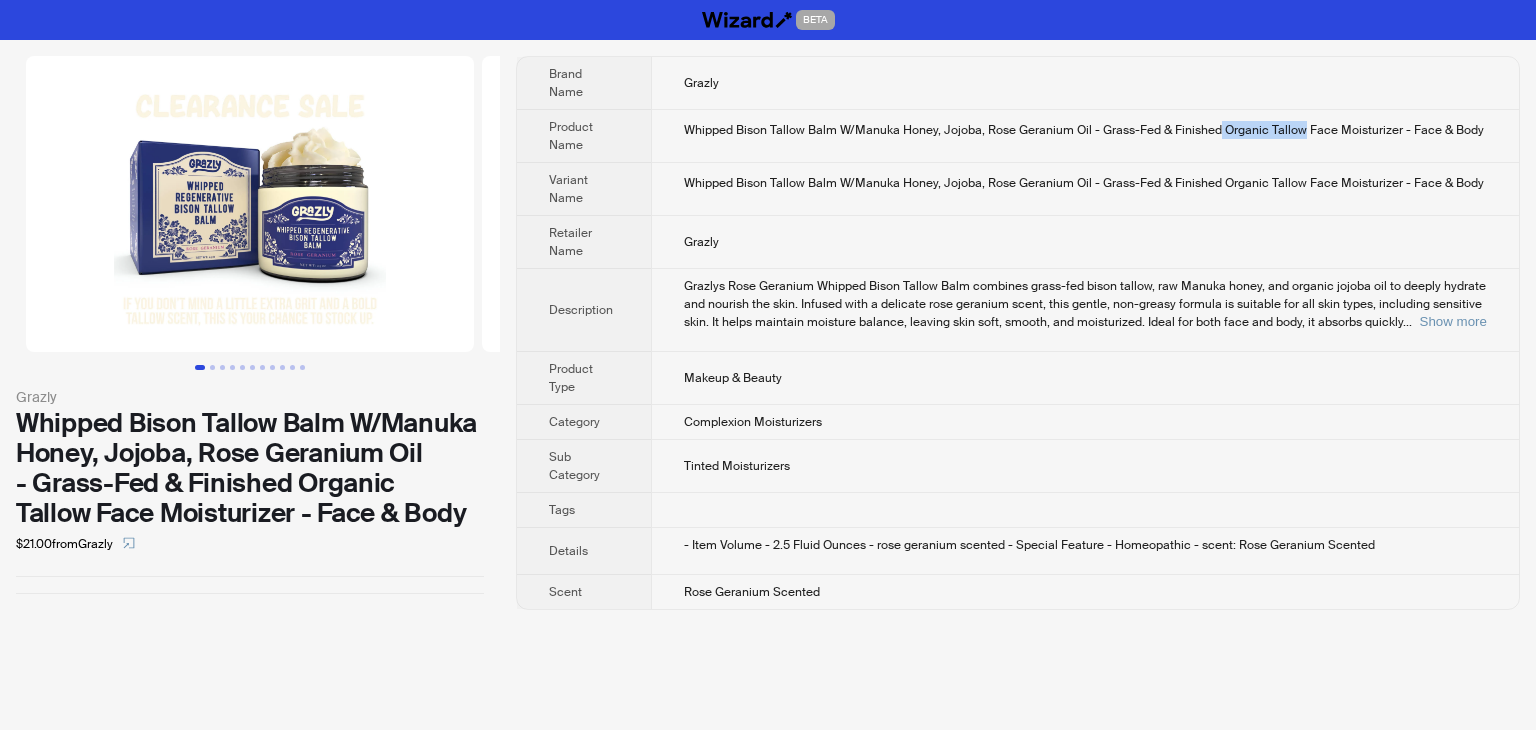 drag, startPoint x: 1298, startPoint y: 128, endPoint x: 1216, endPoint y: 121, distance: 82.29824 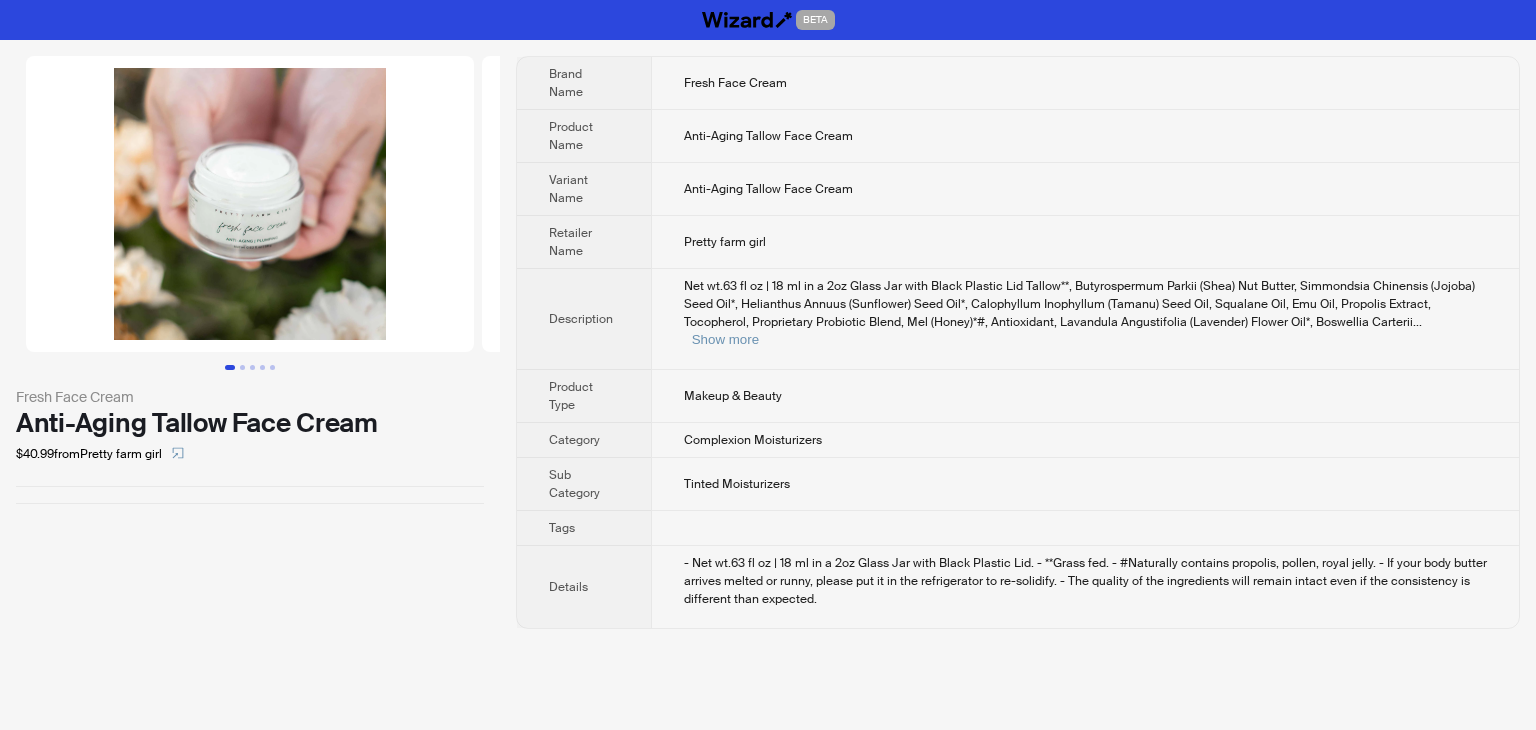 scroll, scrollTop: 0, scrollLeft: 0, axis: both 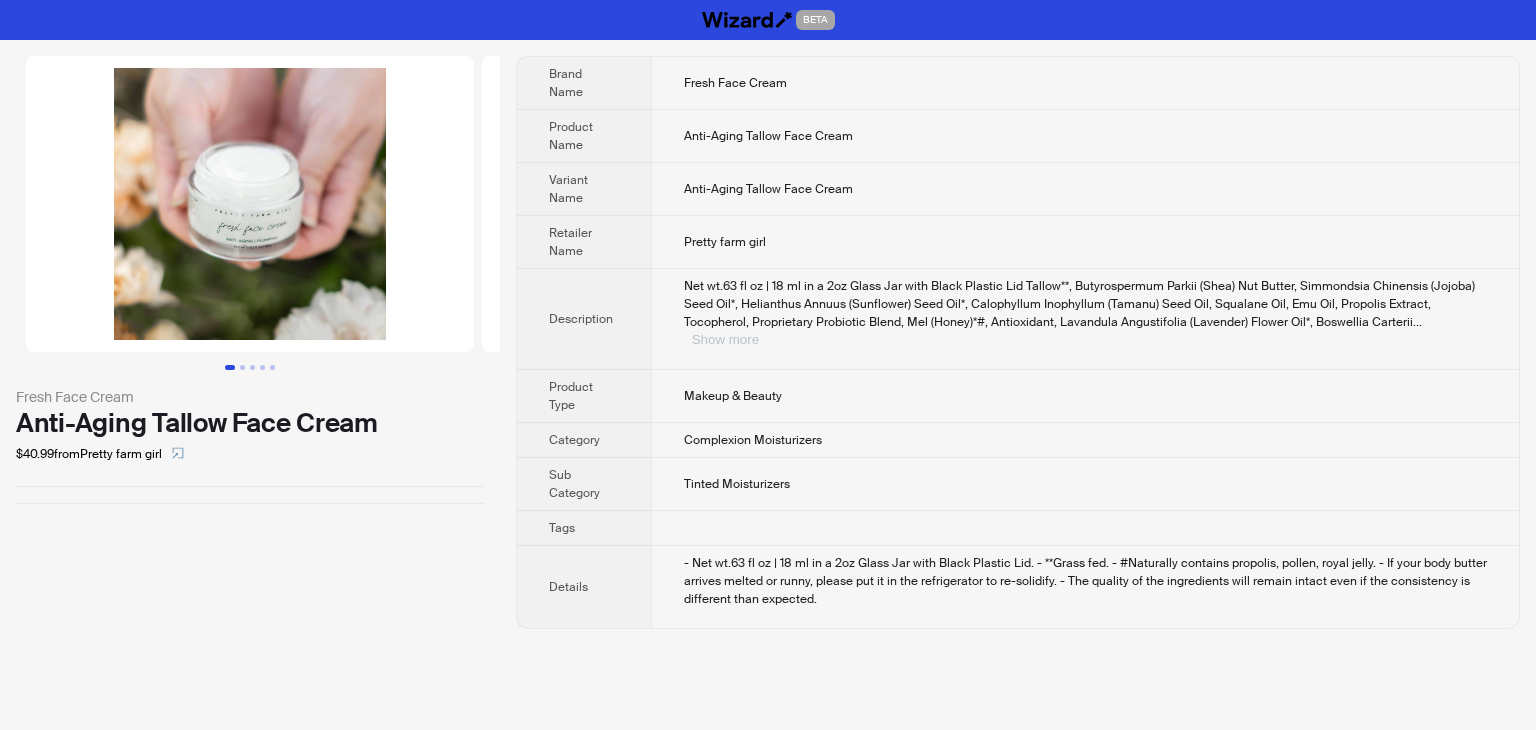 click on "Show more" at bounding box center [725, 339] 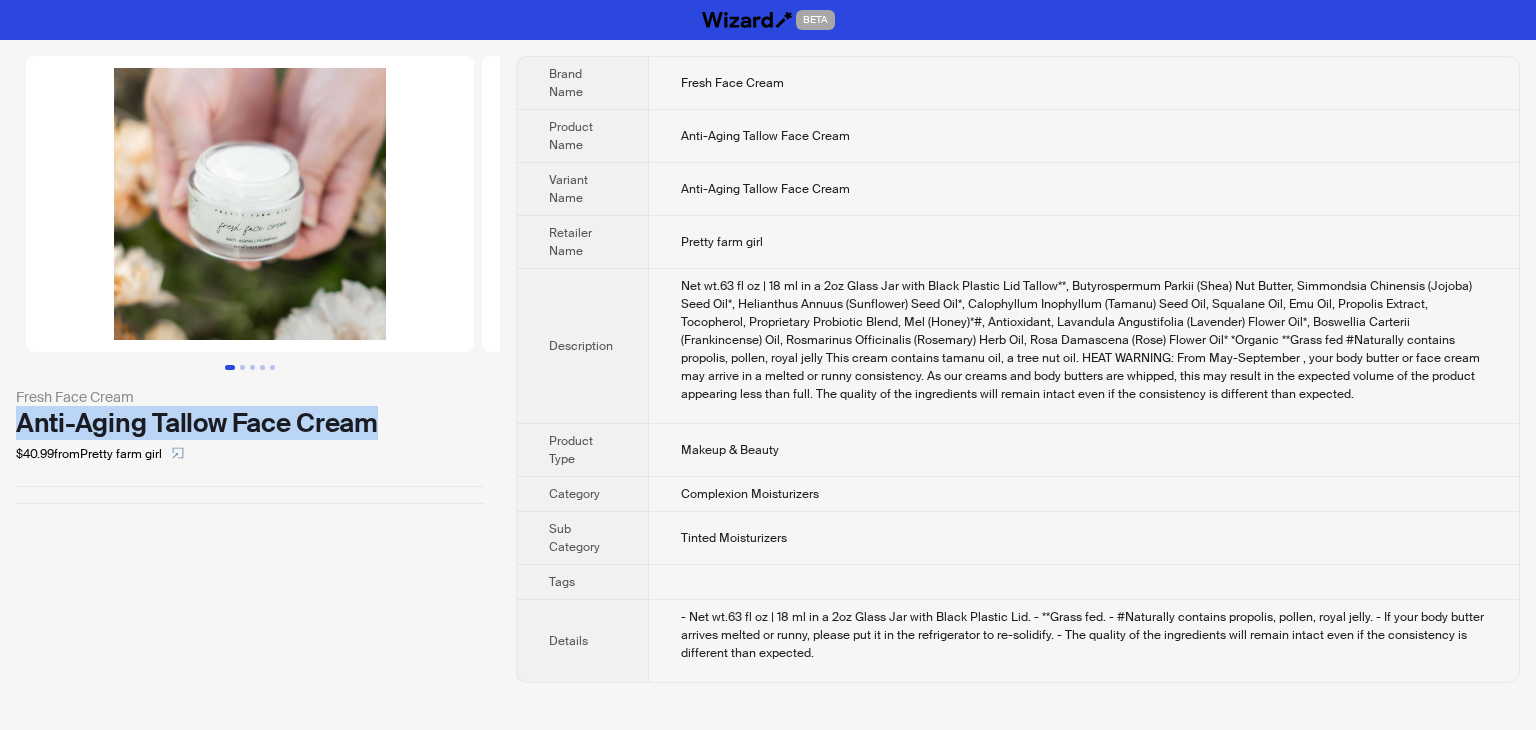 drag, startPoint x: 380, startPoint y: 425, endPoint x: 14, endPoint y: 429, distance: 366.02185 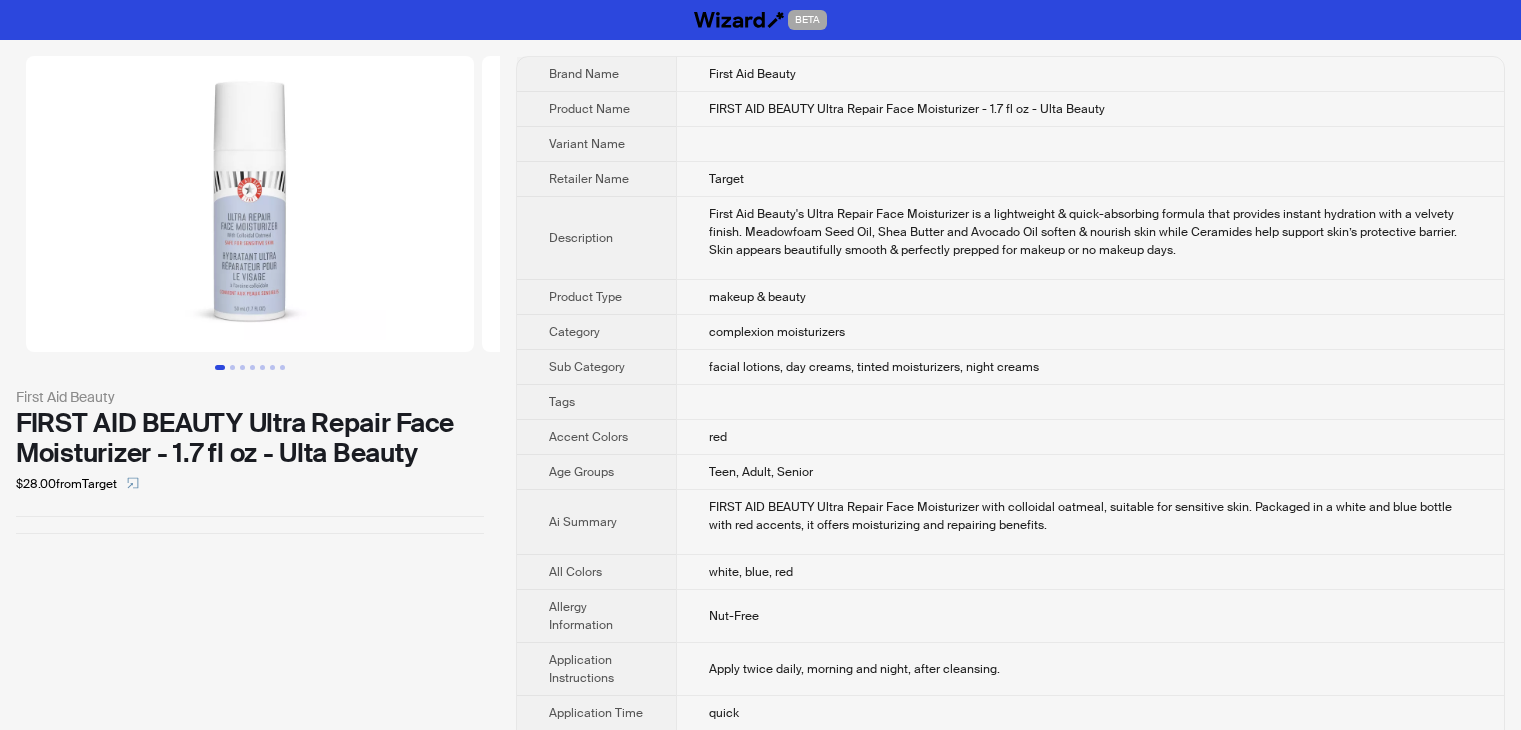 scroll, scrollTop: 0, scrollLeft: 0, axis: both 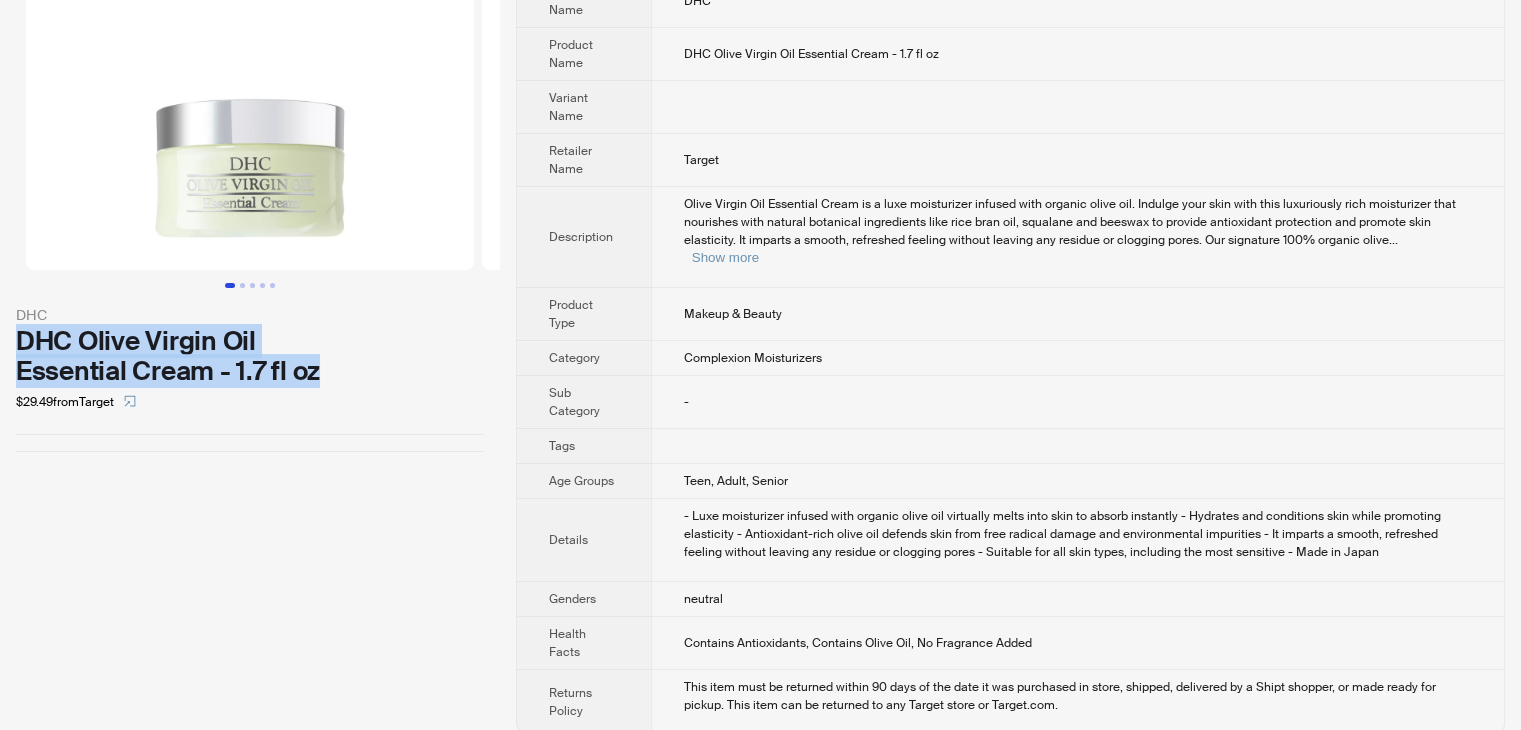 drag, startPoint x: 16, startPoint y: 335, endPoint x: 376, endPoint y: 373, distance: 362 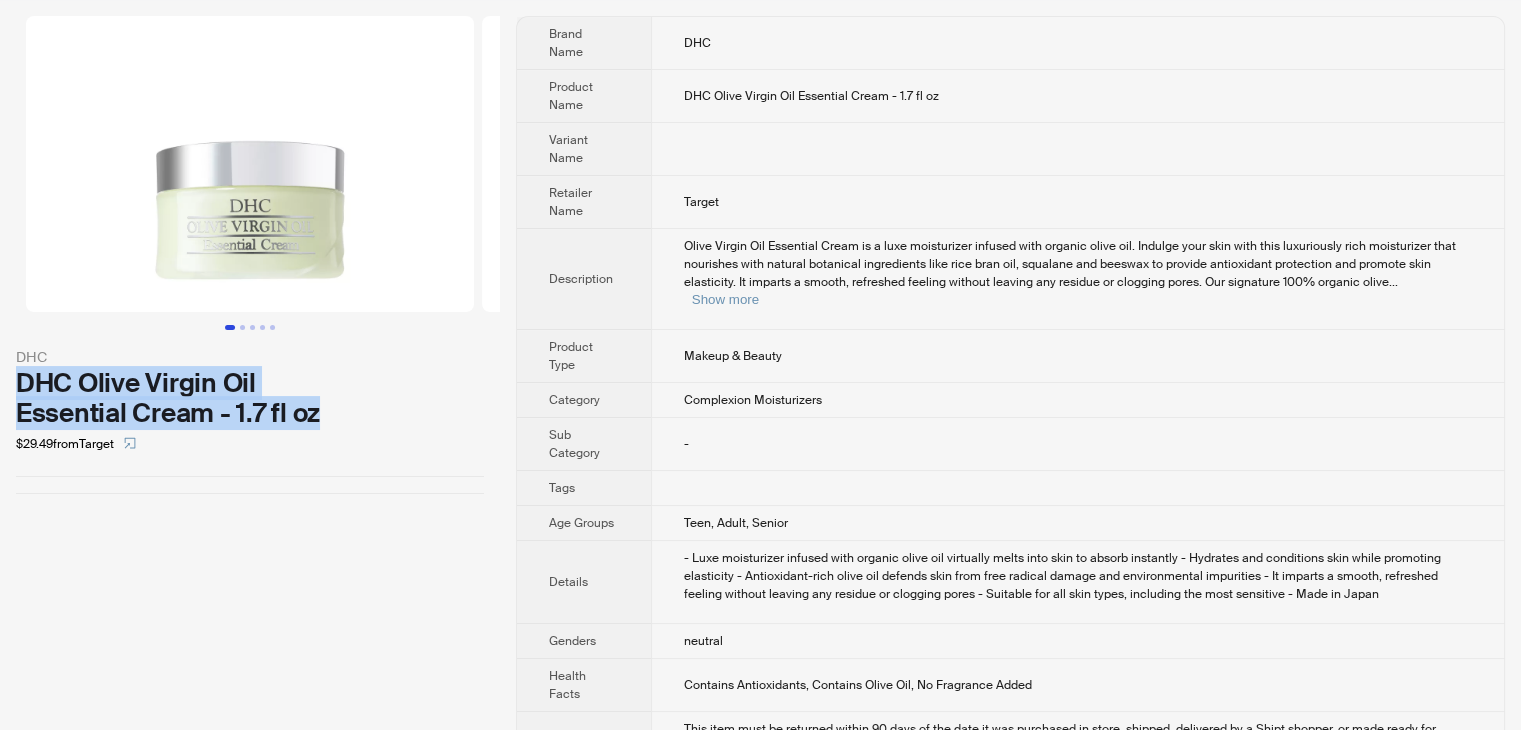 scroll, scrollTop: 0, scrollLeft: 0, axis: both 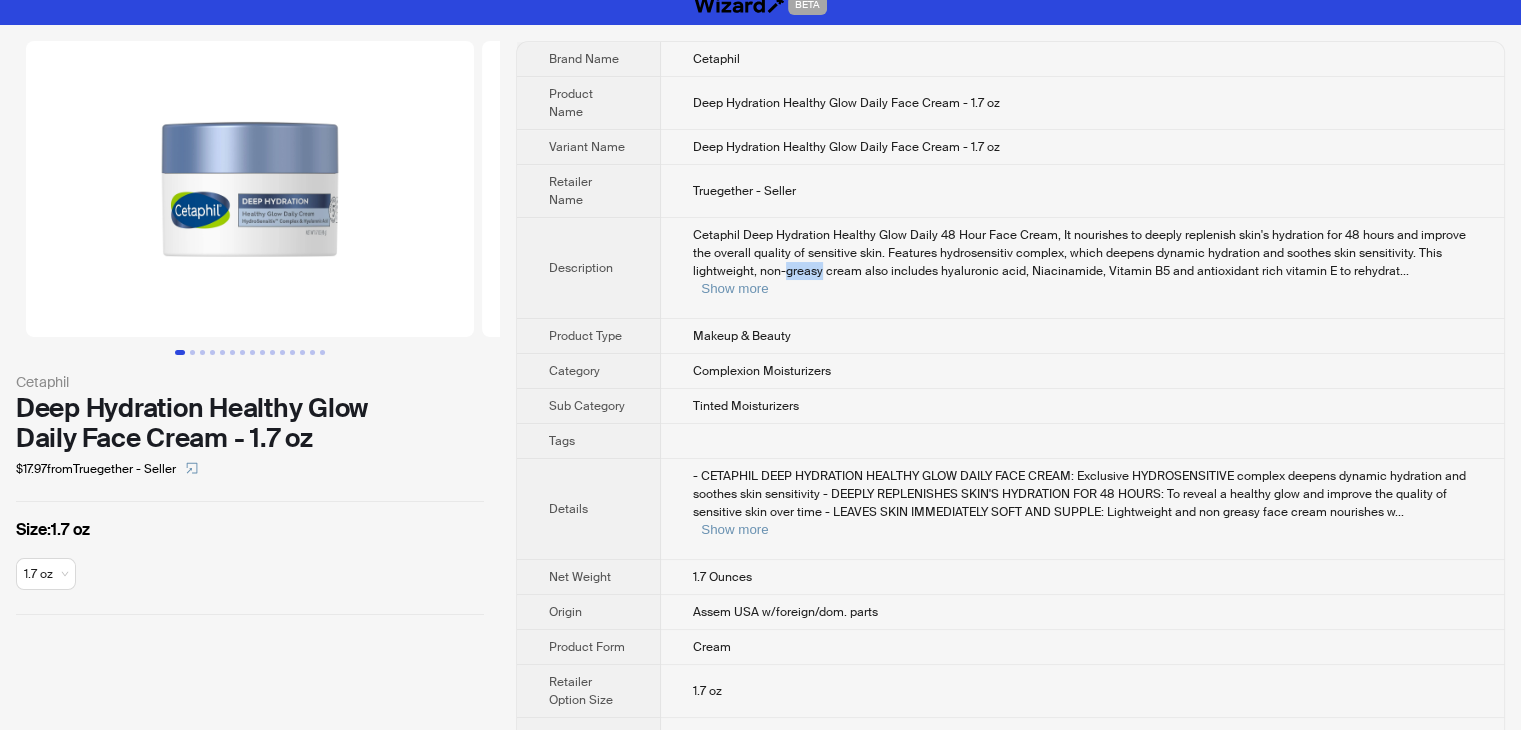 drag, startPoint x: 821, startPoint y: 272, endPoint x: 784, endPoint y: 271, distance: 37.01351 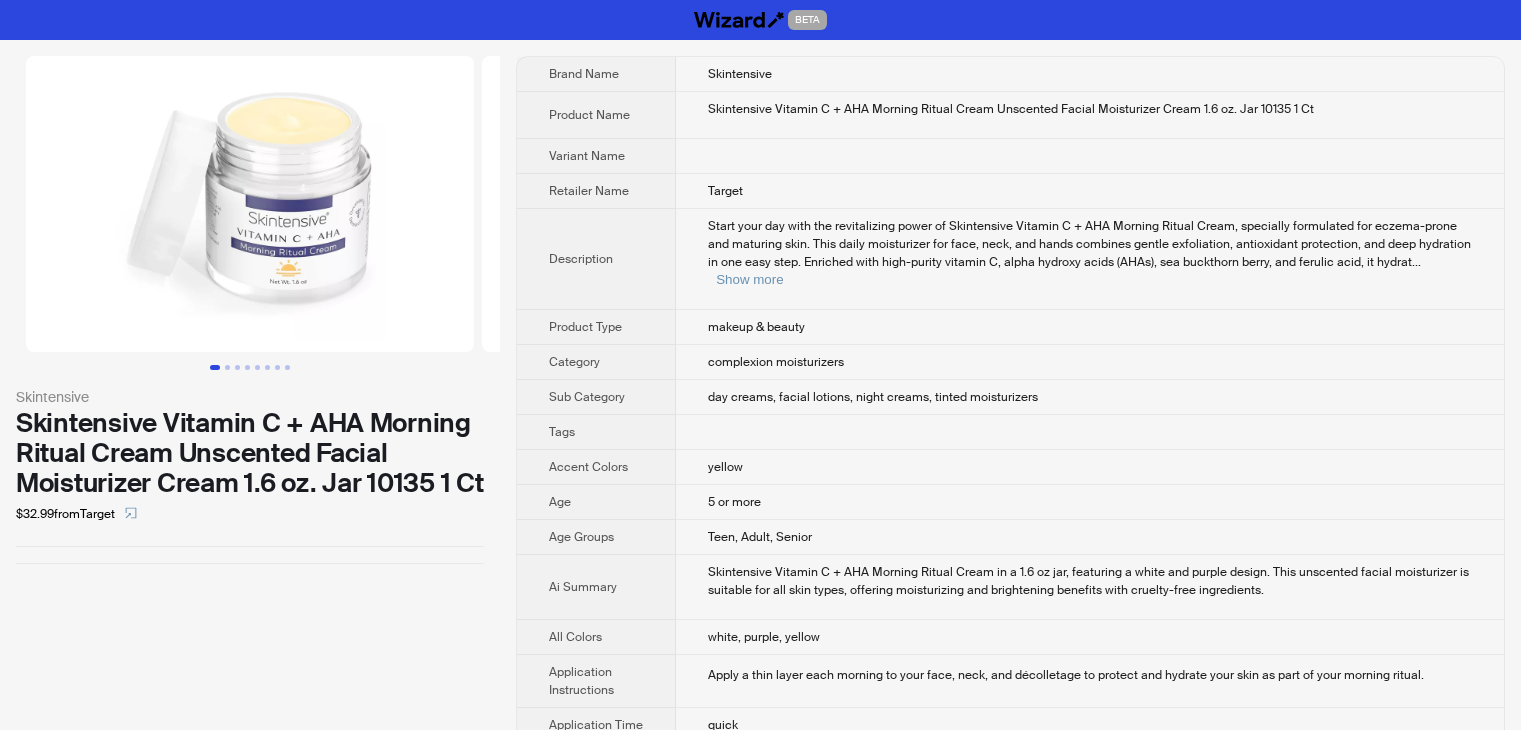 scroll, scrollTop: 0, scrollLeft: 0, axis: both 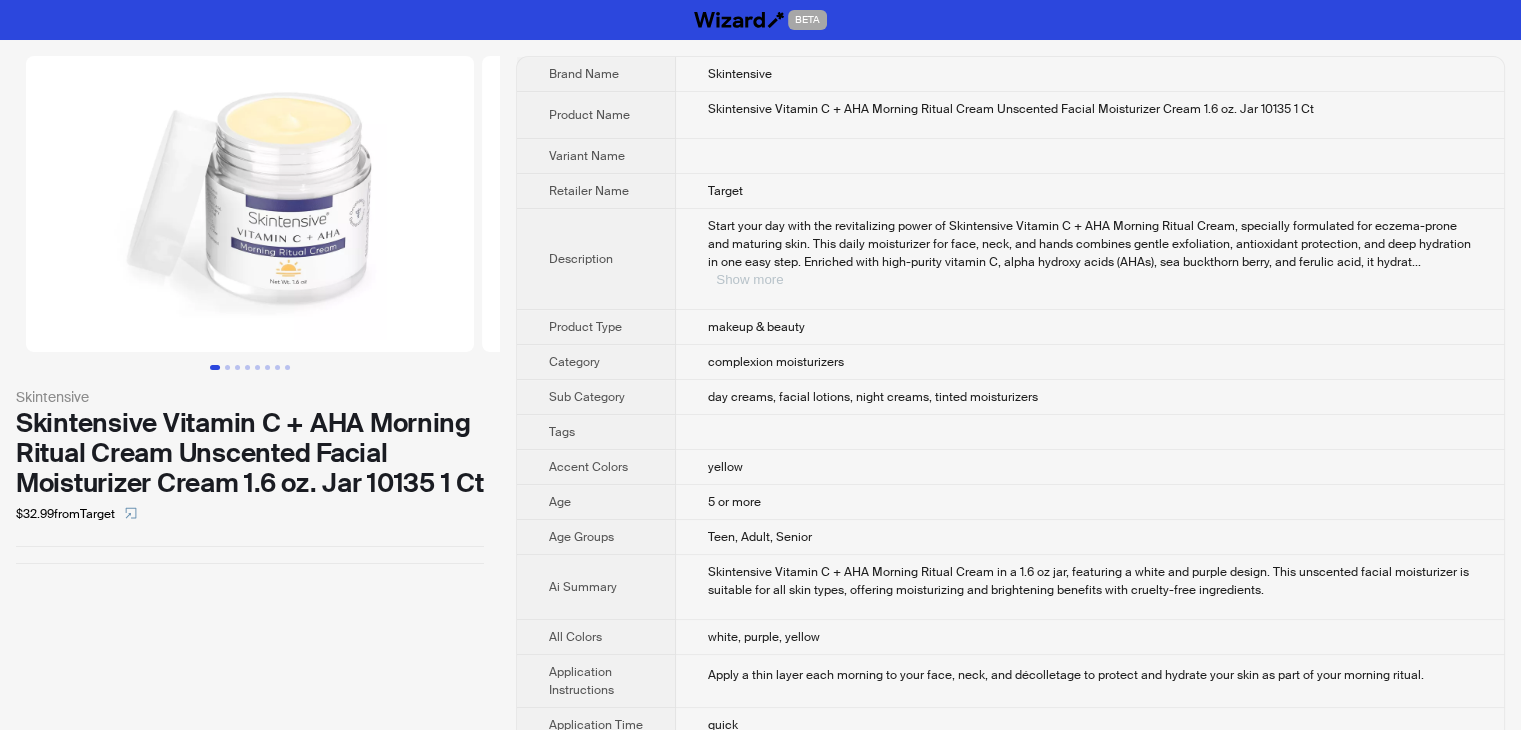click on "Show more" at bounding box center [749, 279] 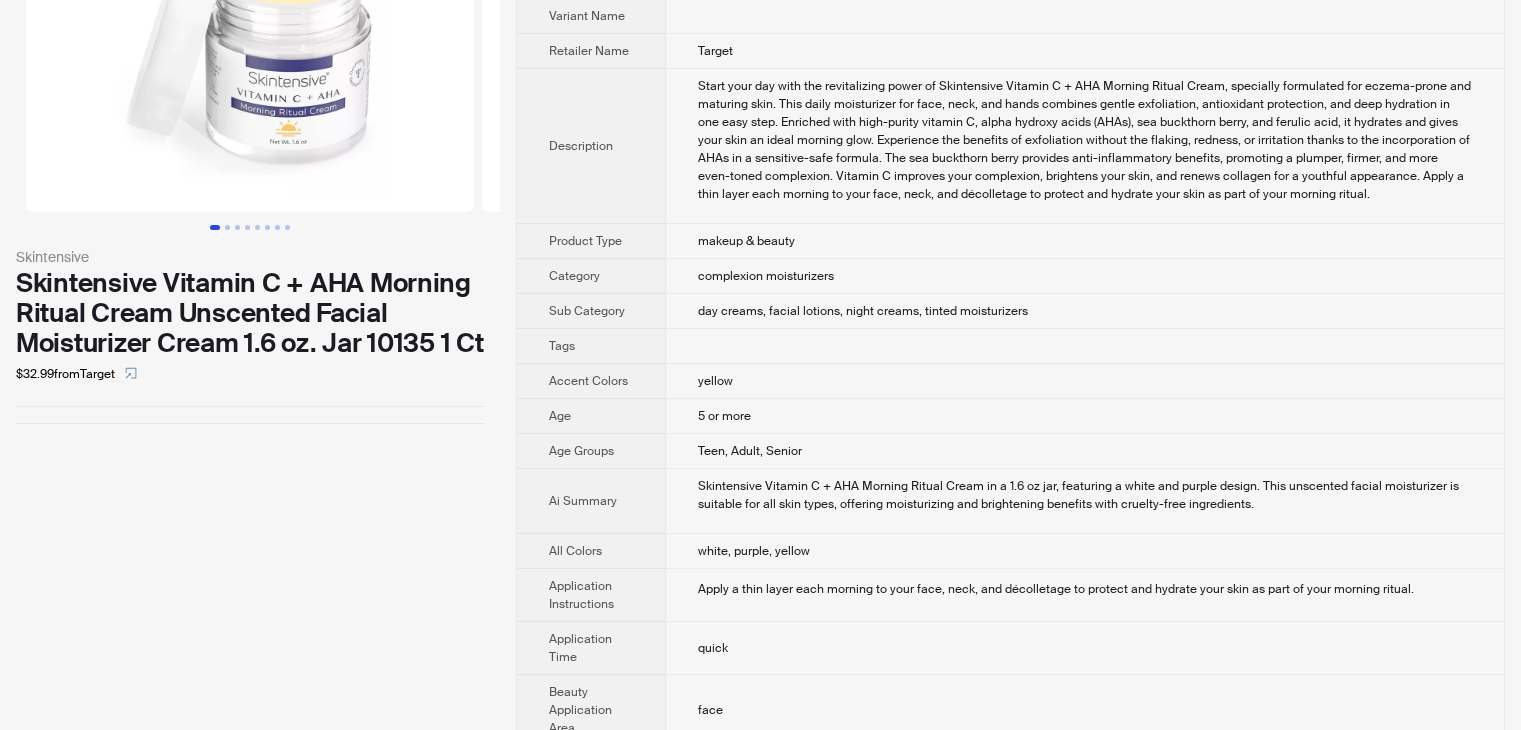 scroll, scrollTop: 127, scrollLeft: 0, axis: vertical 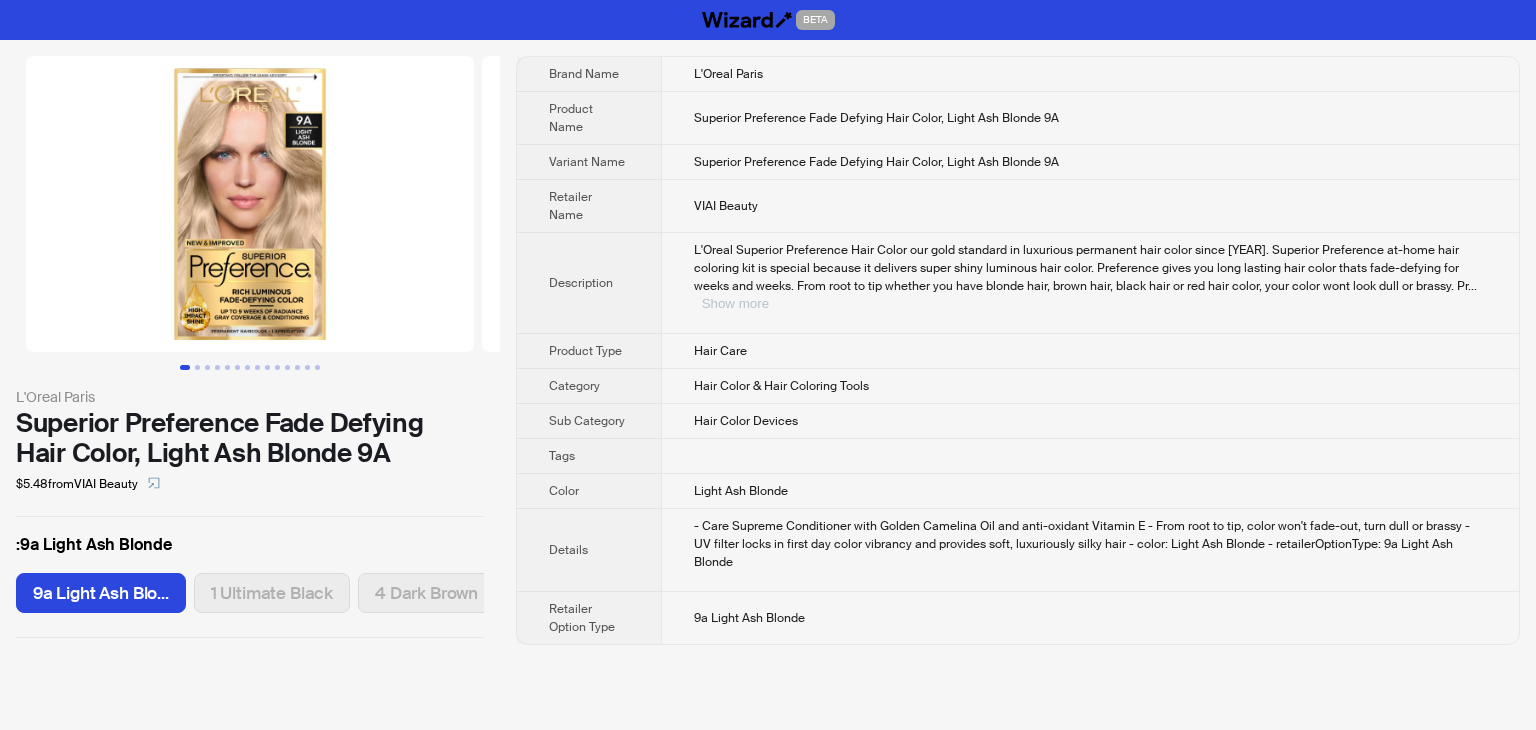 click on "Show more" at bounding box center [735, 303] 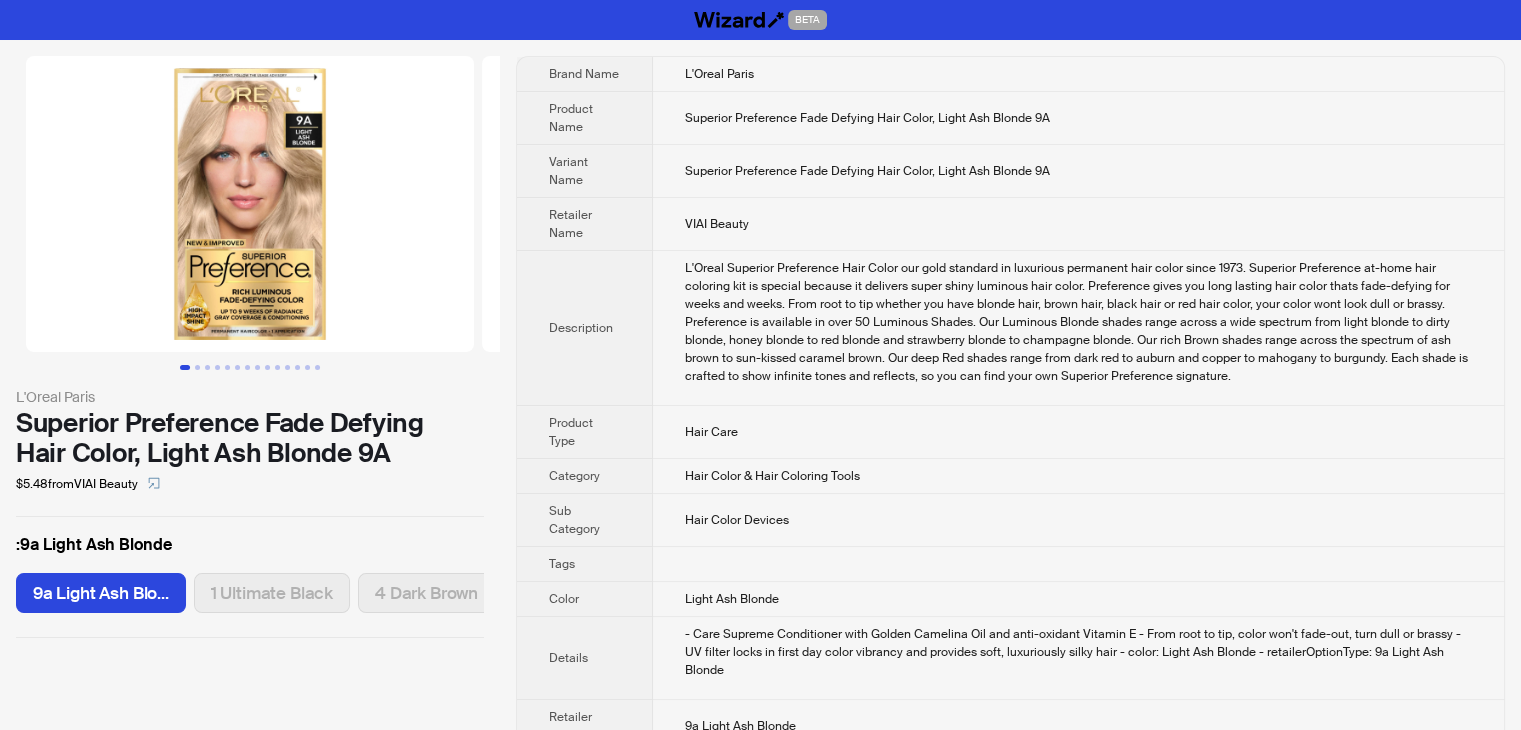scroll, scrollTop: 19, scrollLeft: 0, axis: vertical 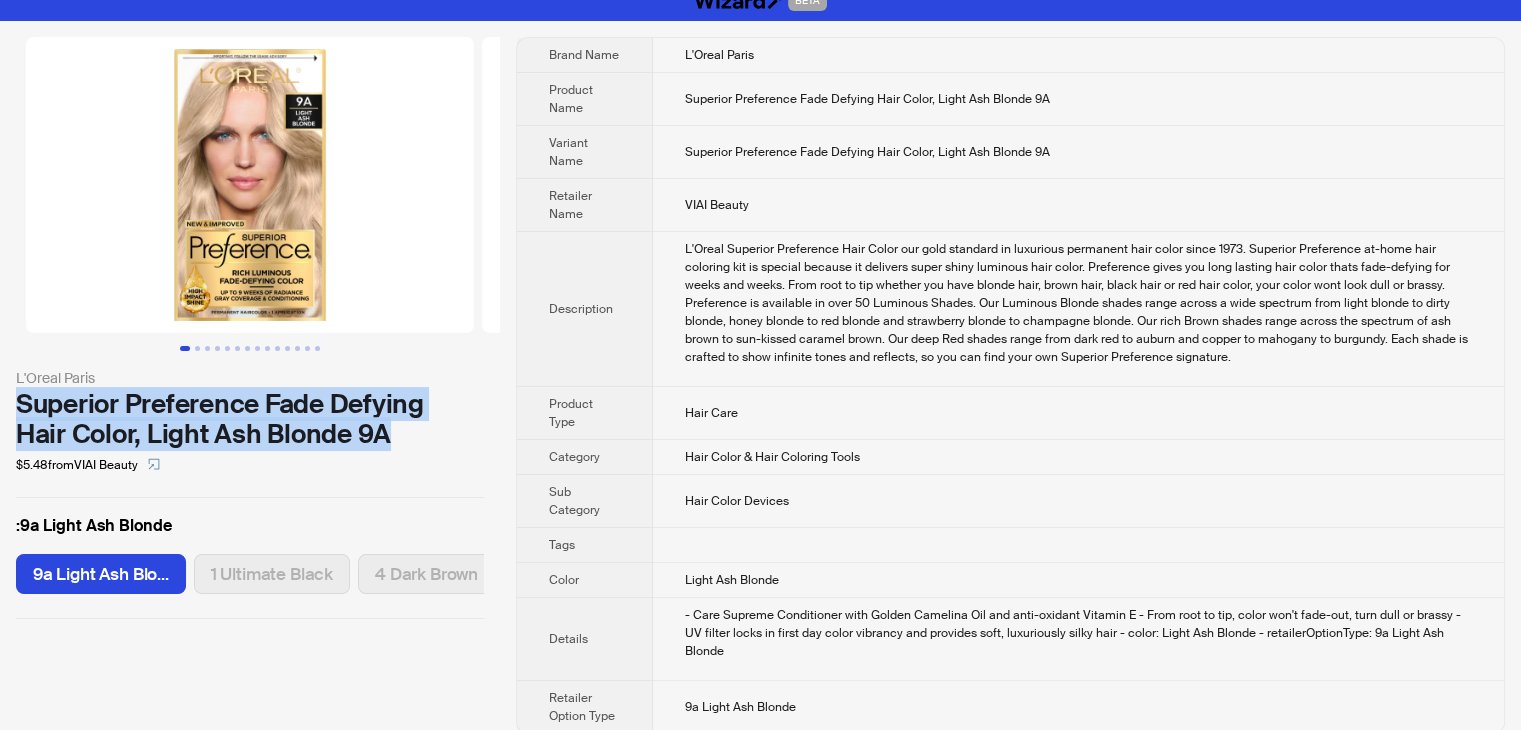 drag, startPoint x: 407, startPoint y: 432, endPoint x: 12, endPoint y: 406, distance: 395.85477 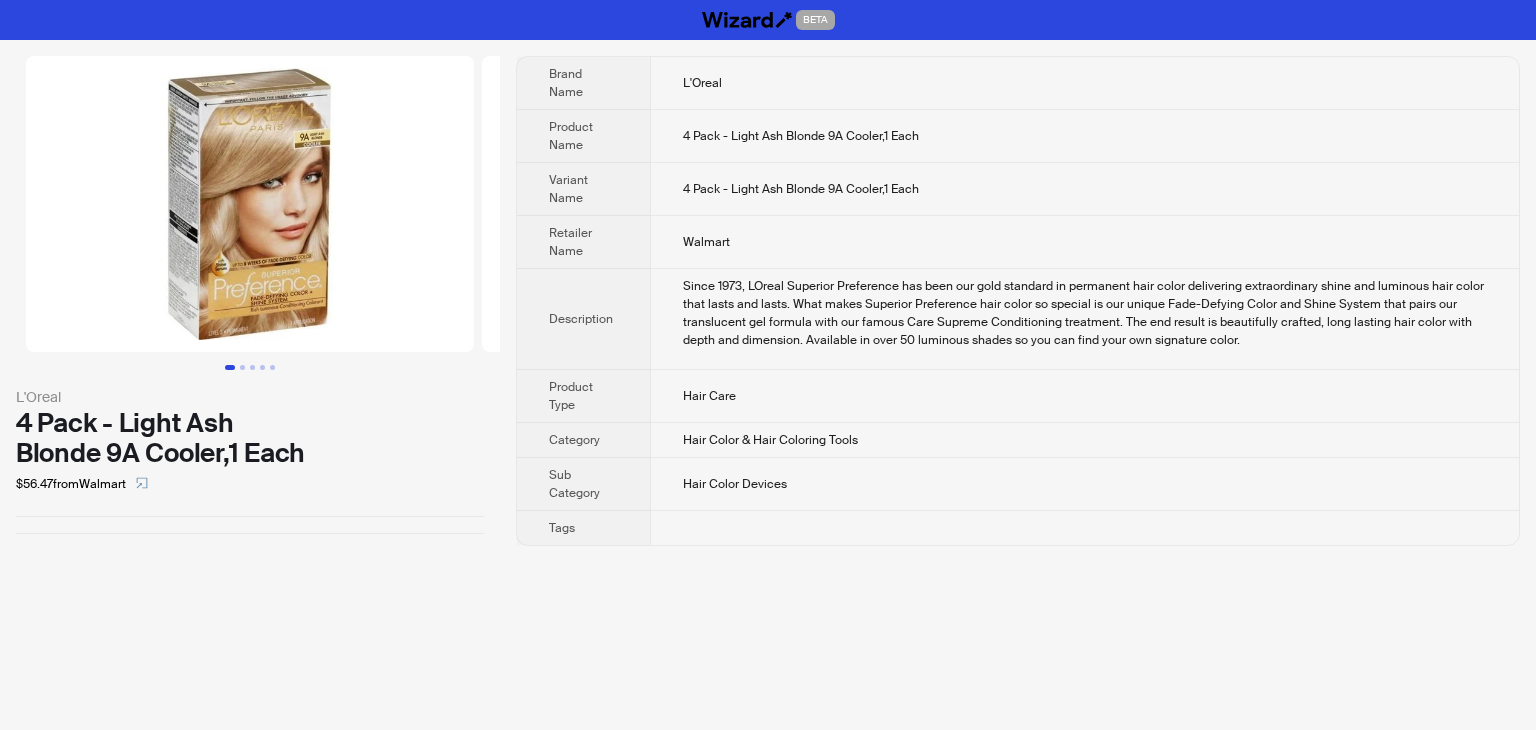 scroll, scrollTop: 0, scrollLeft: 0, axis: both 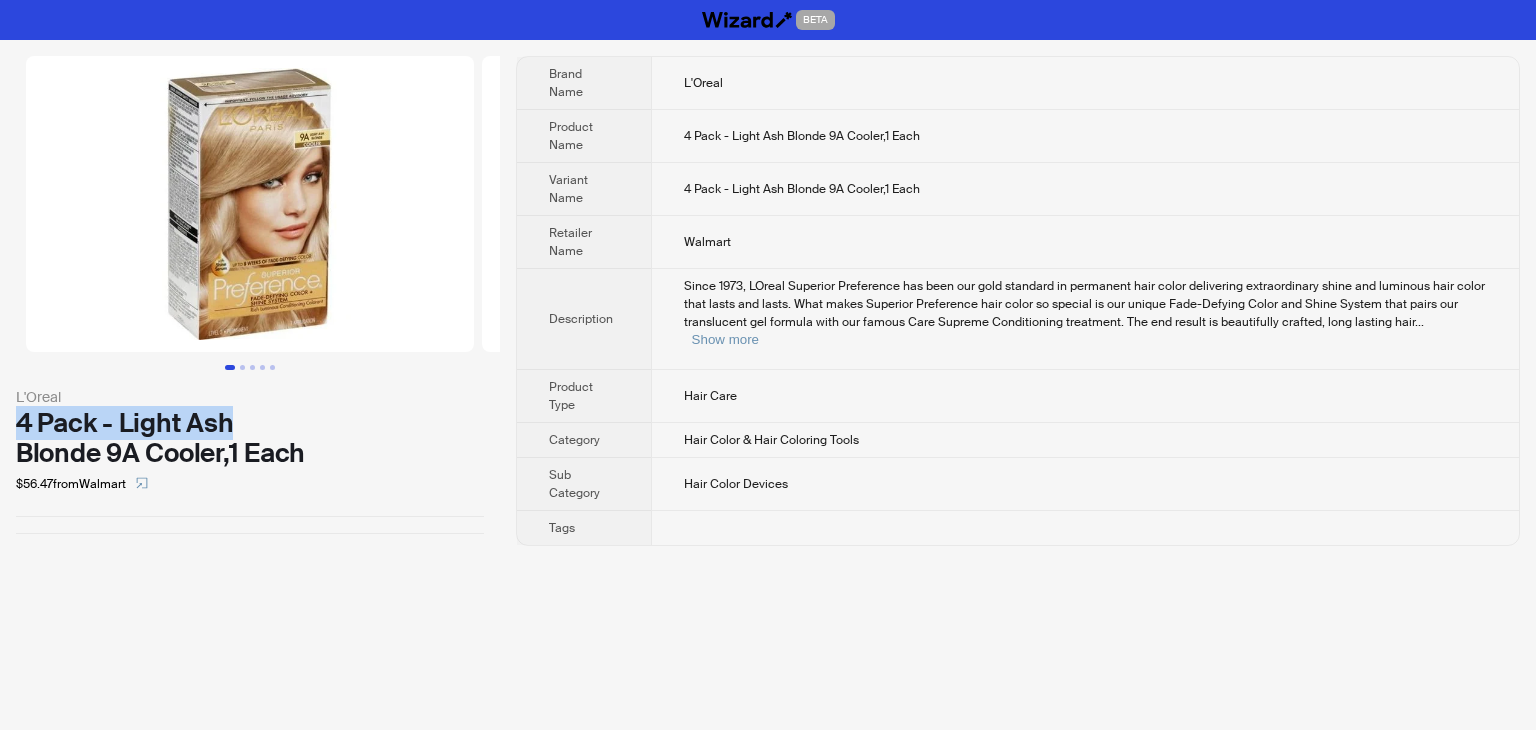 drag, startPoint x: 312, startPoint y: 436, endPoint x: 15, endPoint y: 426, distance: 297.1683 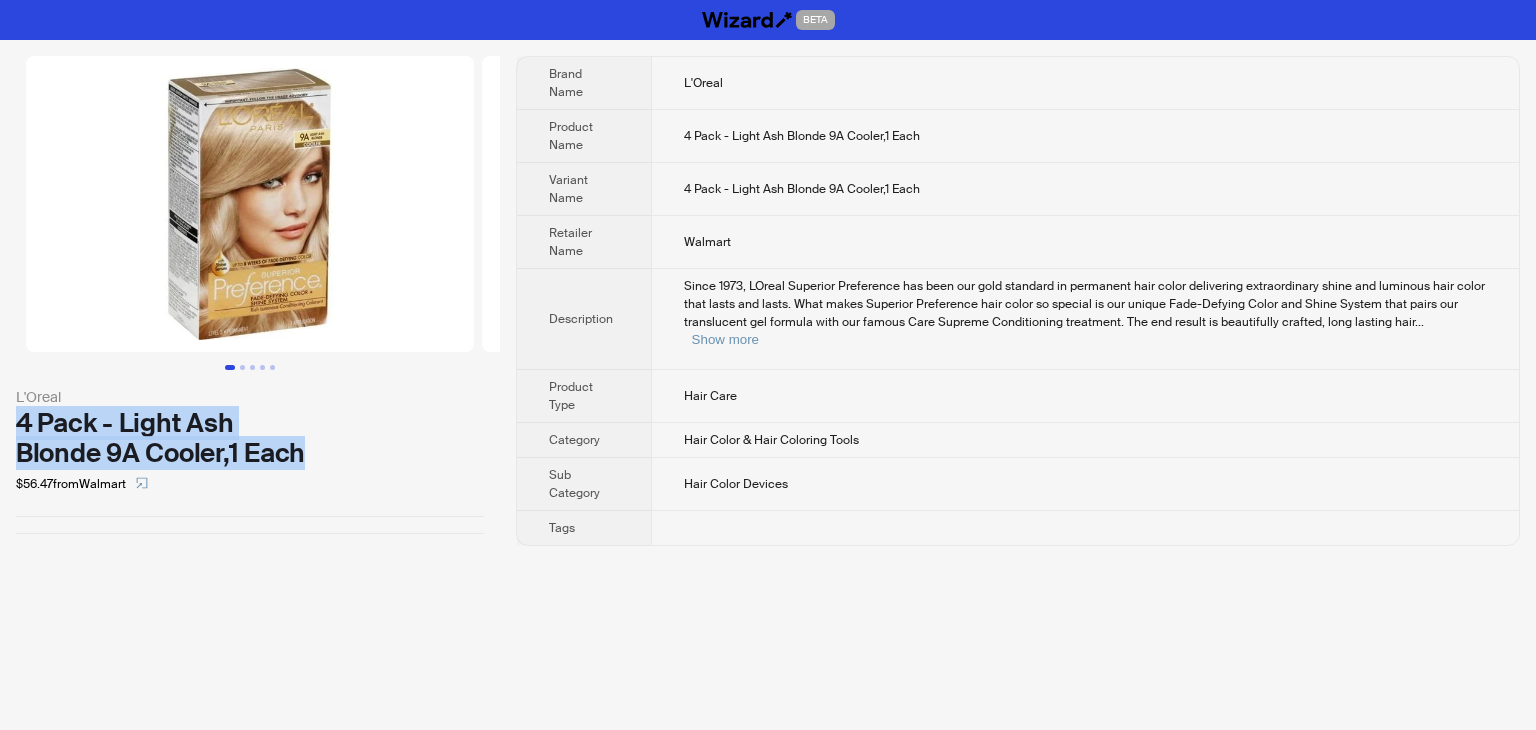 drag, startPoint x: 16, startPoint y: 422, endPoint x: 309, endPoint y: 447, distance: 294.0646 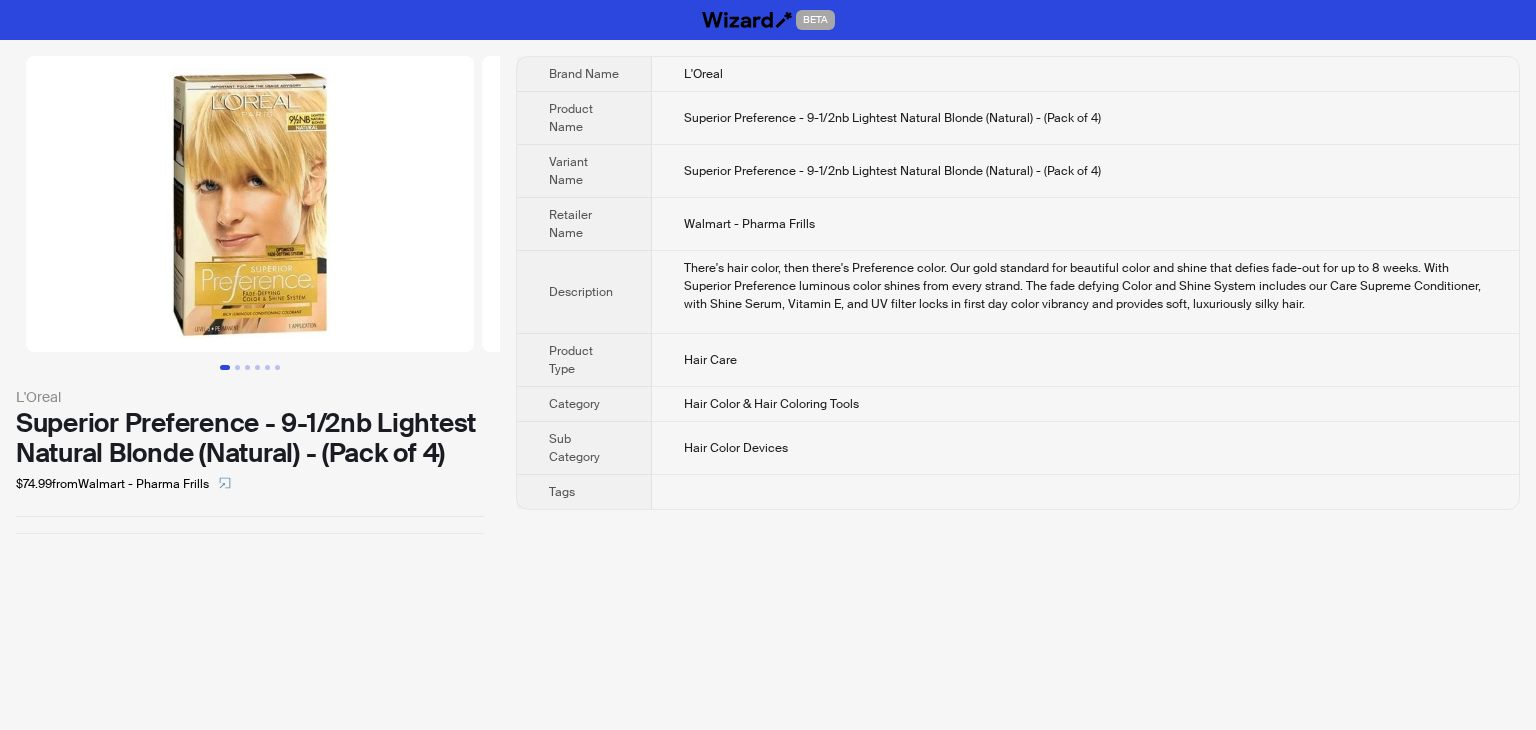 scroll, scrollTop: 0, scrollLeft: 0, axis: both 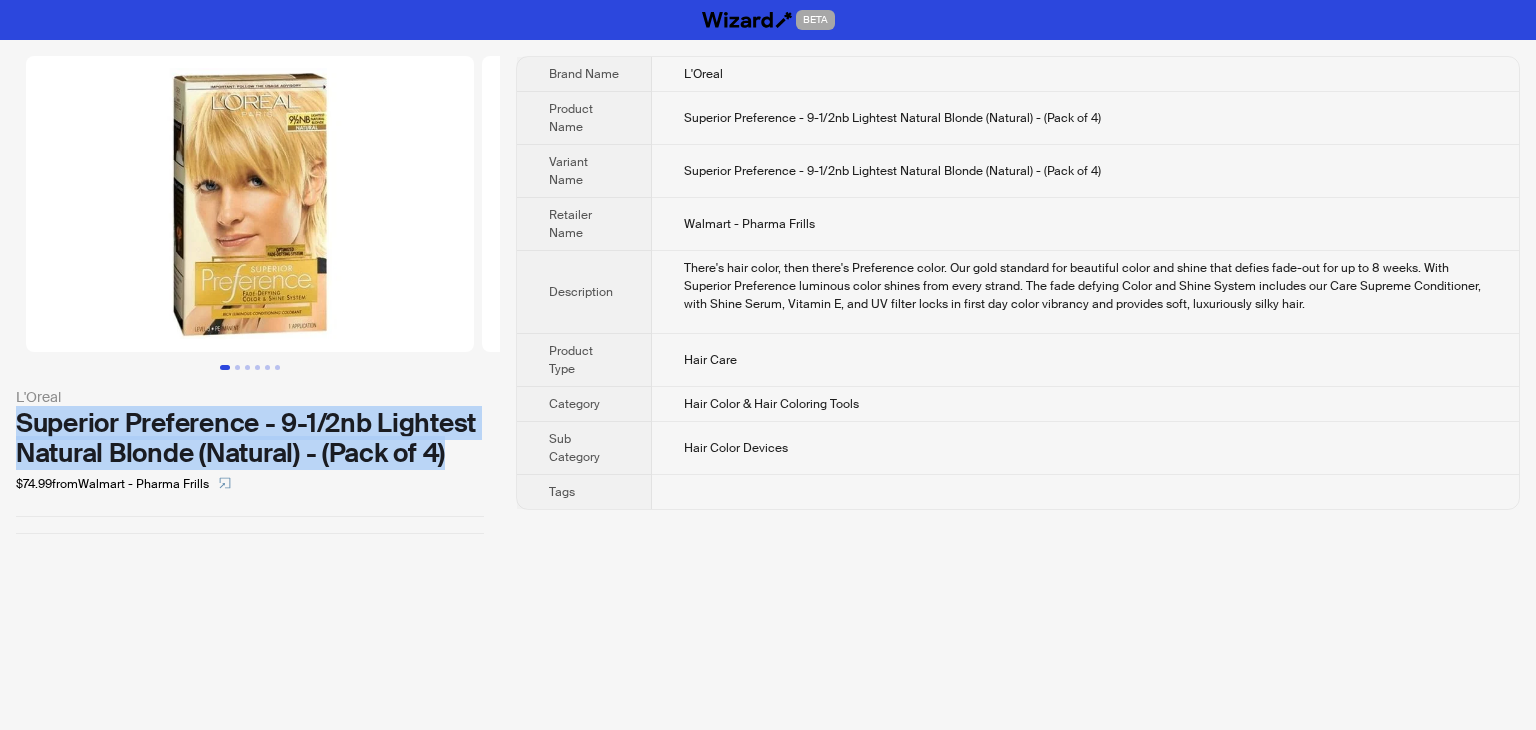 drag, startPoint x: 452, startPoint y: 457, endPoint x: 9, endPoint y: 422, distance: 444.38046 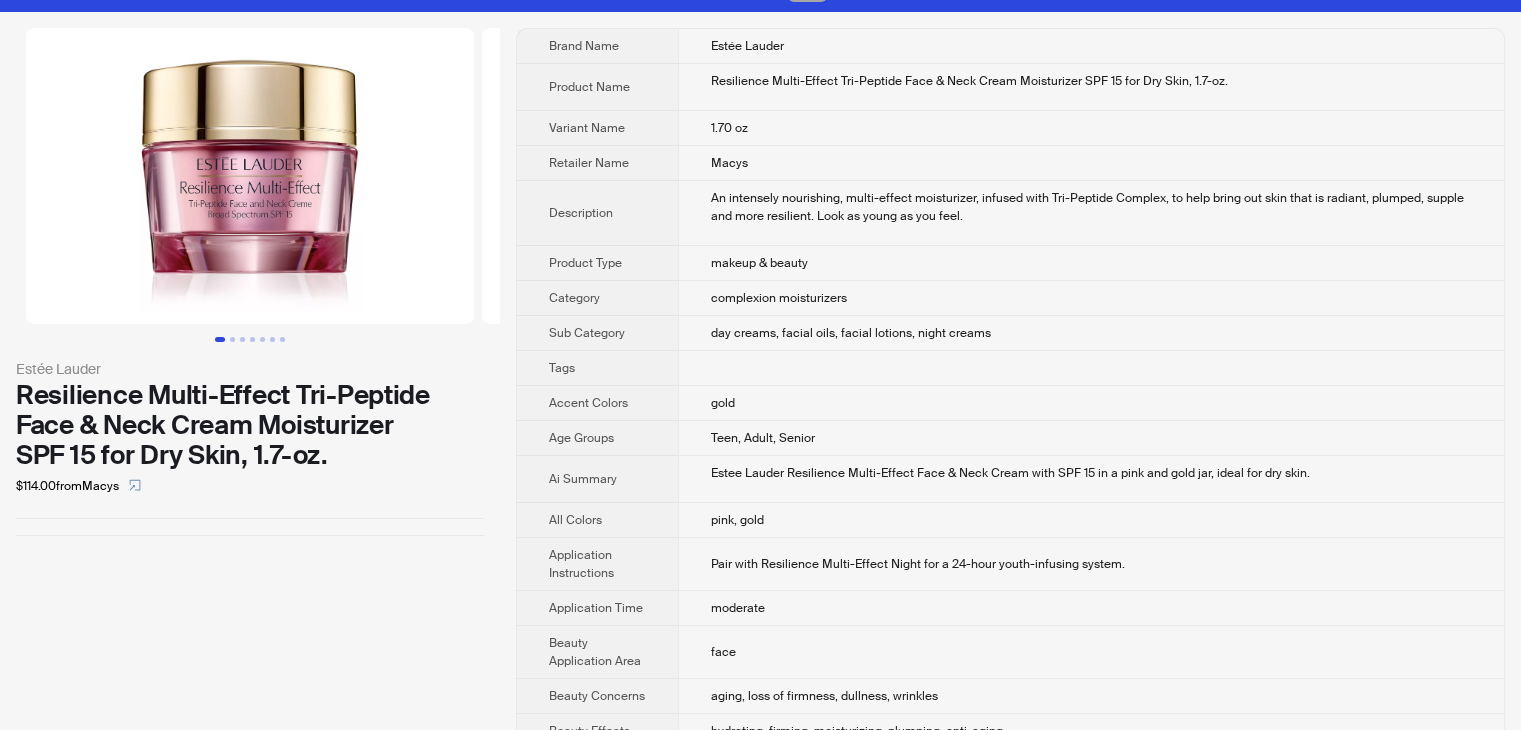 scroll, scrollTop: 0, scrollLeft: 0, axis: both 